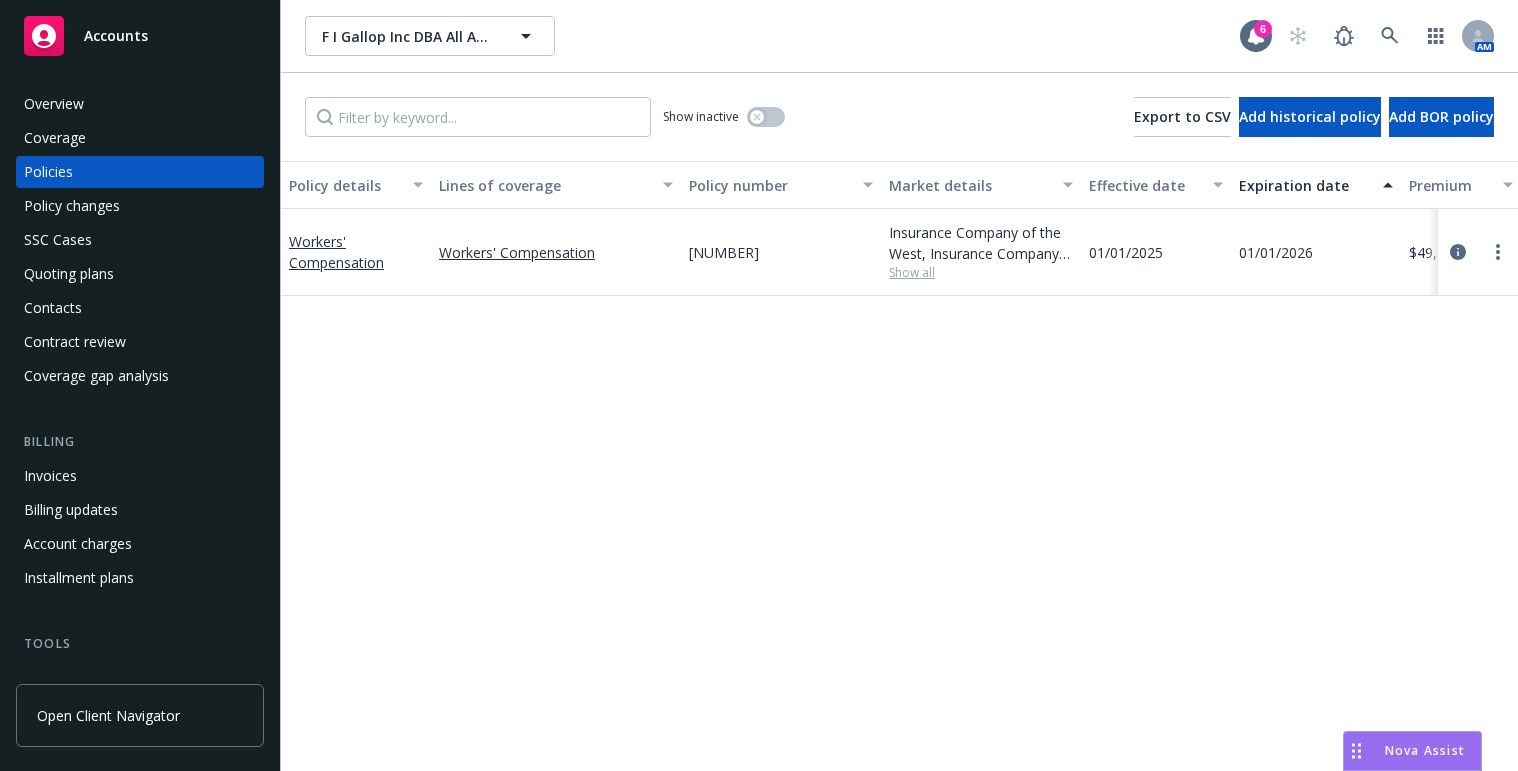 scroll, scrollTop: 0, scrollLeft: 0, axis: both 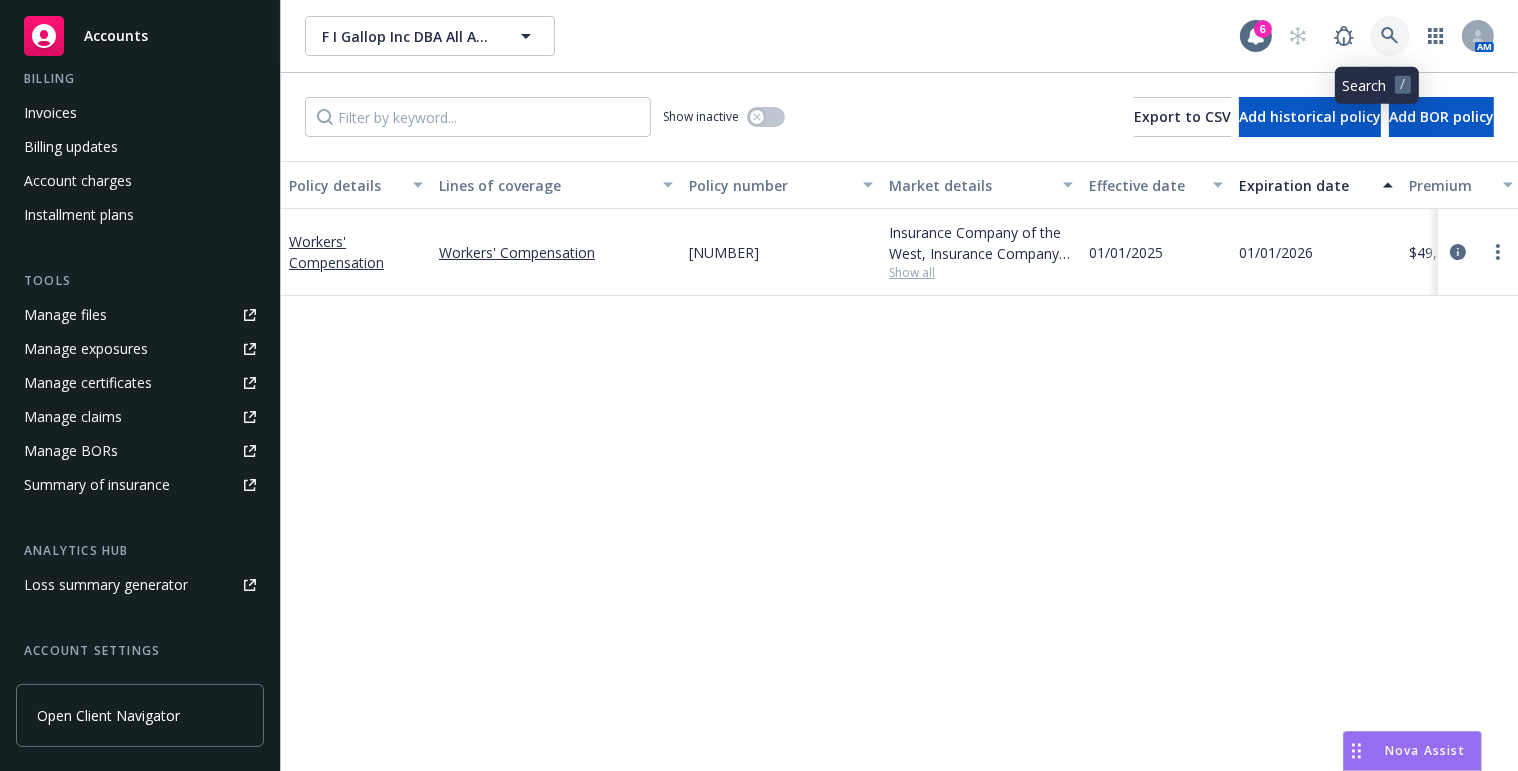 click 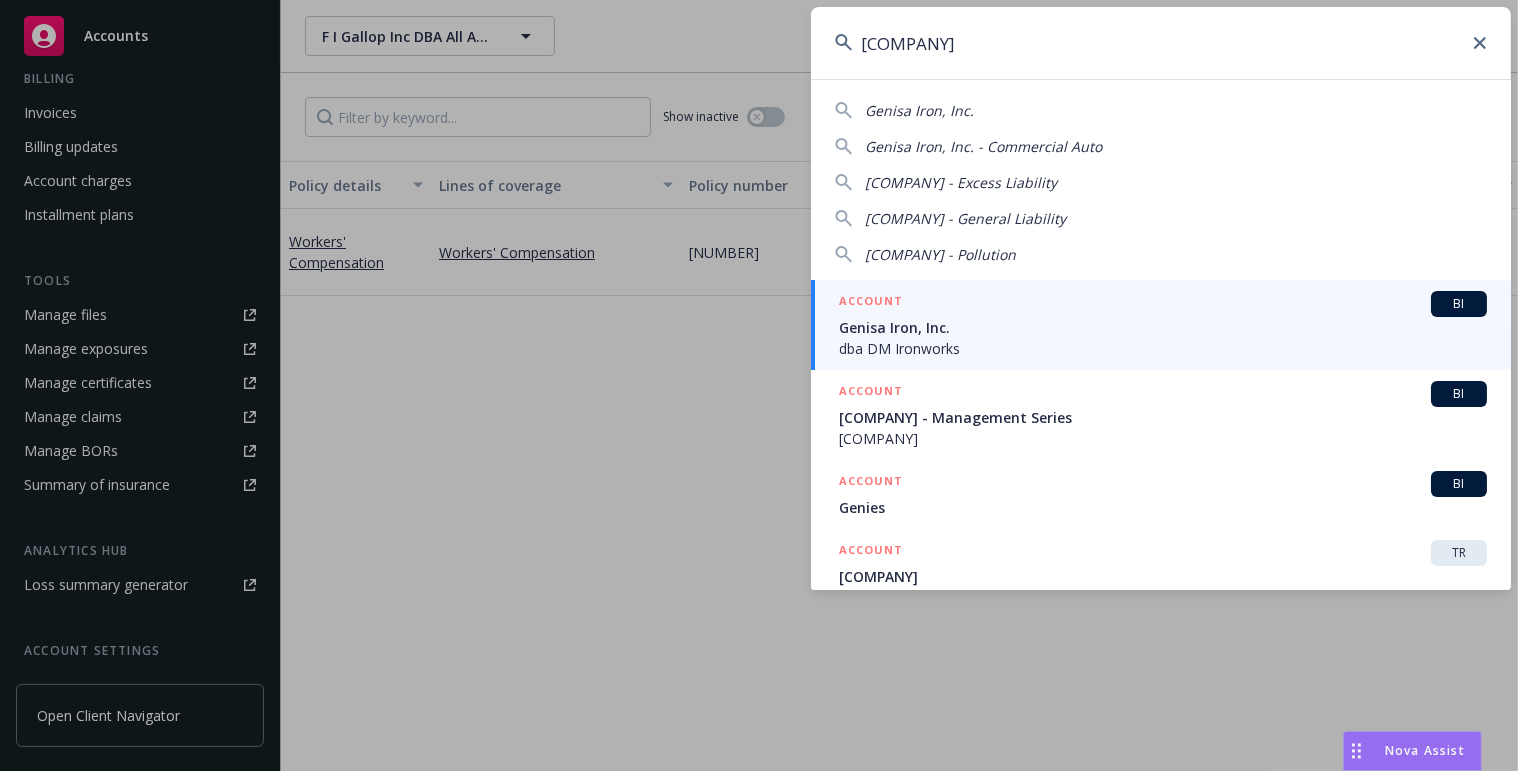 type on "genisa" 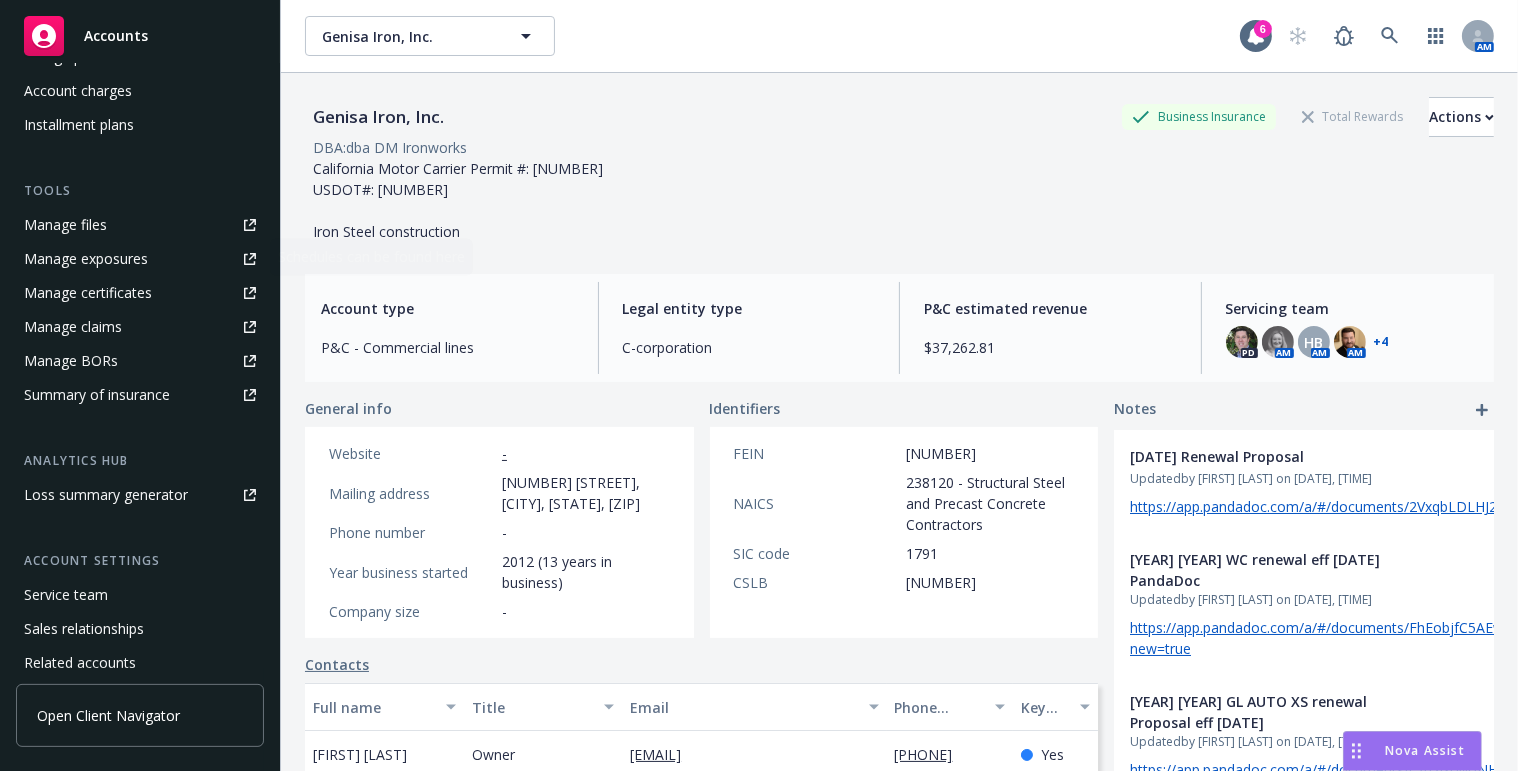 scroll, scrollTop: 454, scrollLeft: 0, axis: vertical 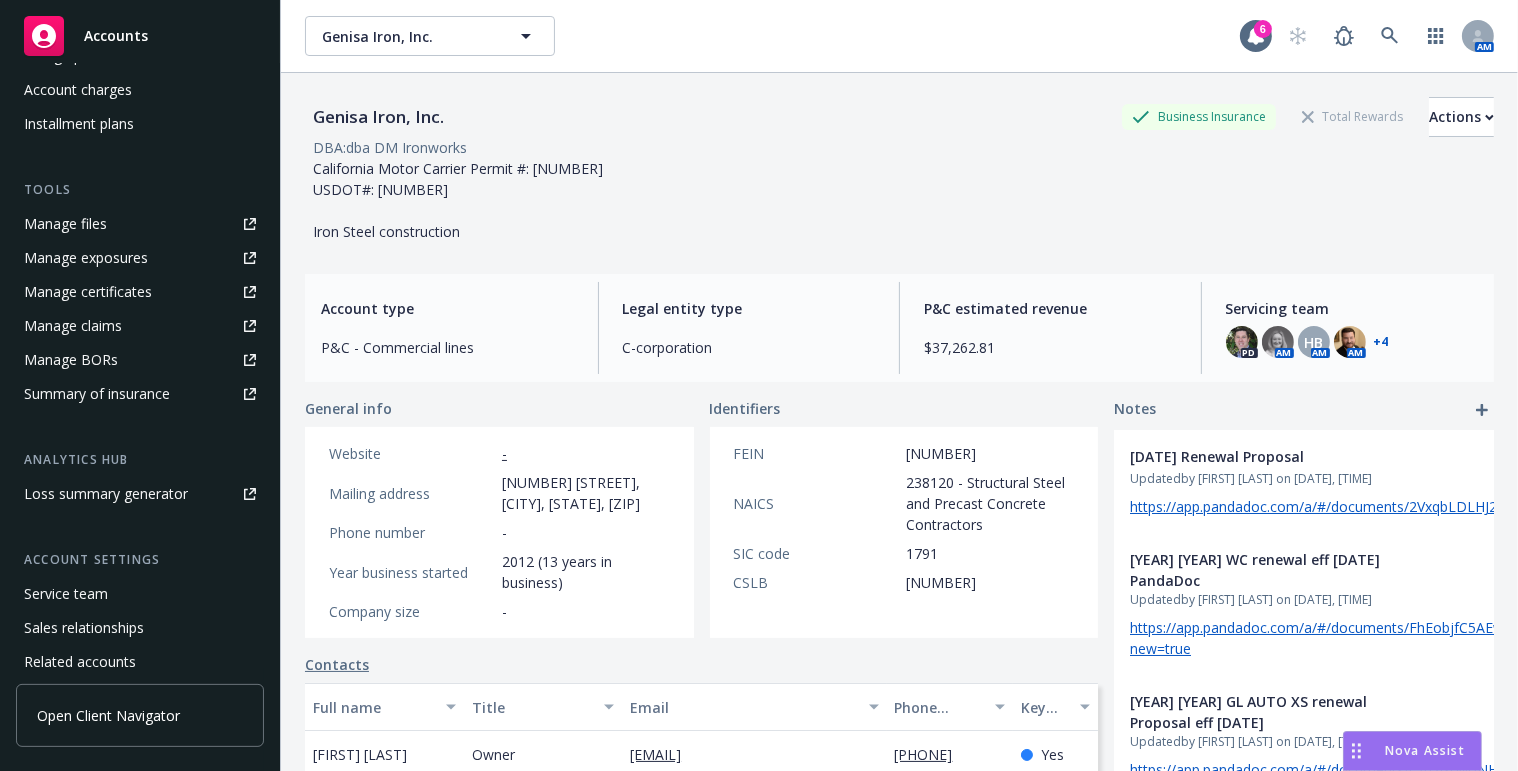 click on "Manage certificates" at bounding box center [88, 292] 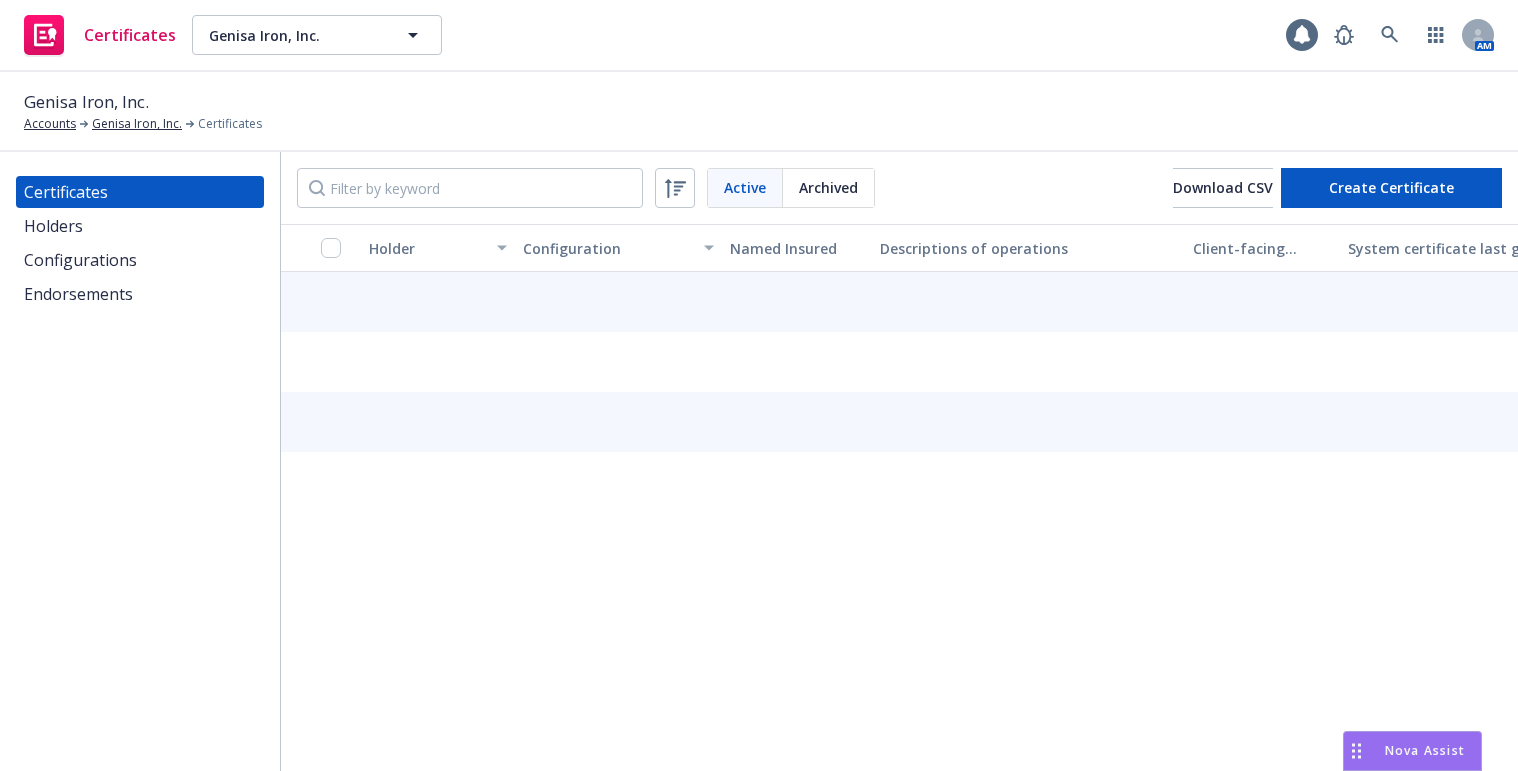 scroll, scrollTop: 0, scrollLeft: 0, axis: both 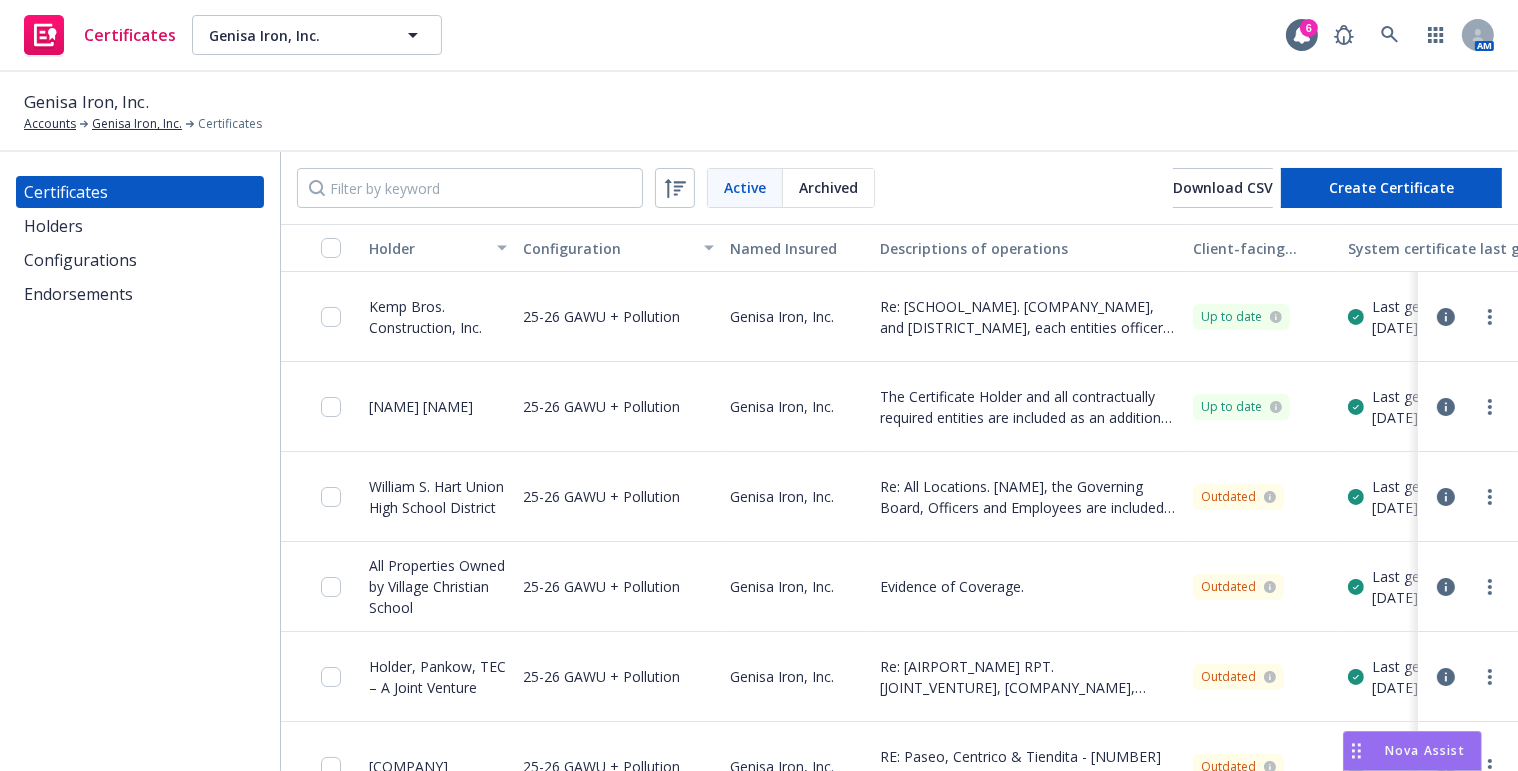 click on "Holders" at bounding box center (140, 226) 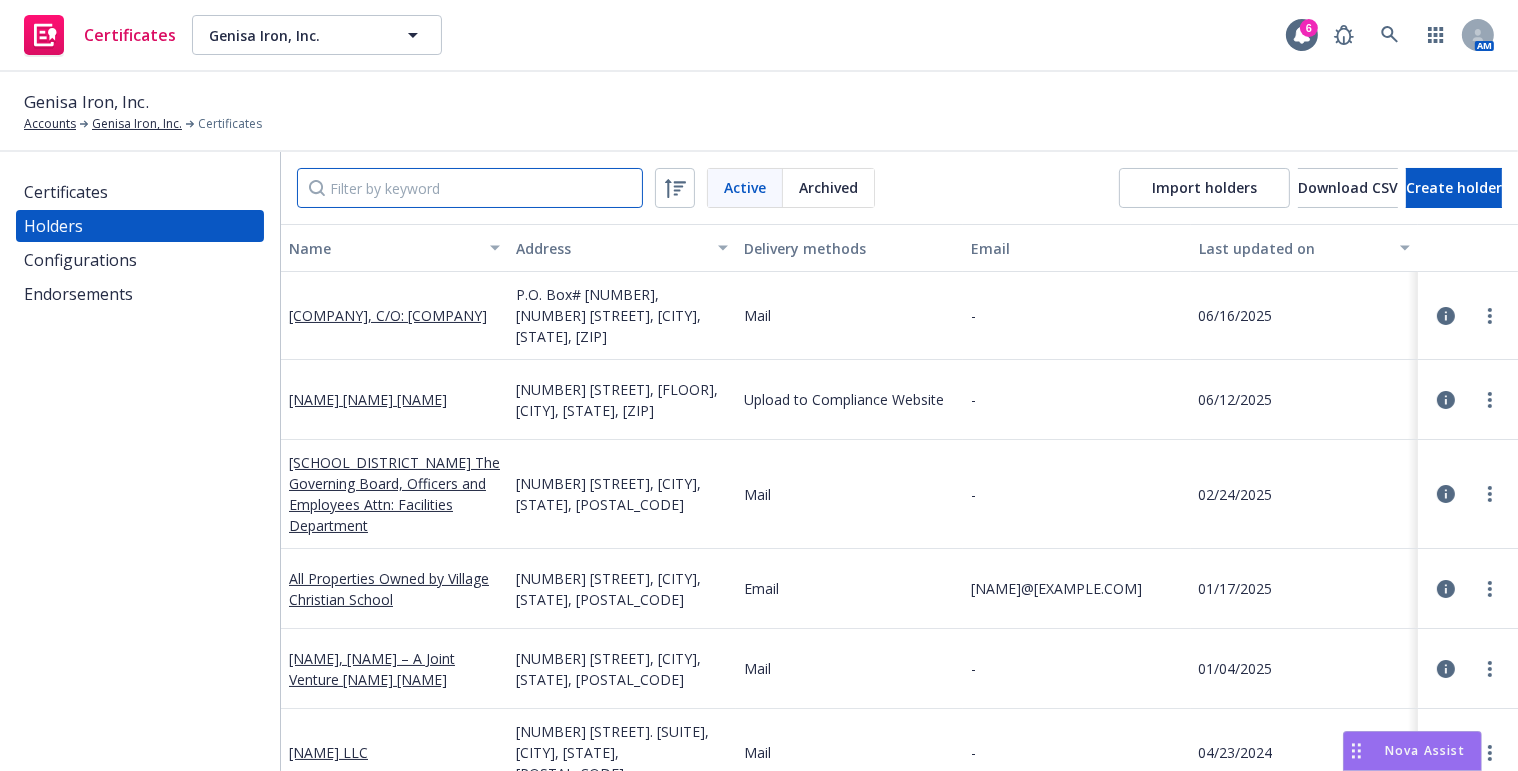 click at bounding box center [470, 188] 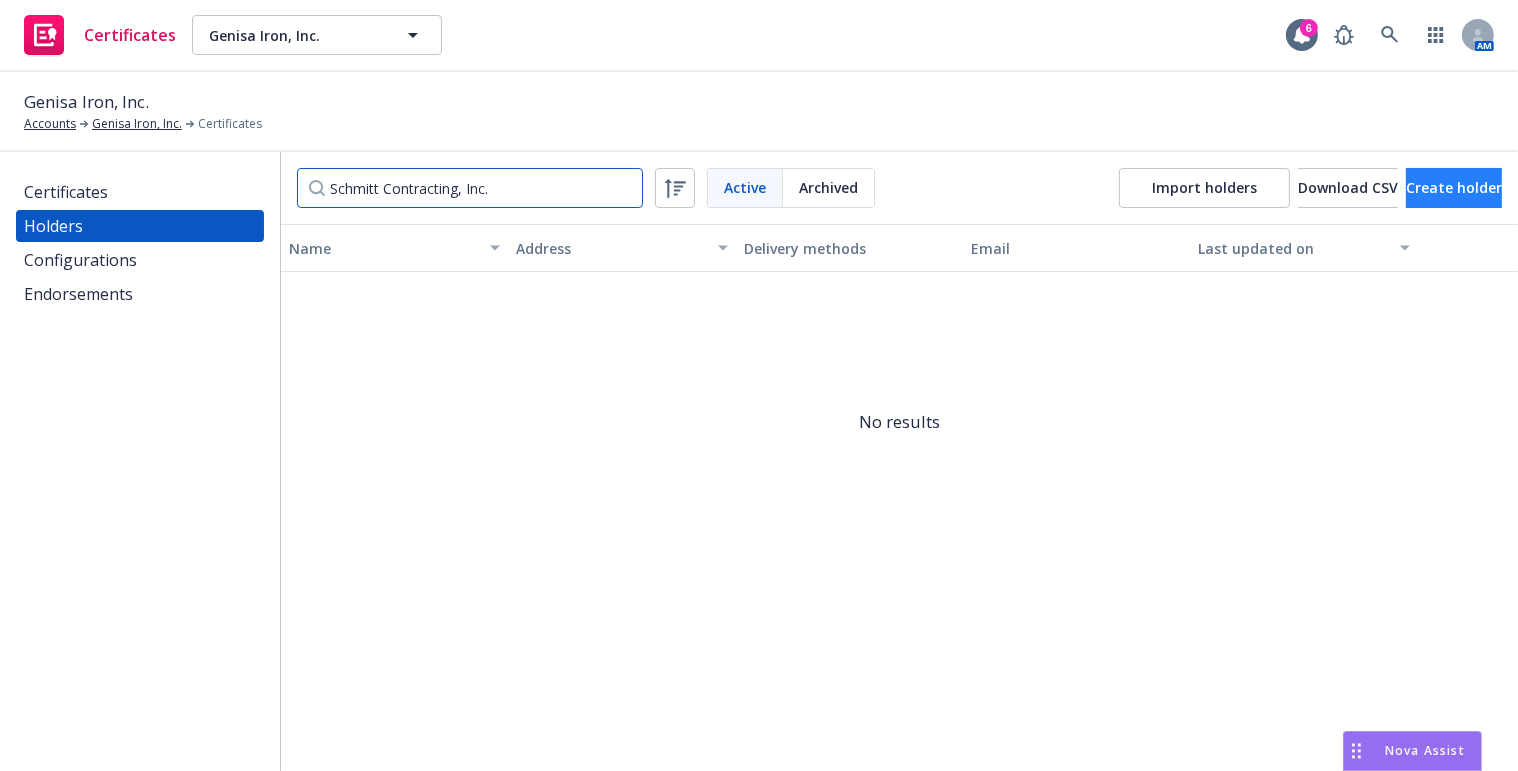 type on "Schmitt Contracting, Inc." 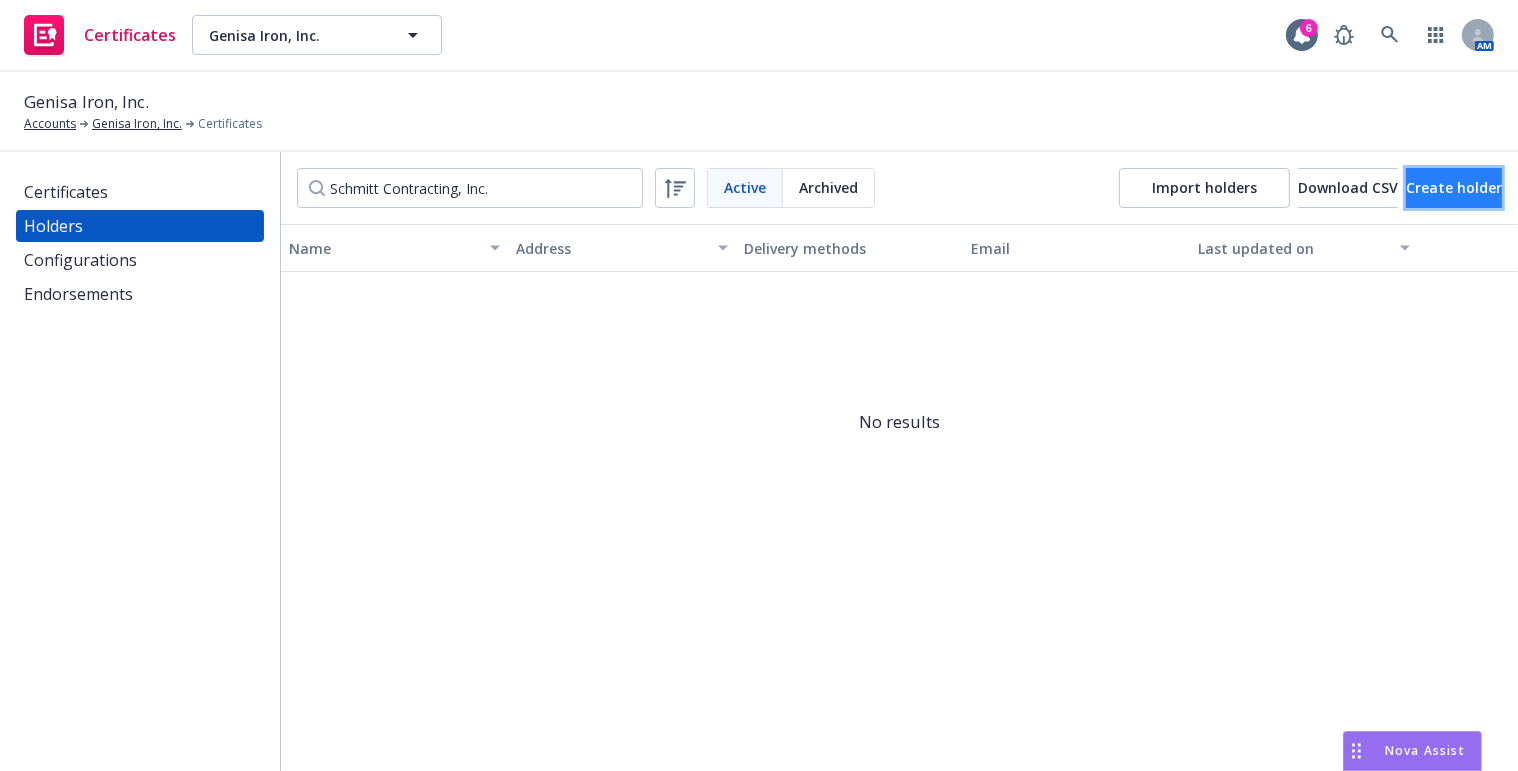 click on "Create holder" at bounding box center [1454, 187] 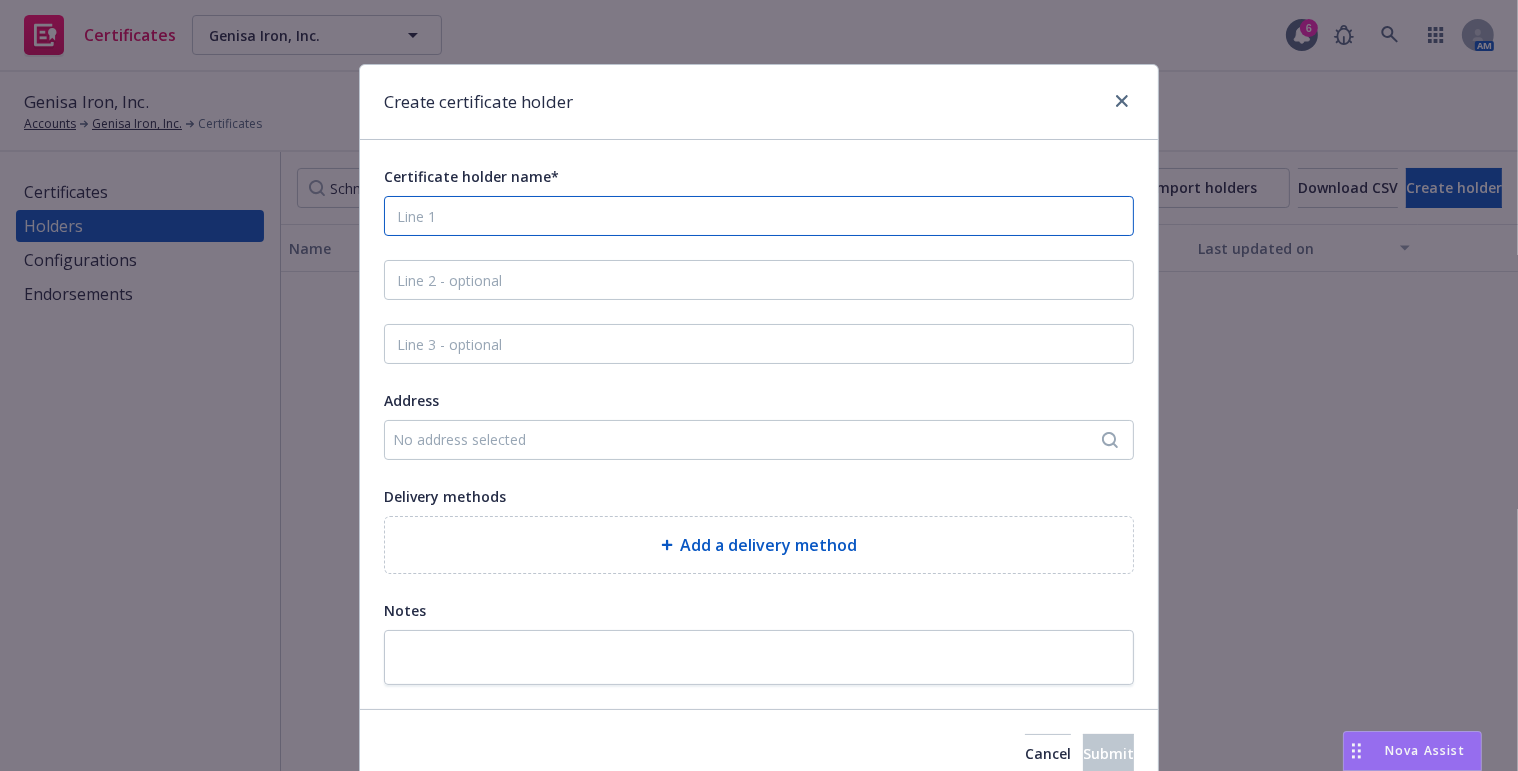 click on "Certificate holder name*" at bounding box center [759, 216] 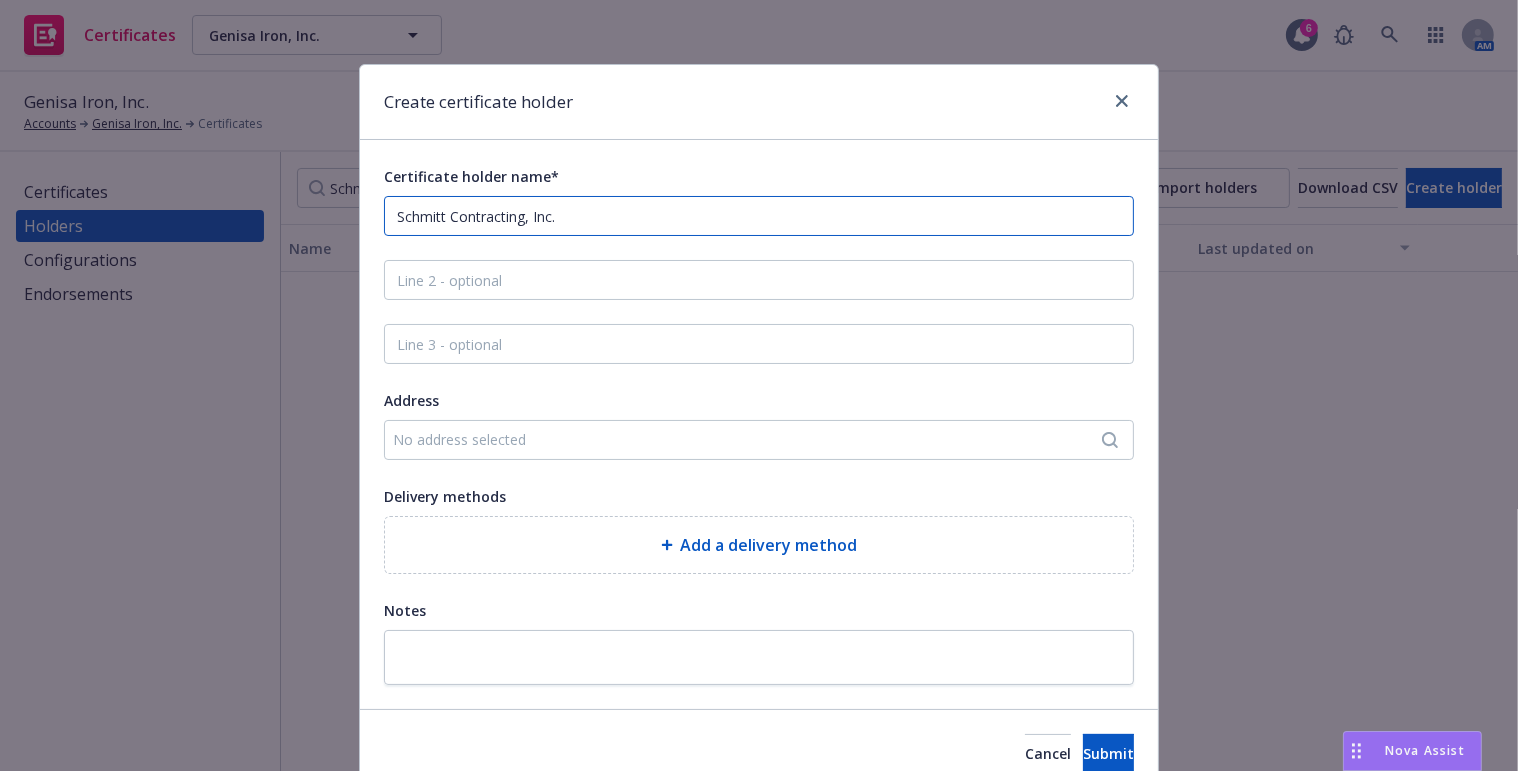 type on "Schmitt Contracting, Inc." 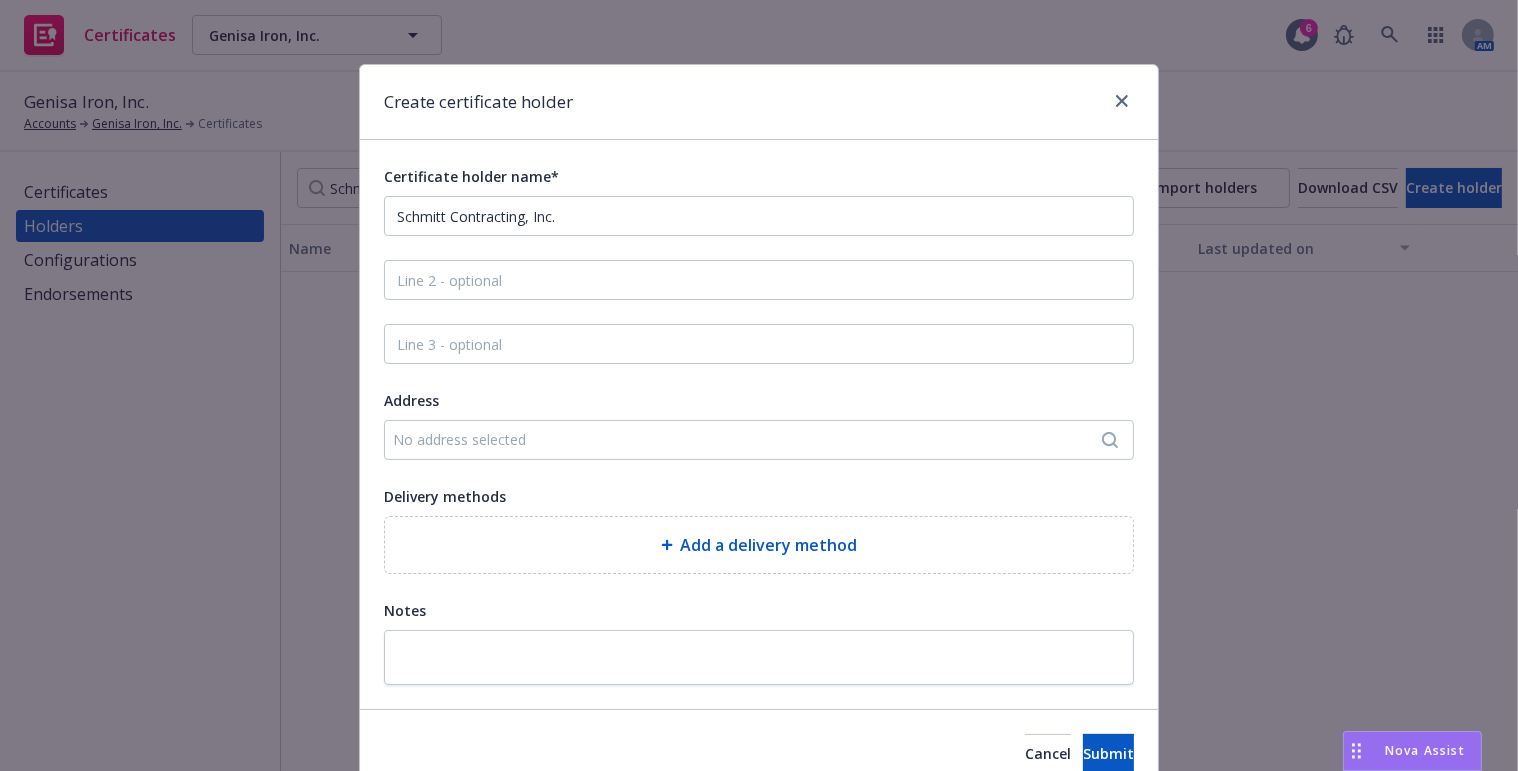 click on "No address selected" at bounding box center (749, 439) 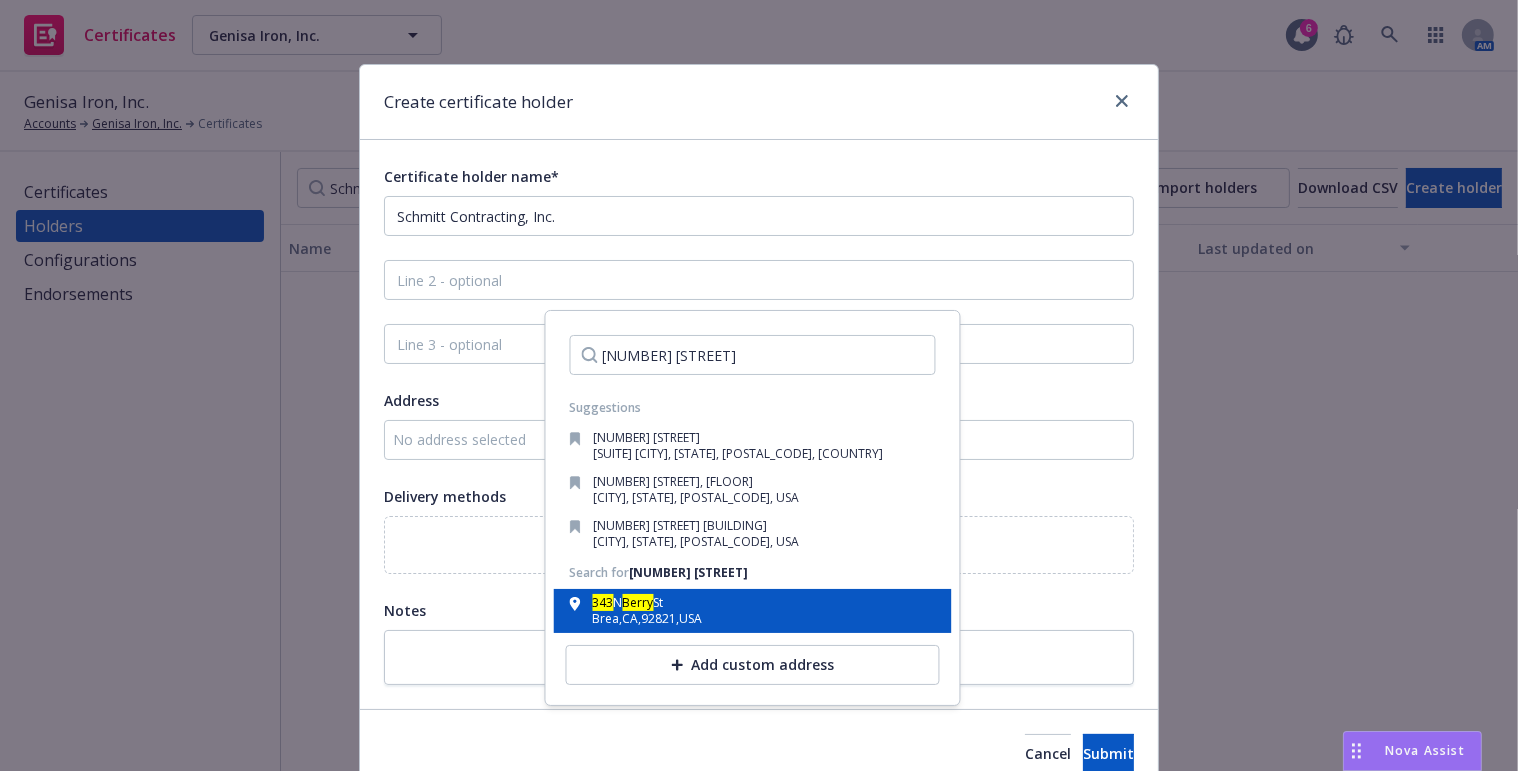 type on "[NUMBER] [STREET]" 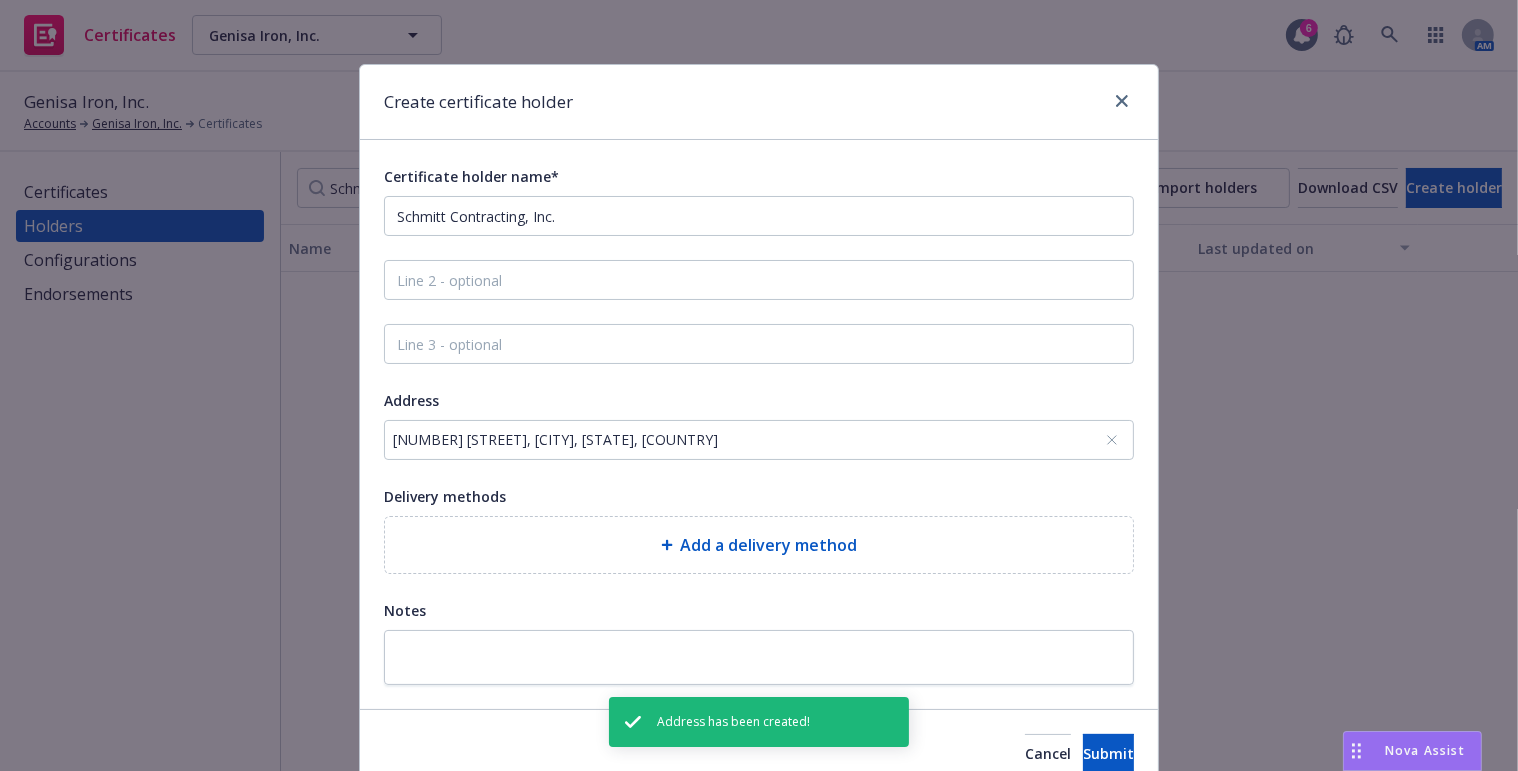 click on "Add a delivery method" at bounding box center [759, 545] 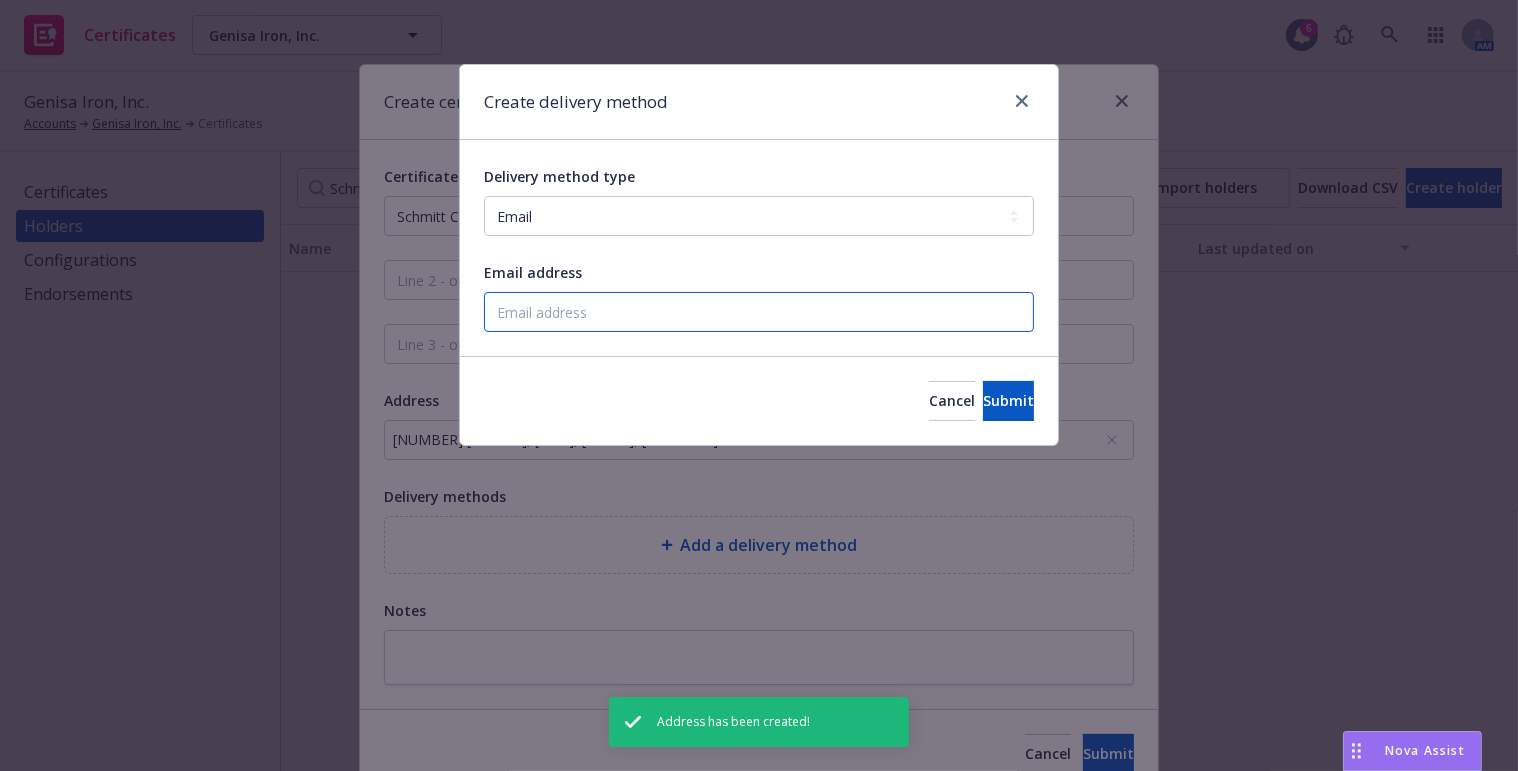 click on "Email address" at bounding box center (759, 312) 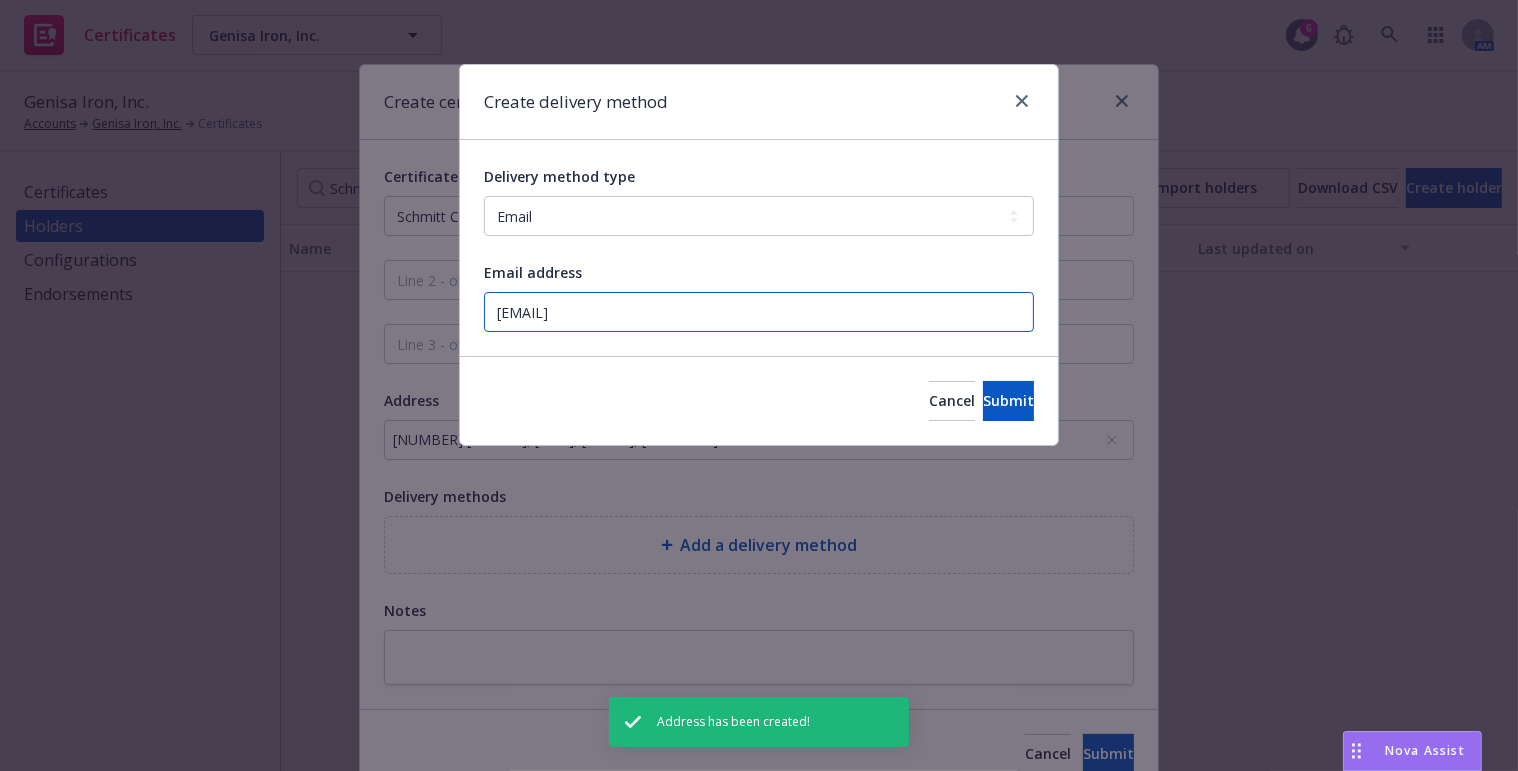 type on "[EMAIL]" 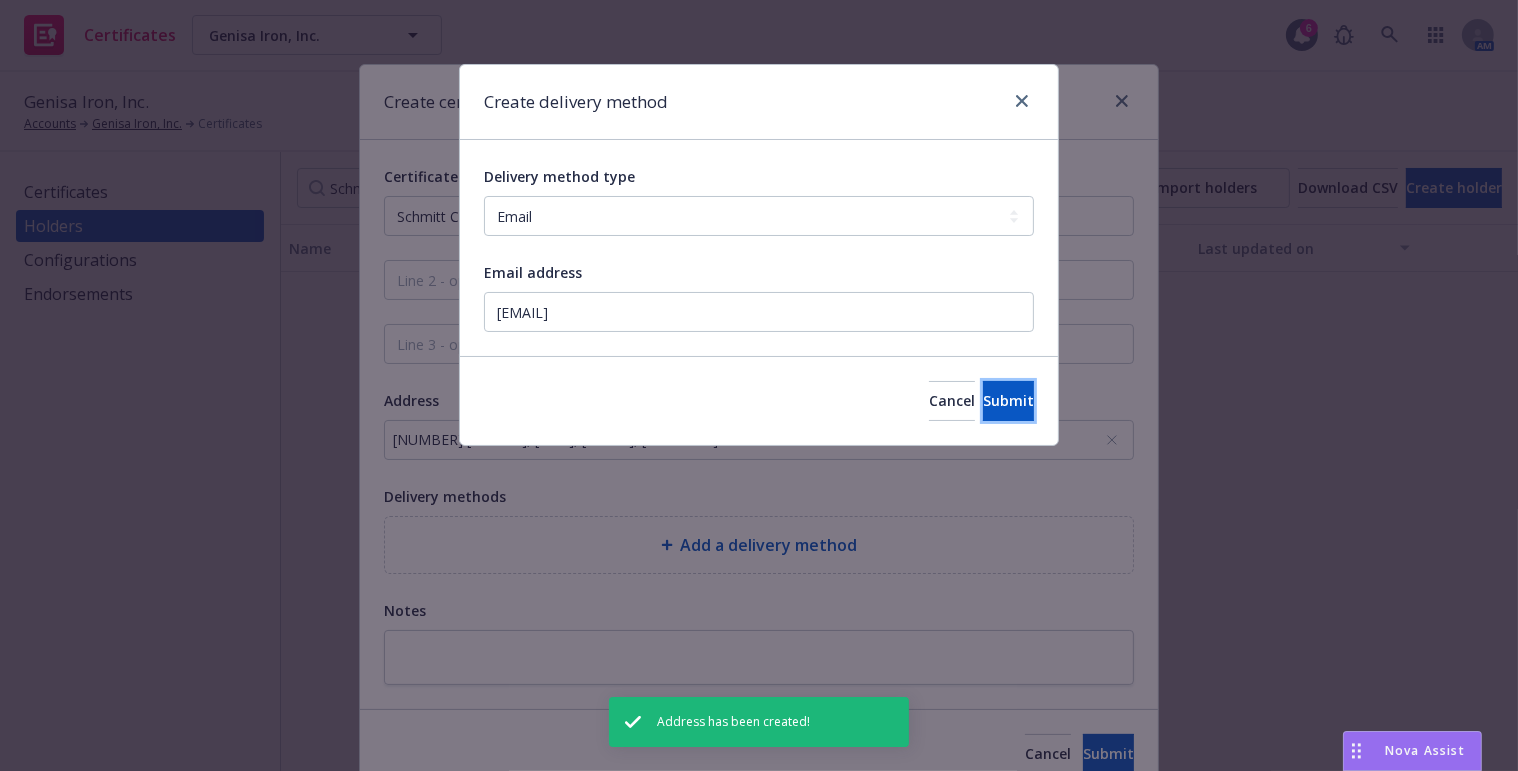 click on "Submit" at bounding box center [1008, 400] 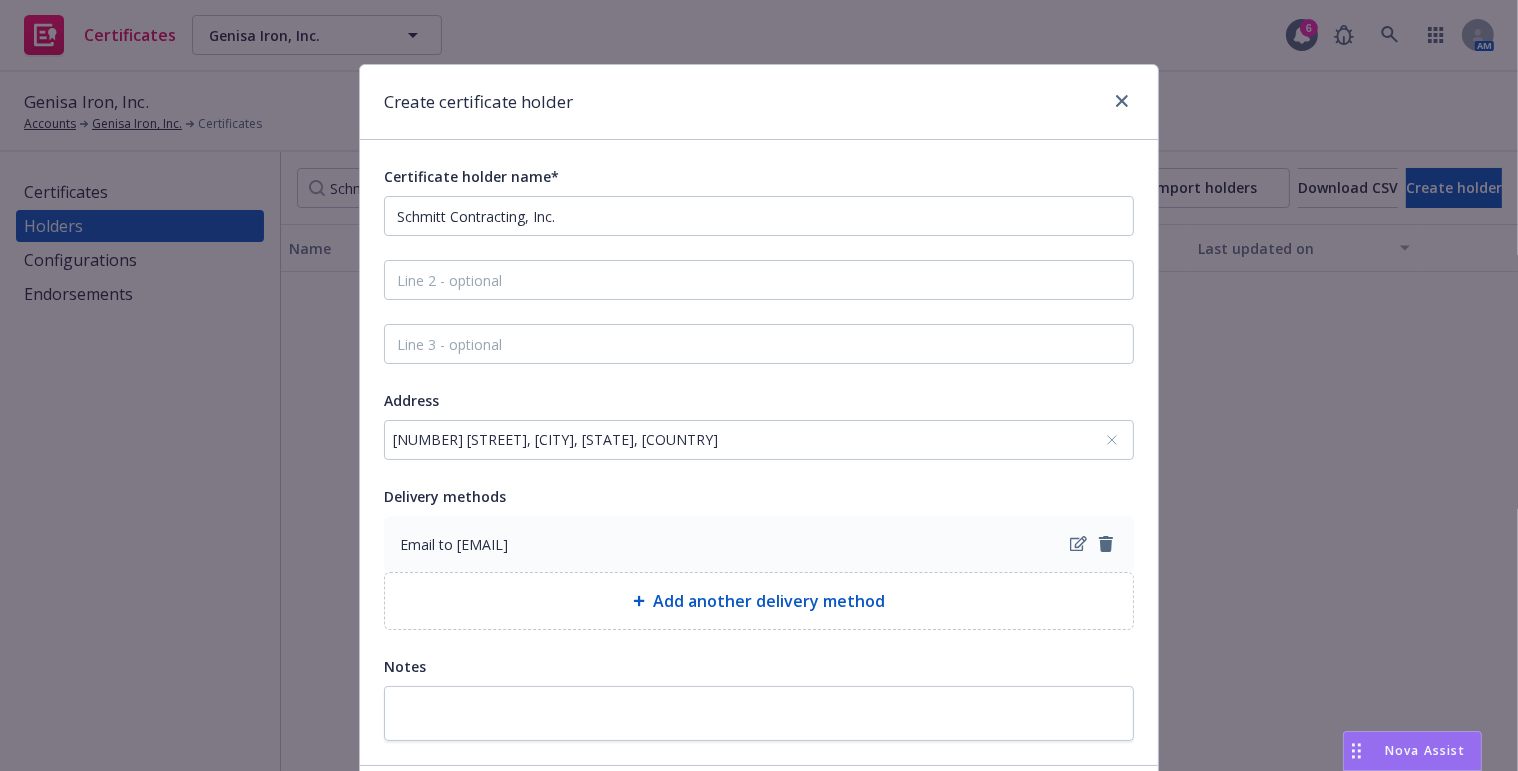 click 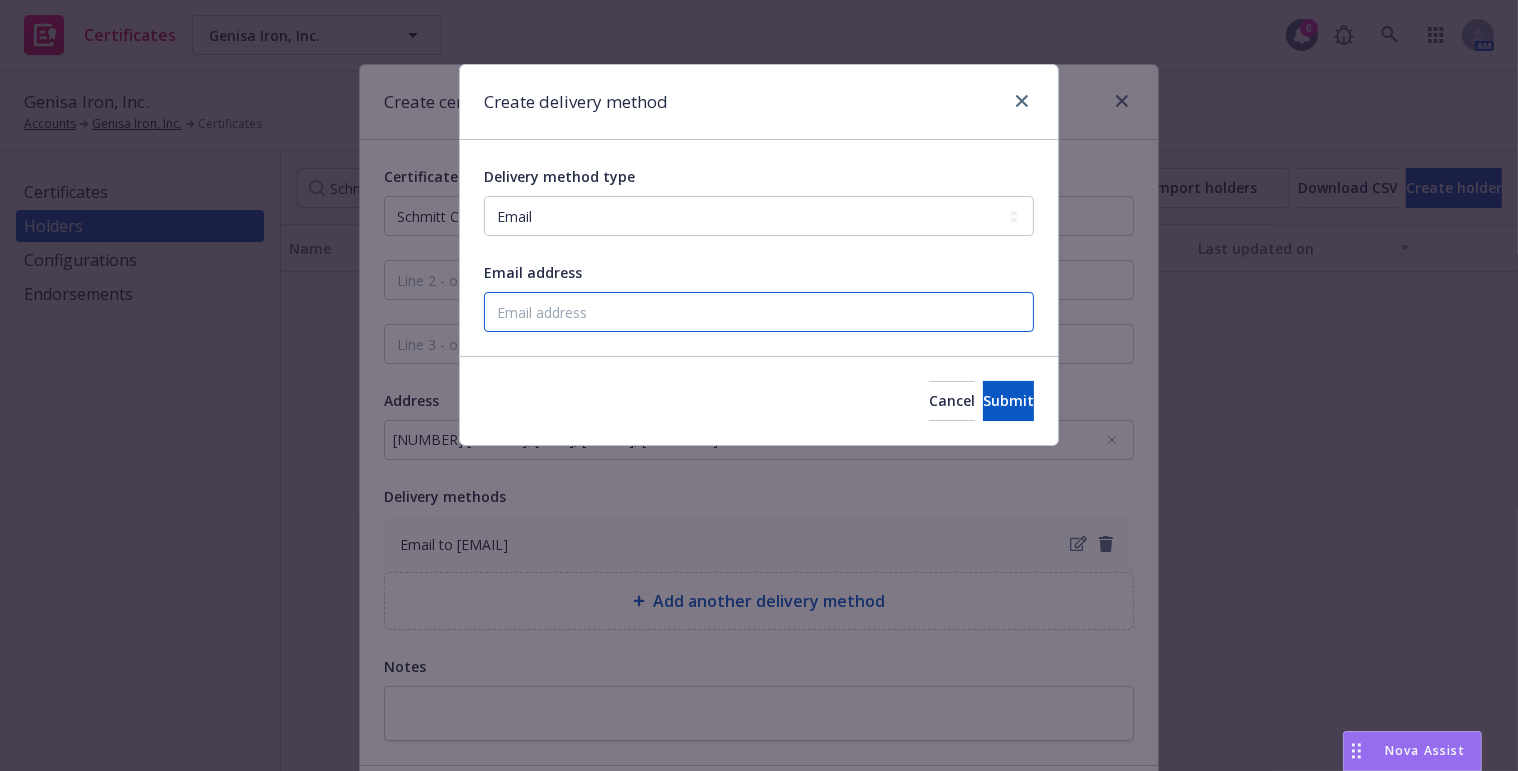 click on "Email address" at bounding box center (759, 312) 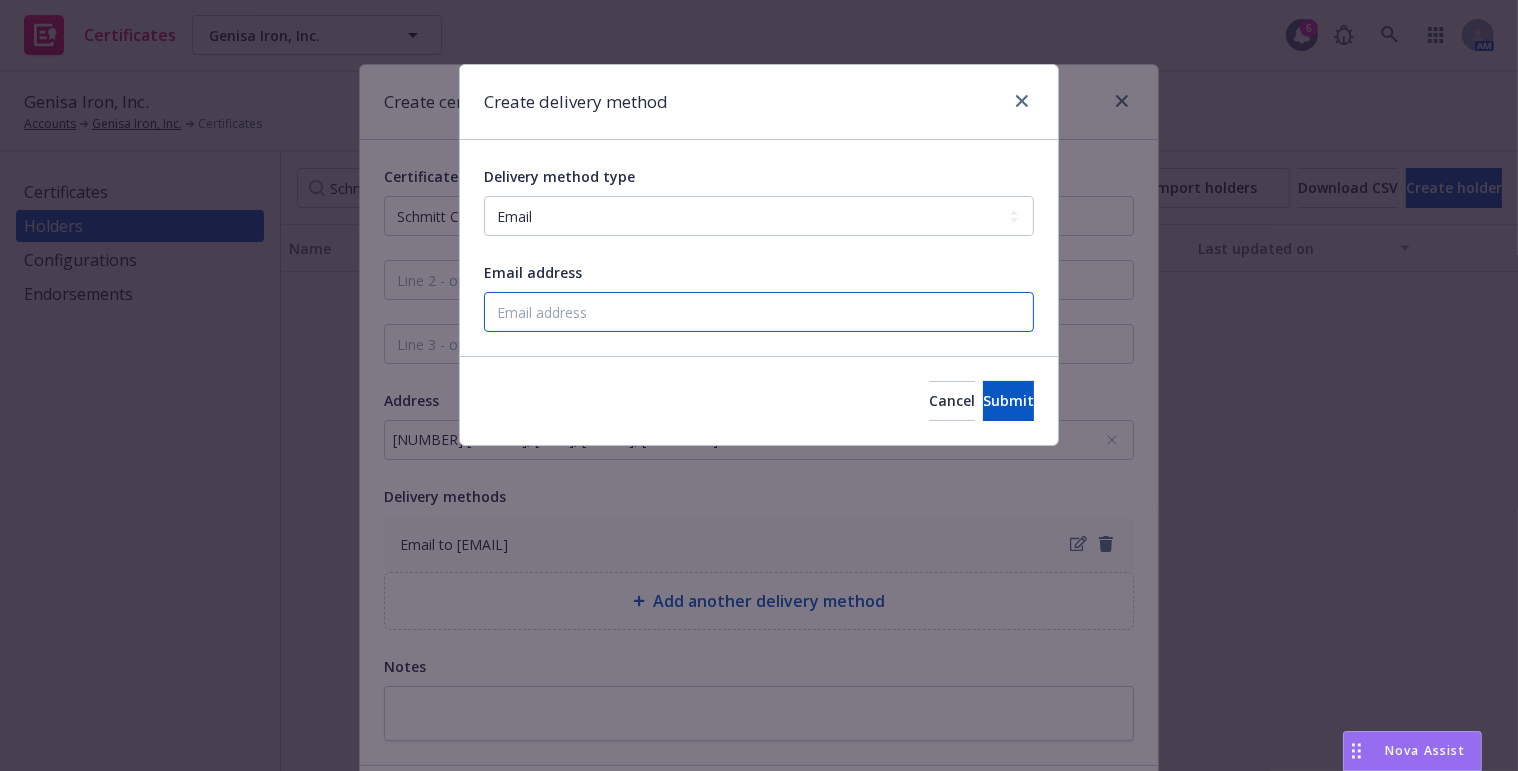 paste on "[NAME]@[EXAMPLE.COM]" 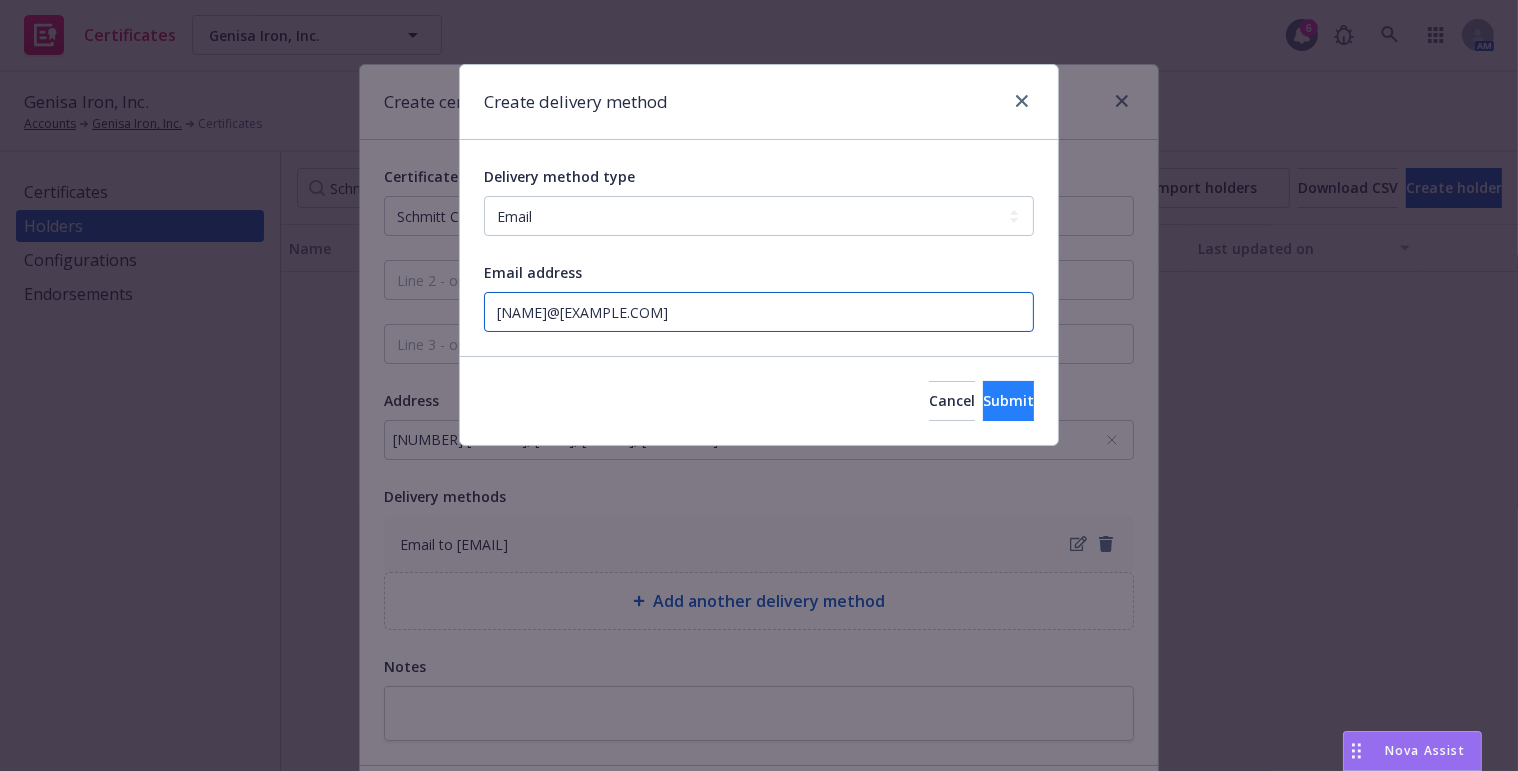 type on "[NAME]@[EXAMPLE.COM]" 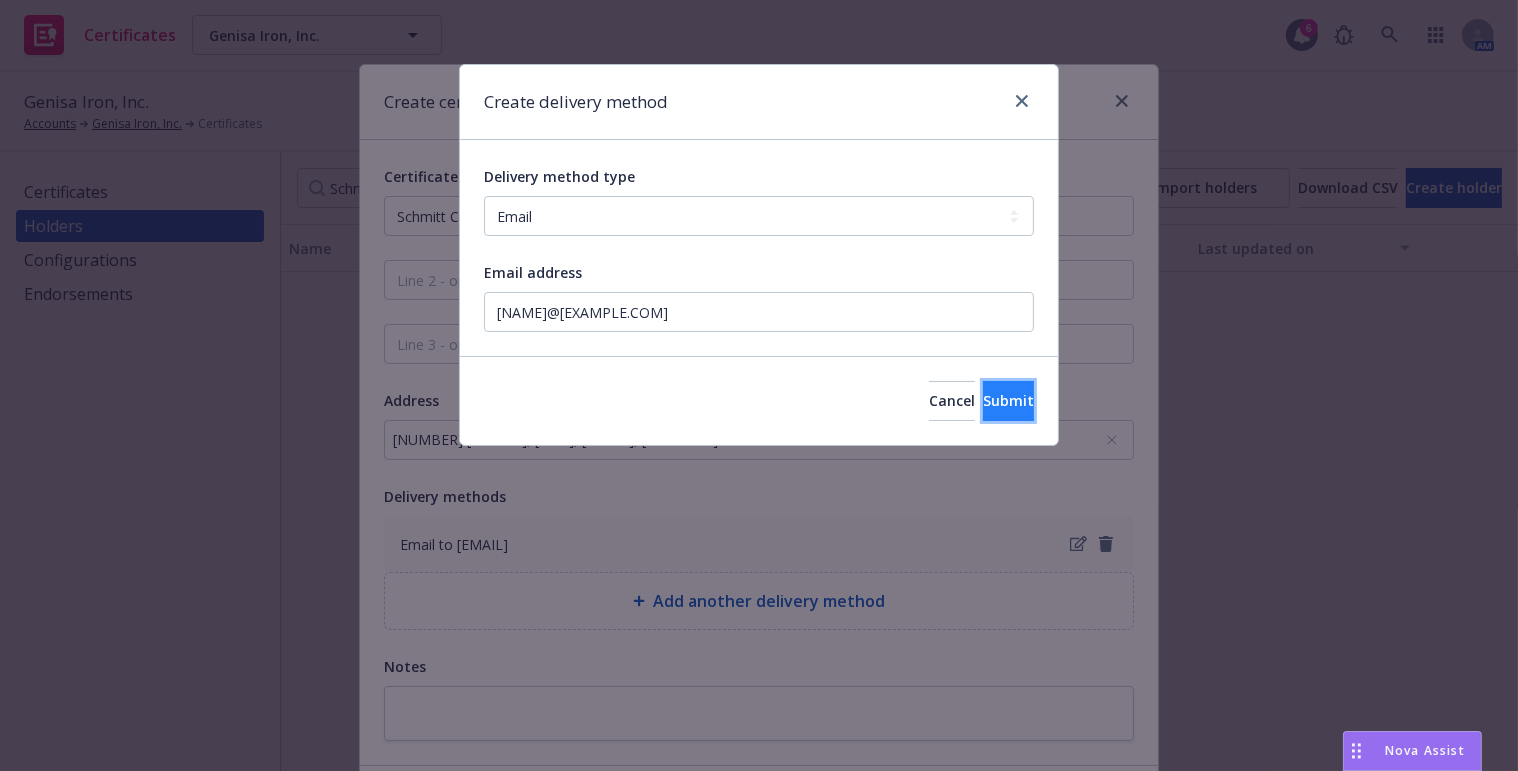 click on "Submit" at bounding box center (1008, 400) 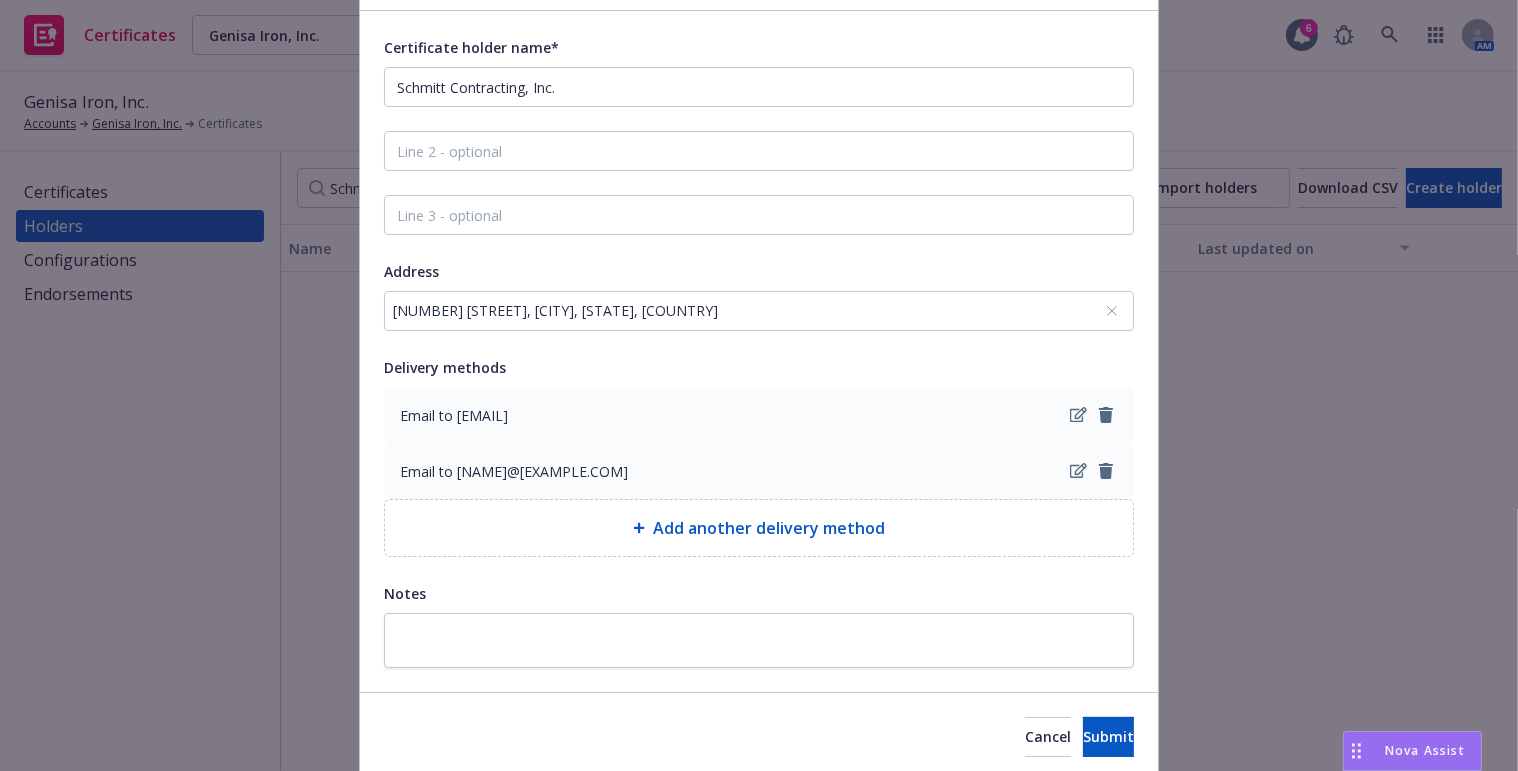 scroll, scrollTop: 203, scrollLeft: 0, axis: vertical 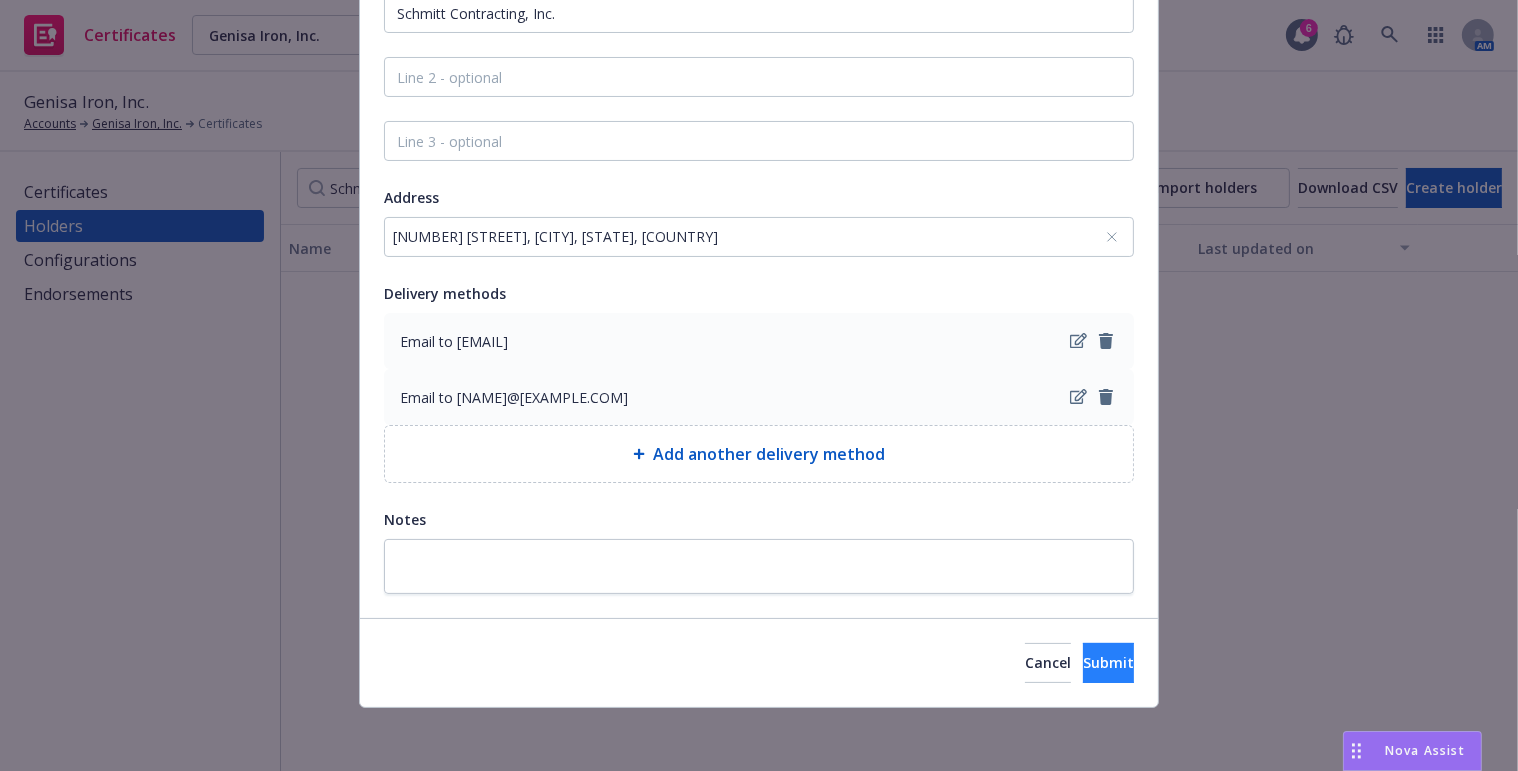 drag, startPoint x: 1049, startPoint y: 640, endPoint x: 1056, endPoint y: 654, distance: 15.652476 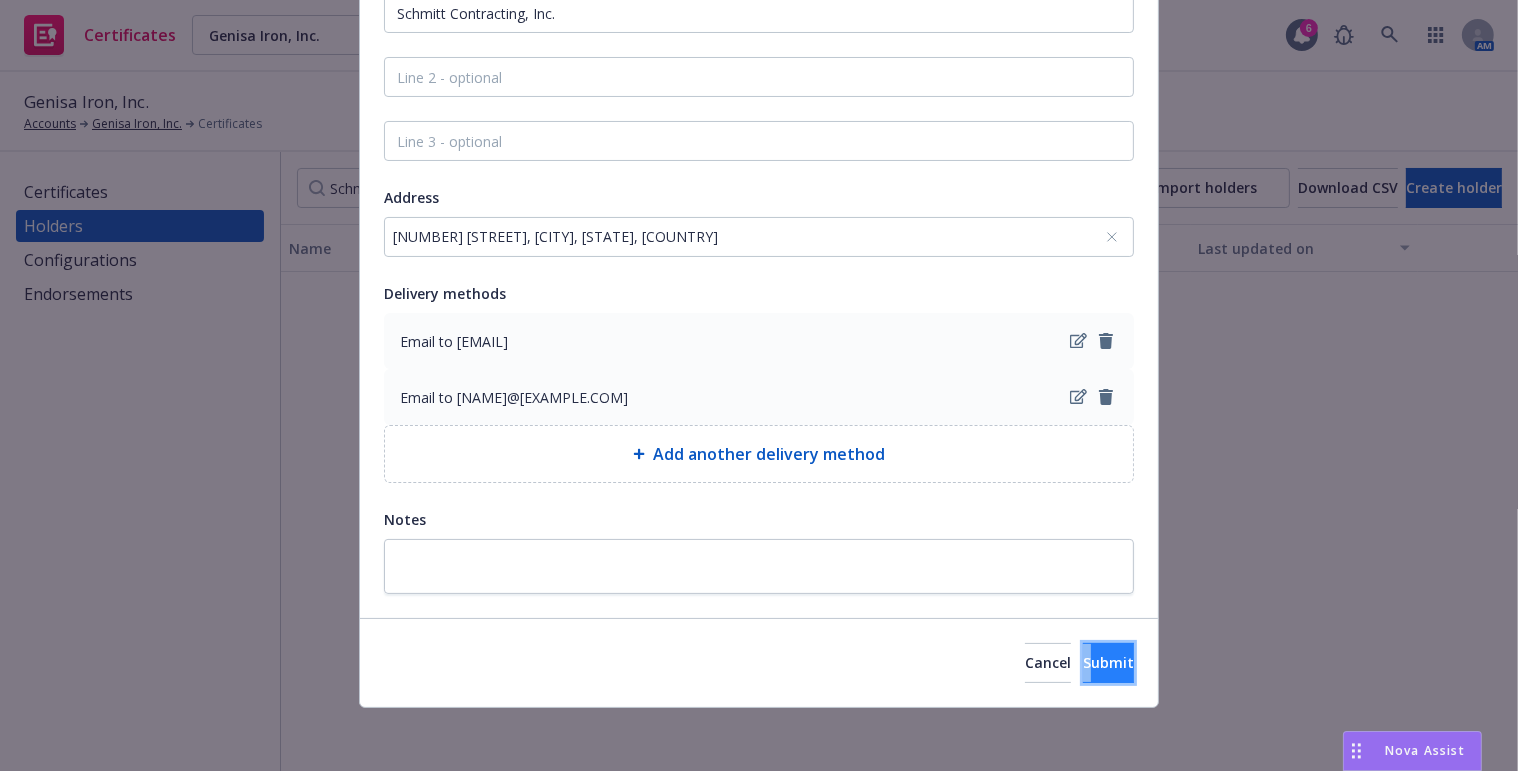 click on "Submit" at bounding box center (1108, 662) 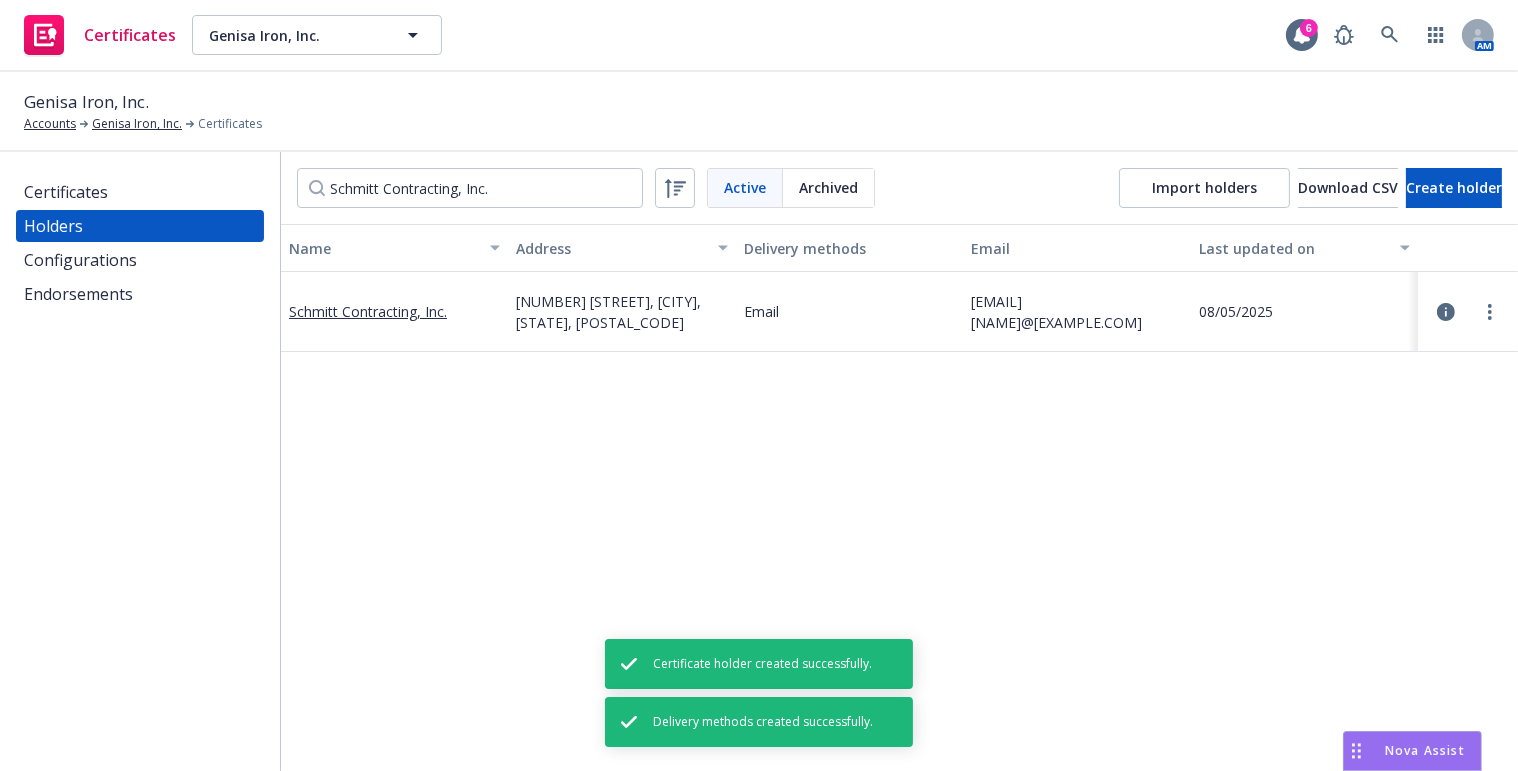 click on "Certificates" at bounding box center (66, 192) 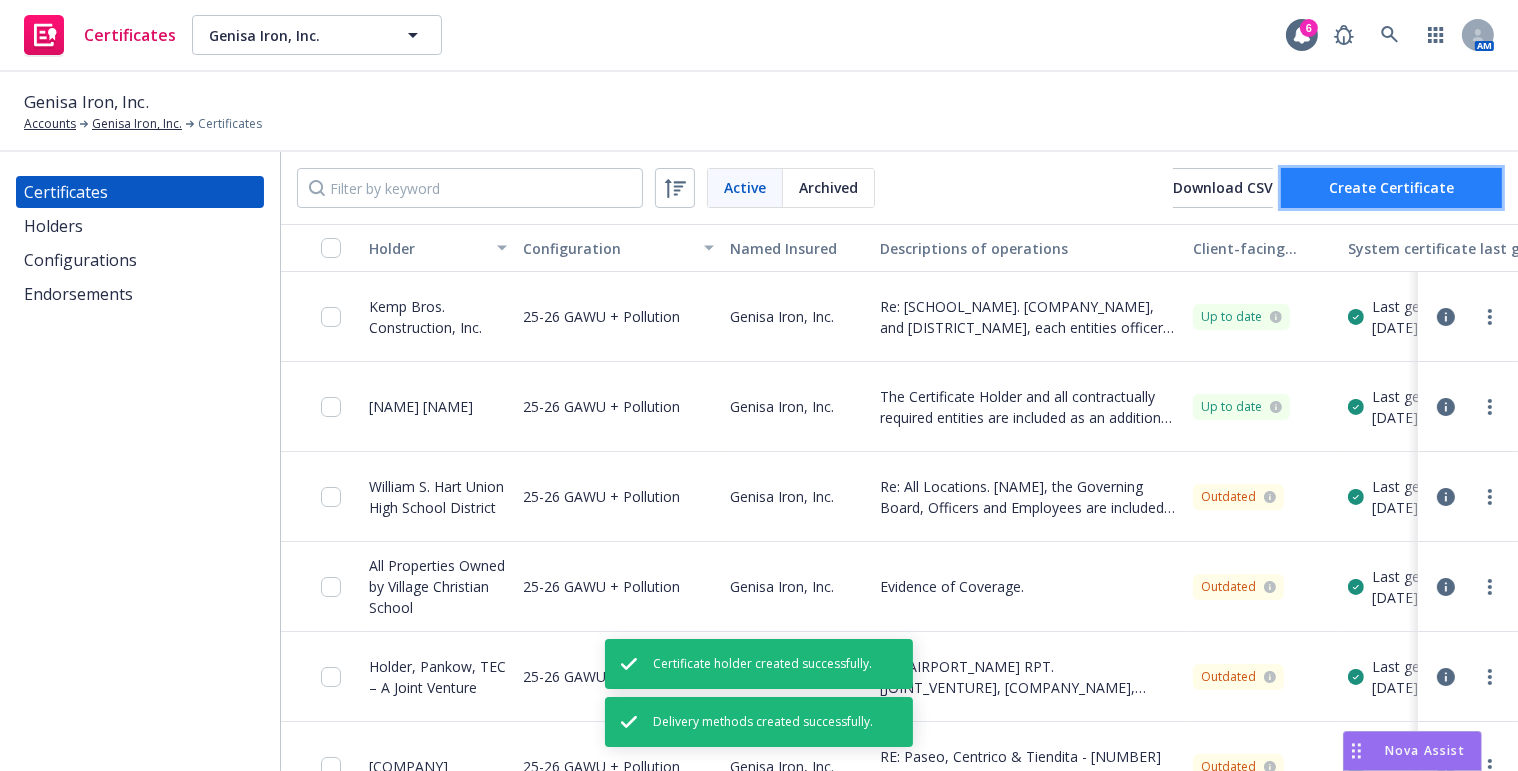 click on "Create Certificate" at bounding box center [1391, 188] 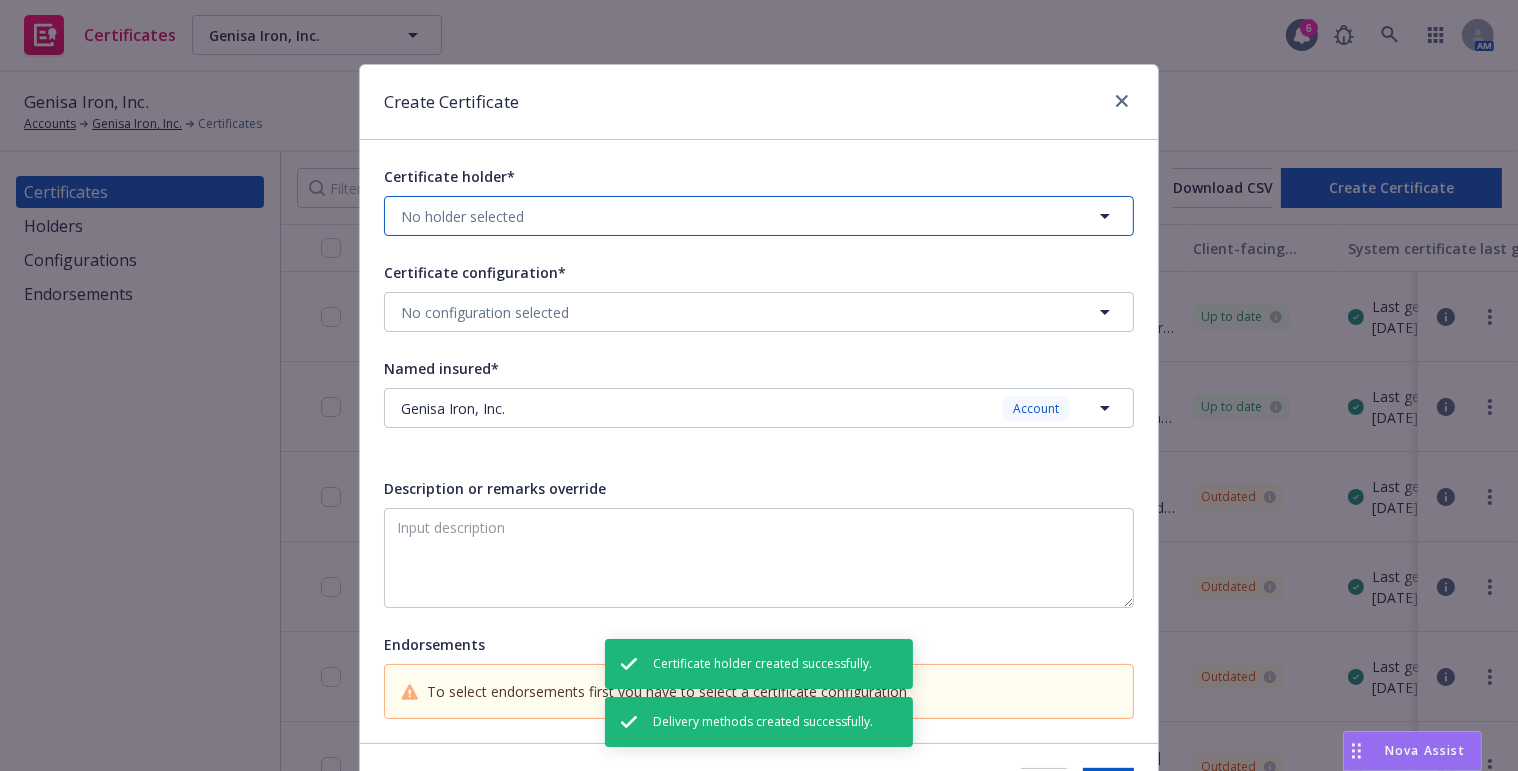 click on "No holder selected" at bounding box center (462, 216) 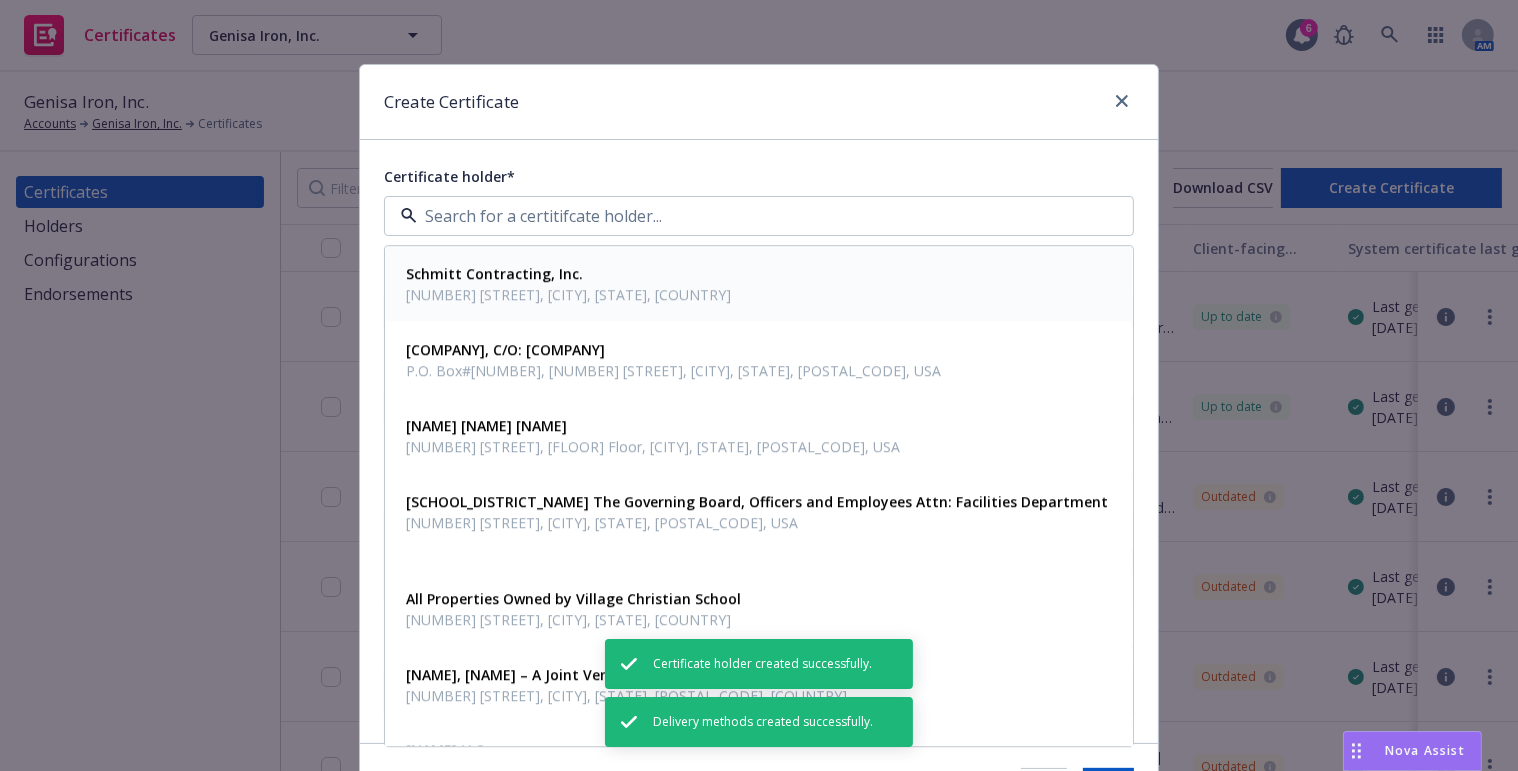 click on "Schmitt Contracting, Inc." at bounding box center [568, 274] 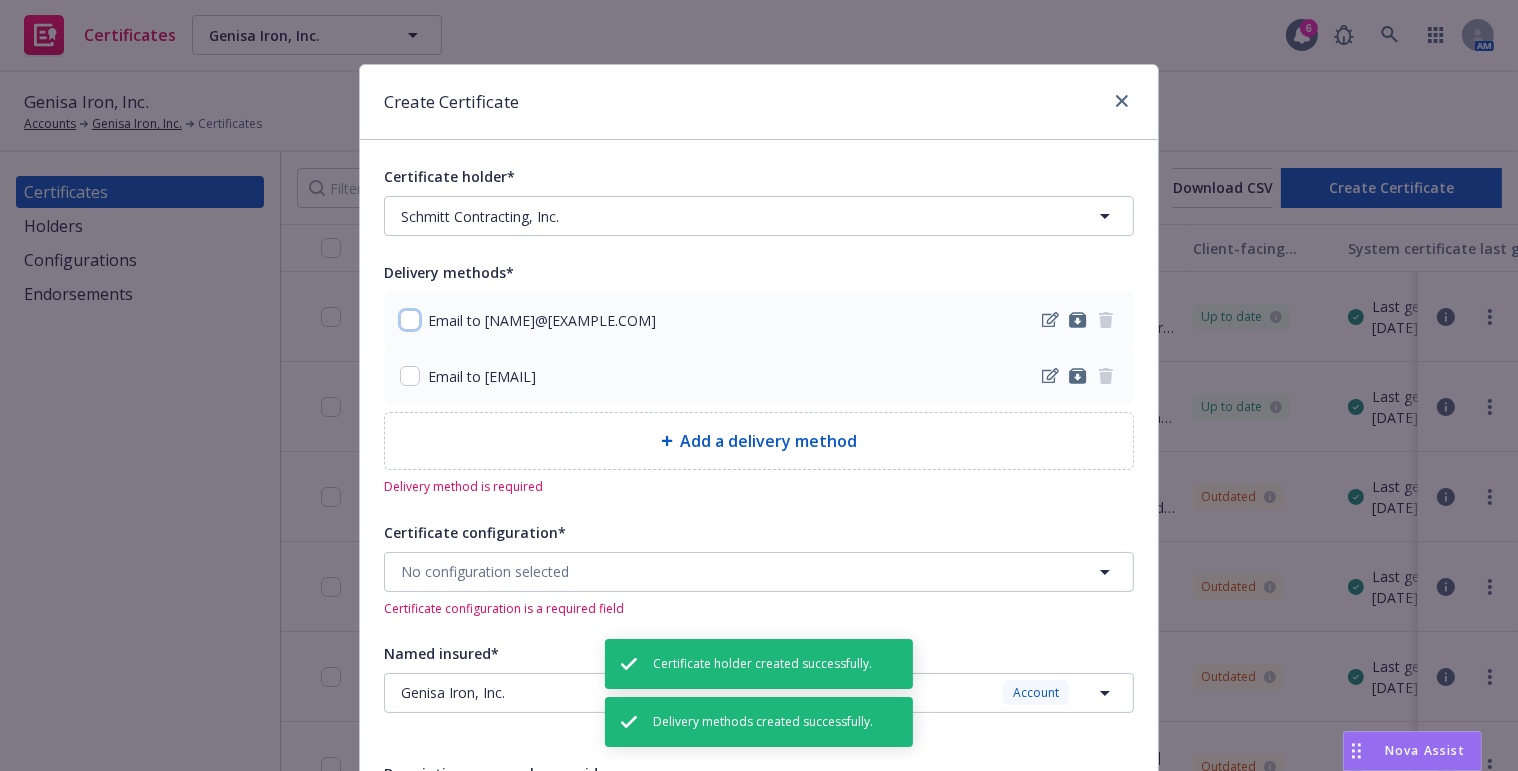 click at bounding box center (410, 320) 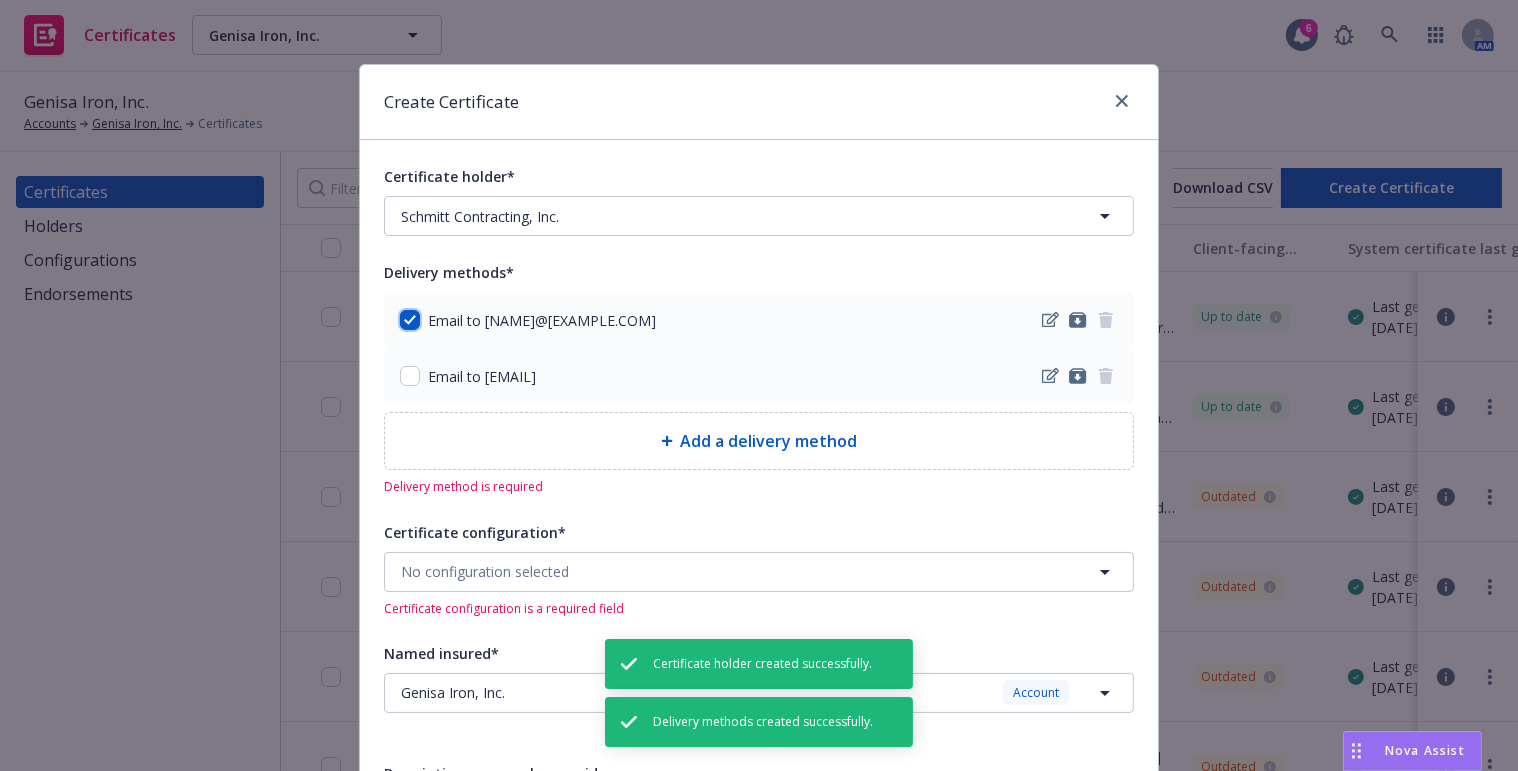 checkbox on "true" 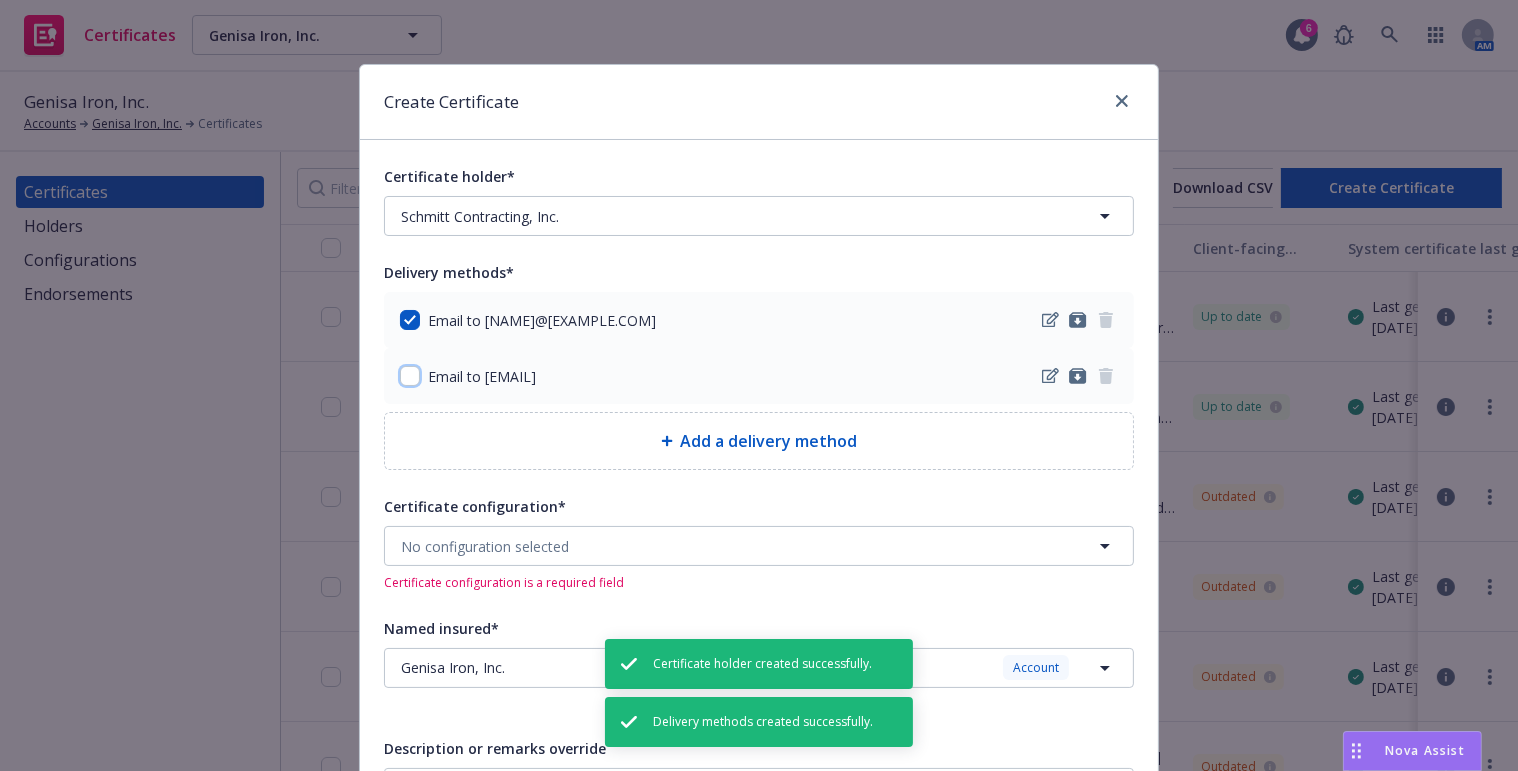 click at bounding box center (410, 376) 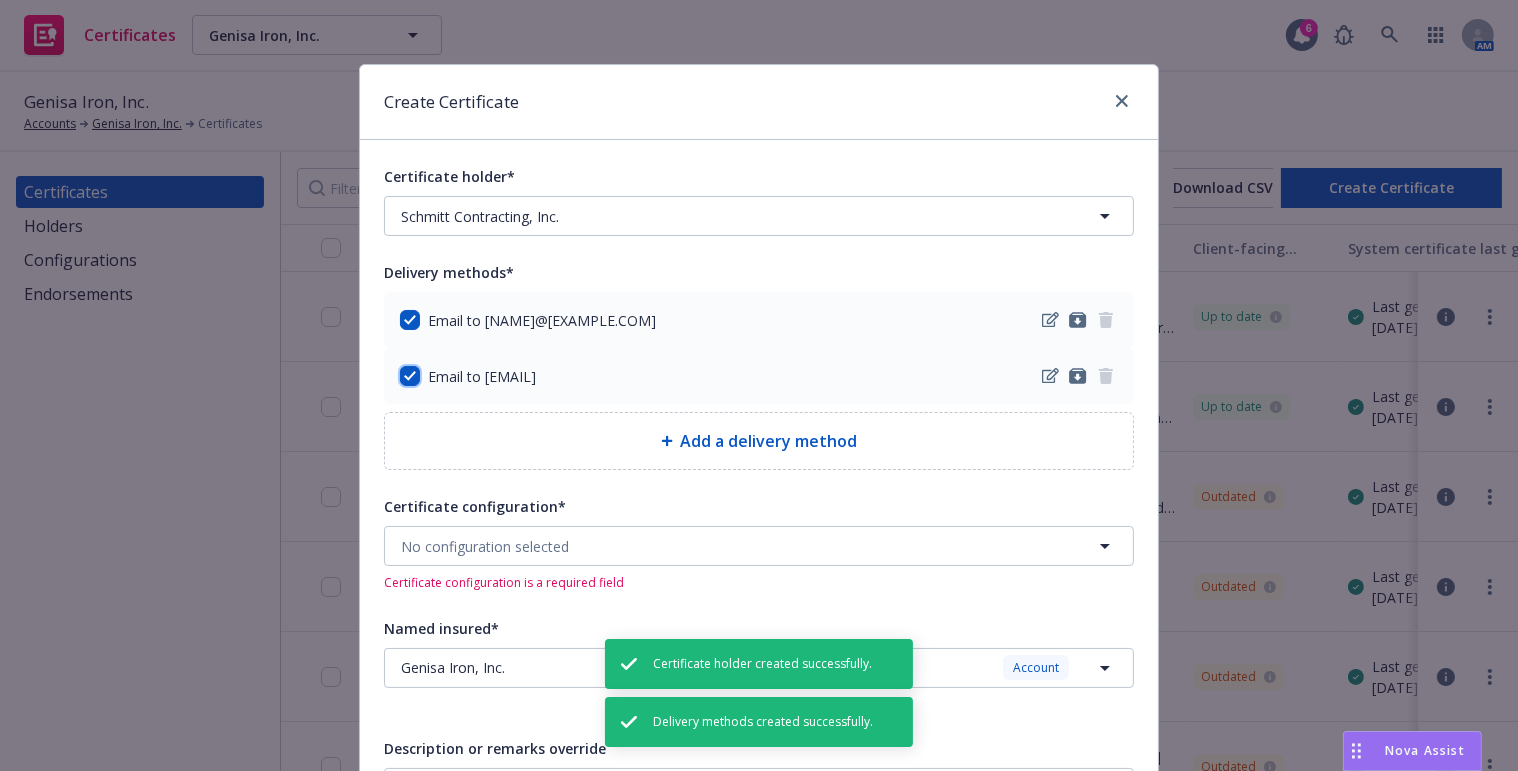 checkbox on "true" 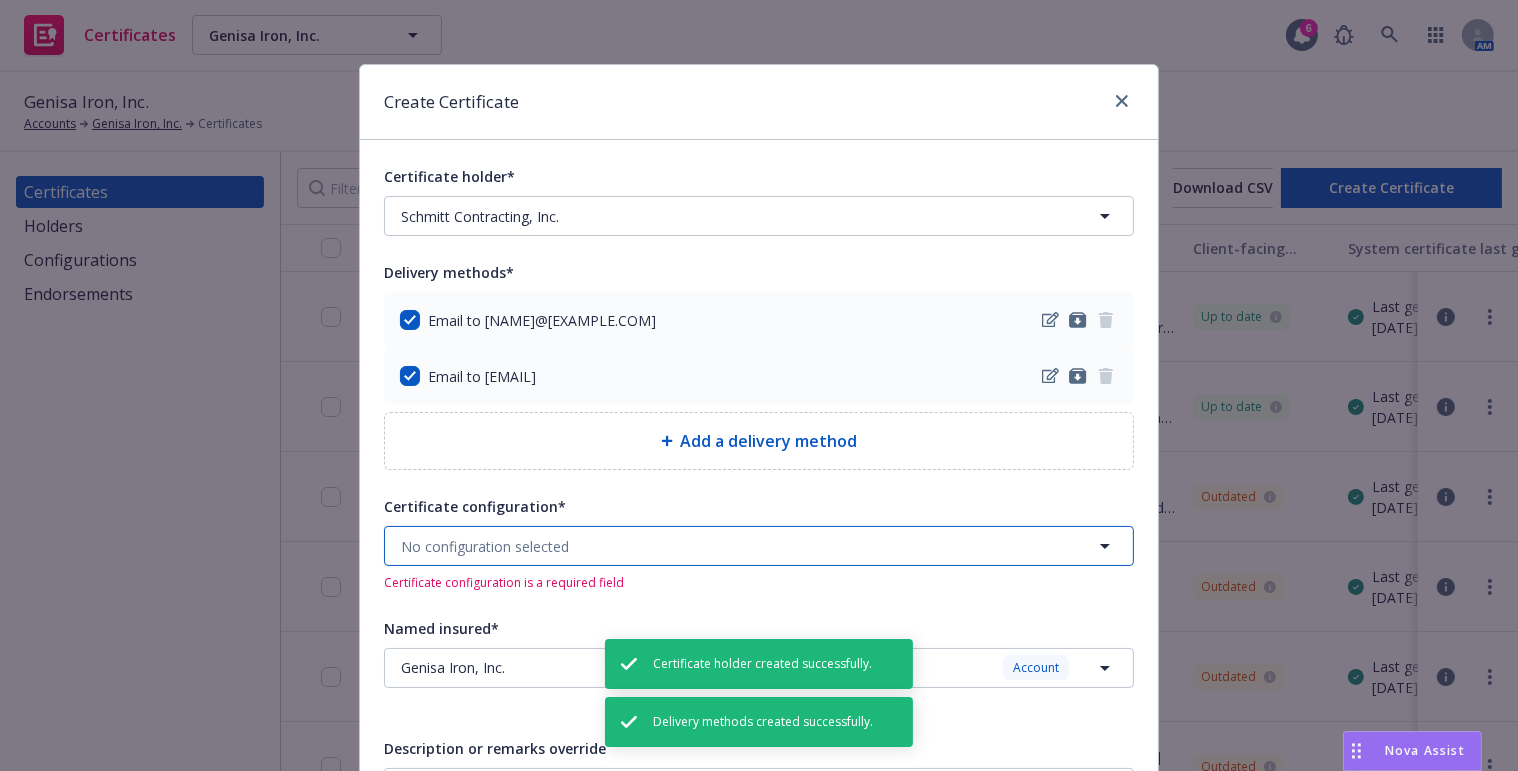 click on "No configuration selected" at bounding box center (485, 546) 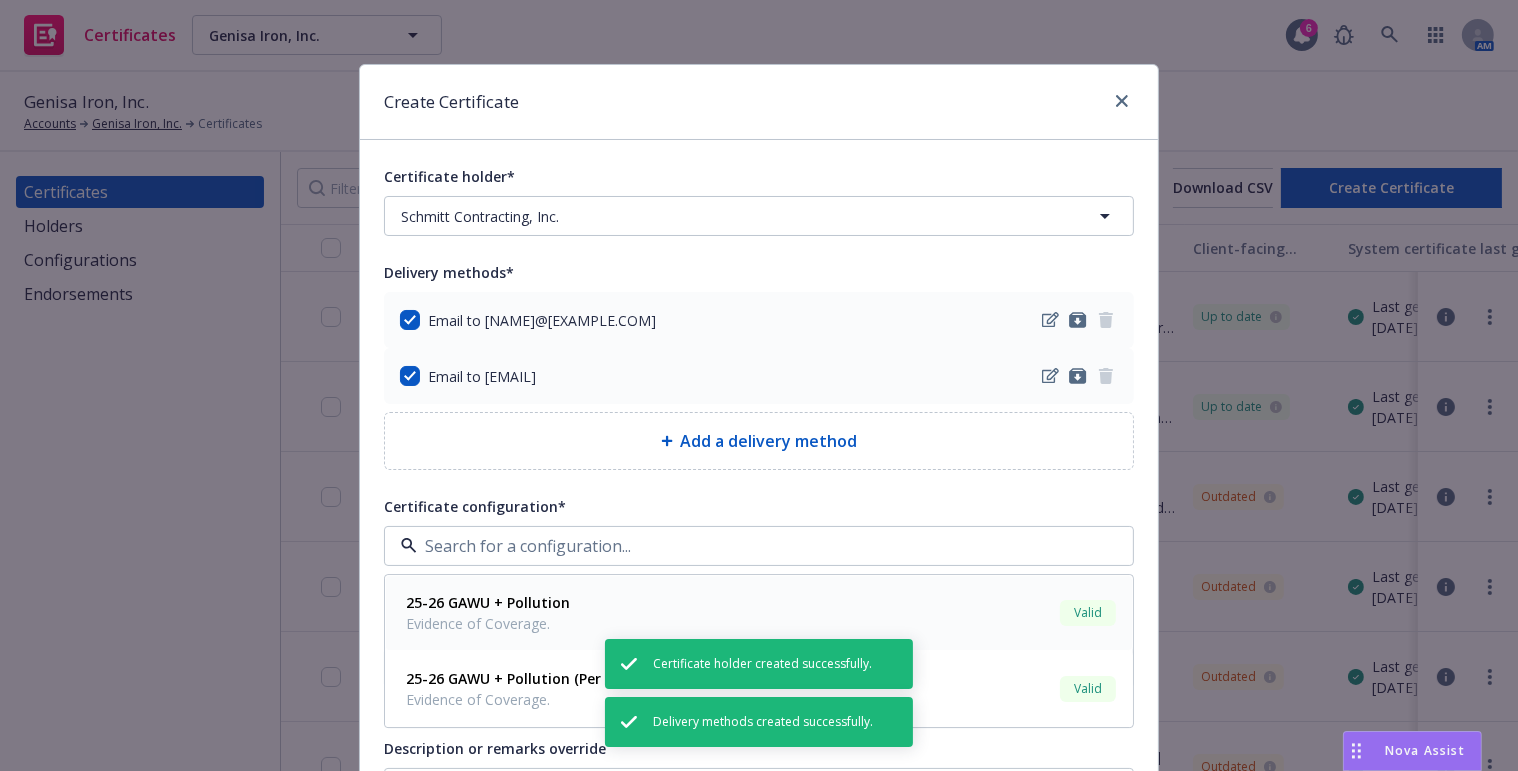 click on "Evidence of Coverage." at bounding box center (488, 624) 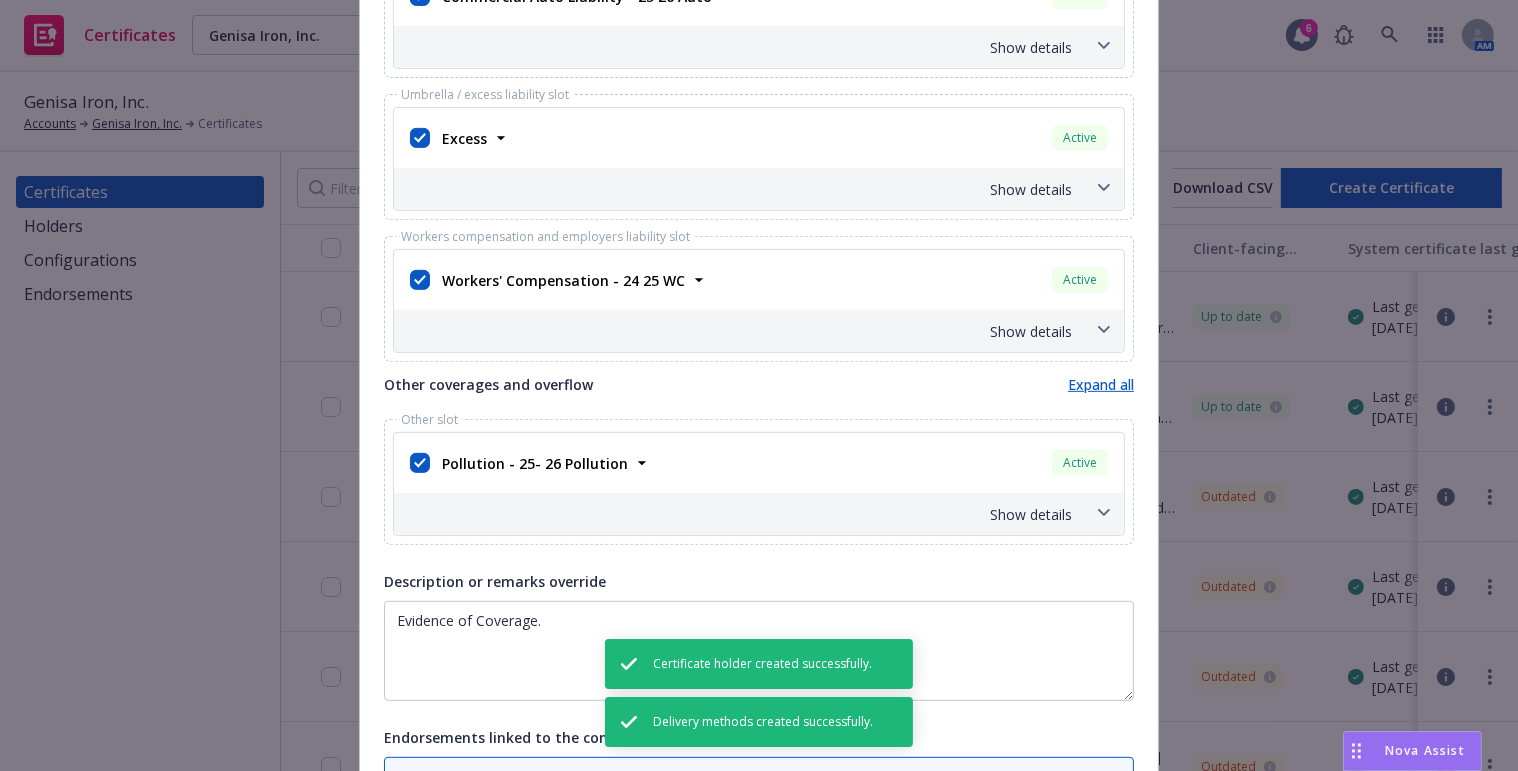 scroll, scrollTop: 1362, scrollLeft: 0, axis: vertical 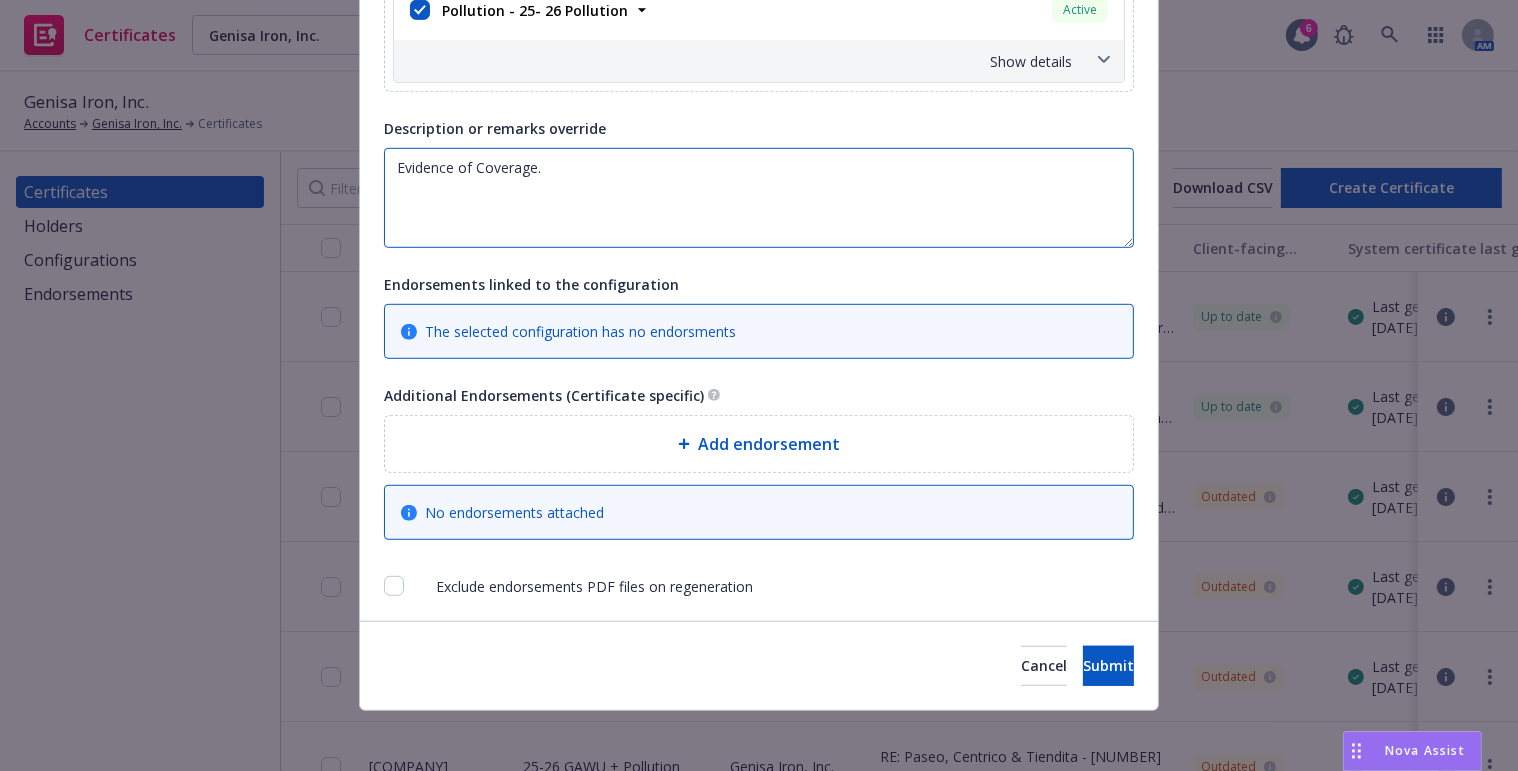 drag, startPoint x: 641, startPoint y: 163, endPoint x: 192, endPoint y: 126, distance: 450.5219 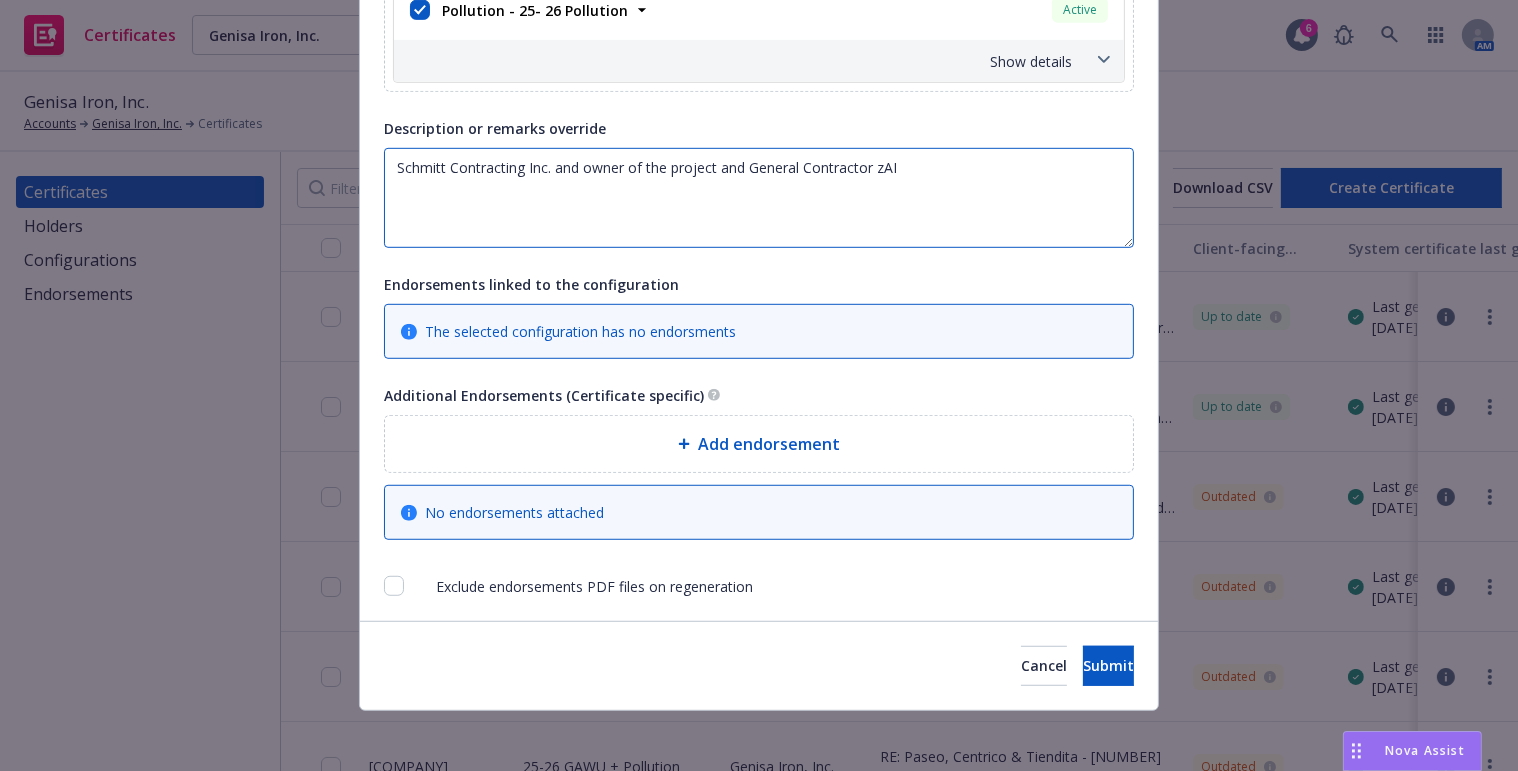 paste on "The Certificate Holder is included as an additional insured as required by a written contract with respect to General Liability and Auto Liability." 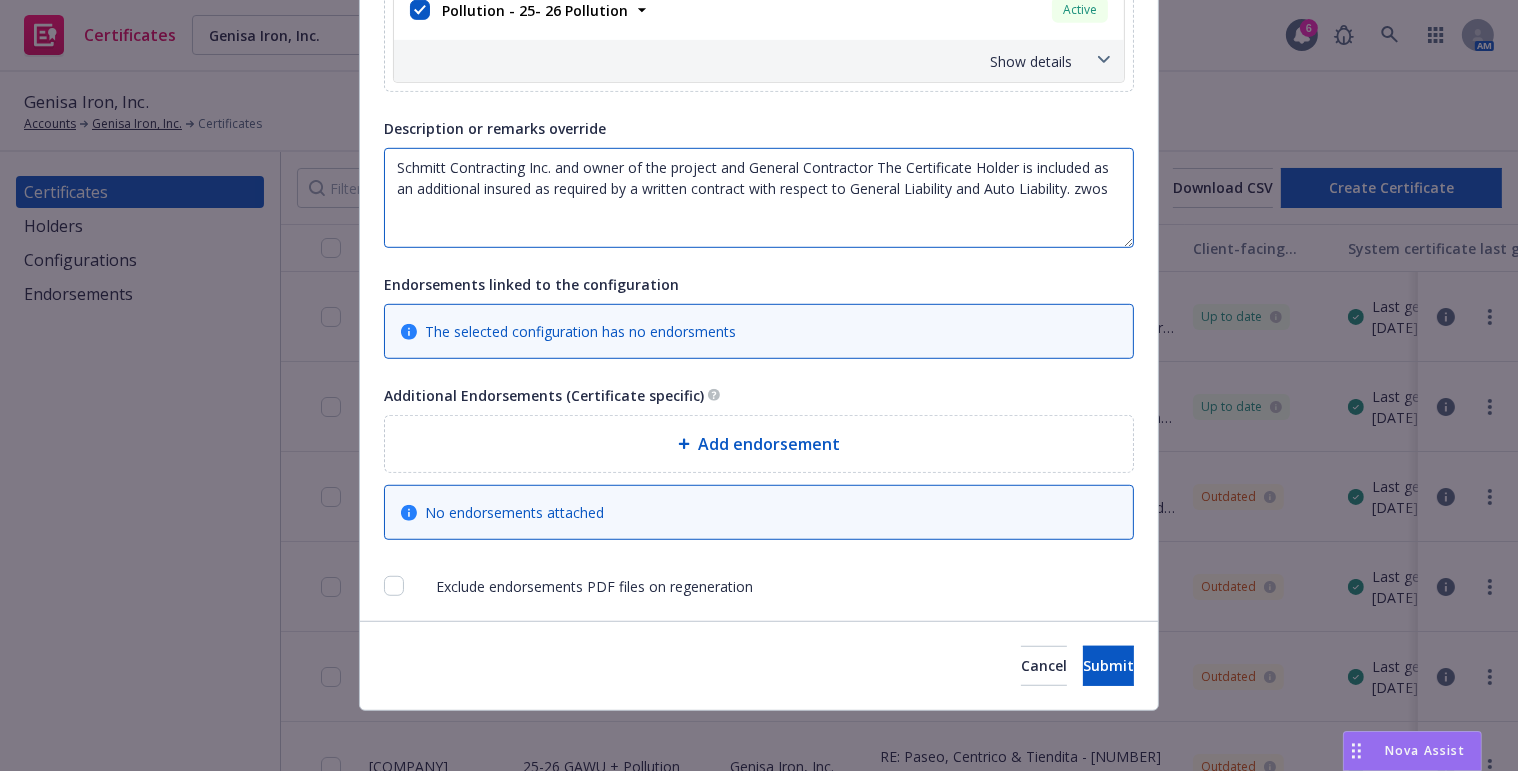 paste on "Waiver of subrogation applies with respect to General Liability, Auto Liability and Worker's Compensation as required by written contract." 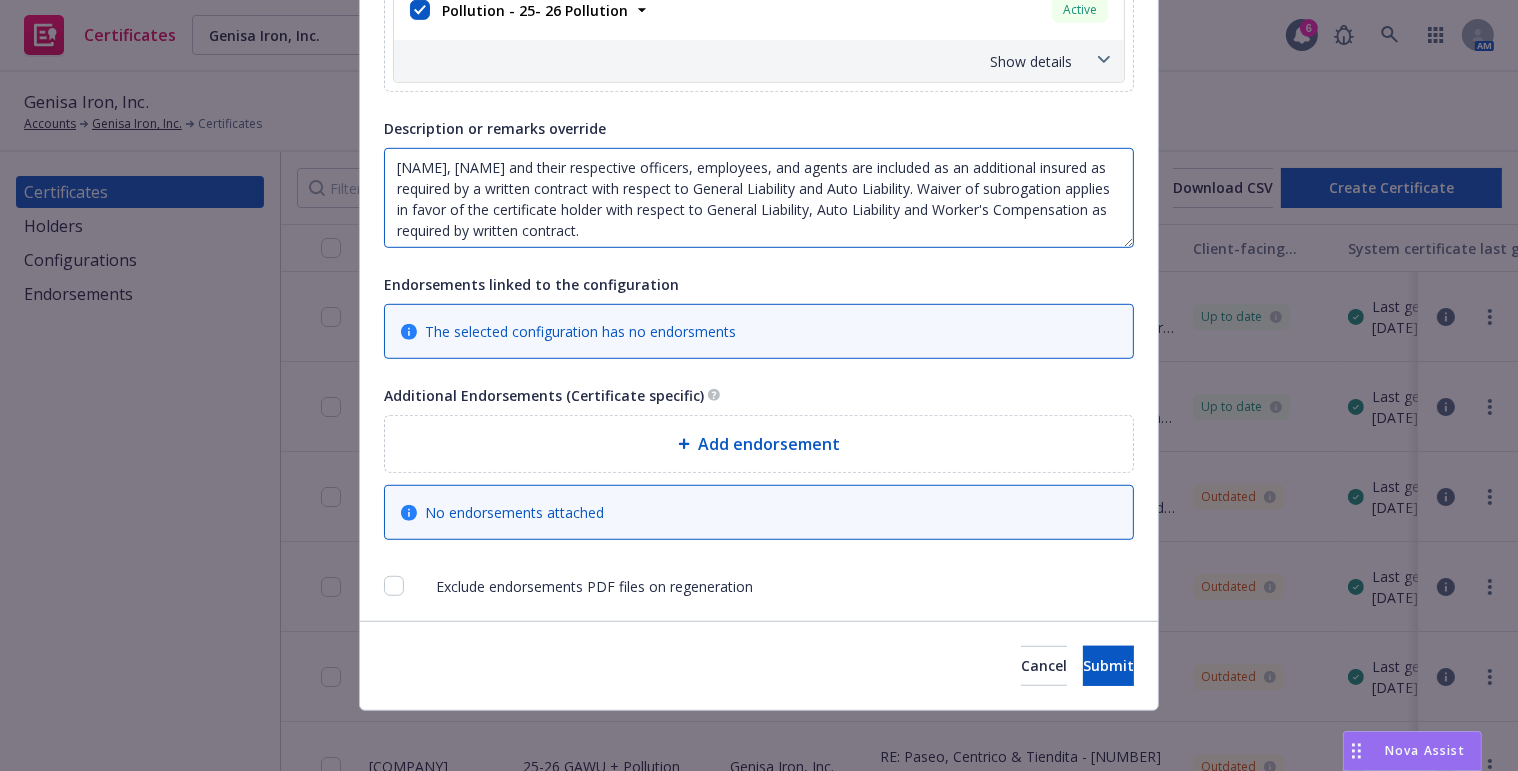 drag, startPoint x: 889, startPoint y: 209, endPoint x: 790, endPoint y: 213, distance: 99.08077 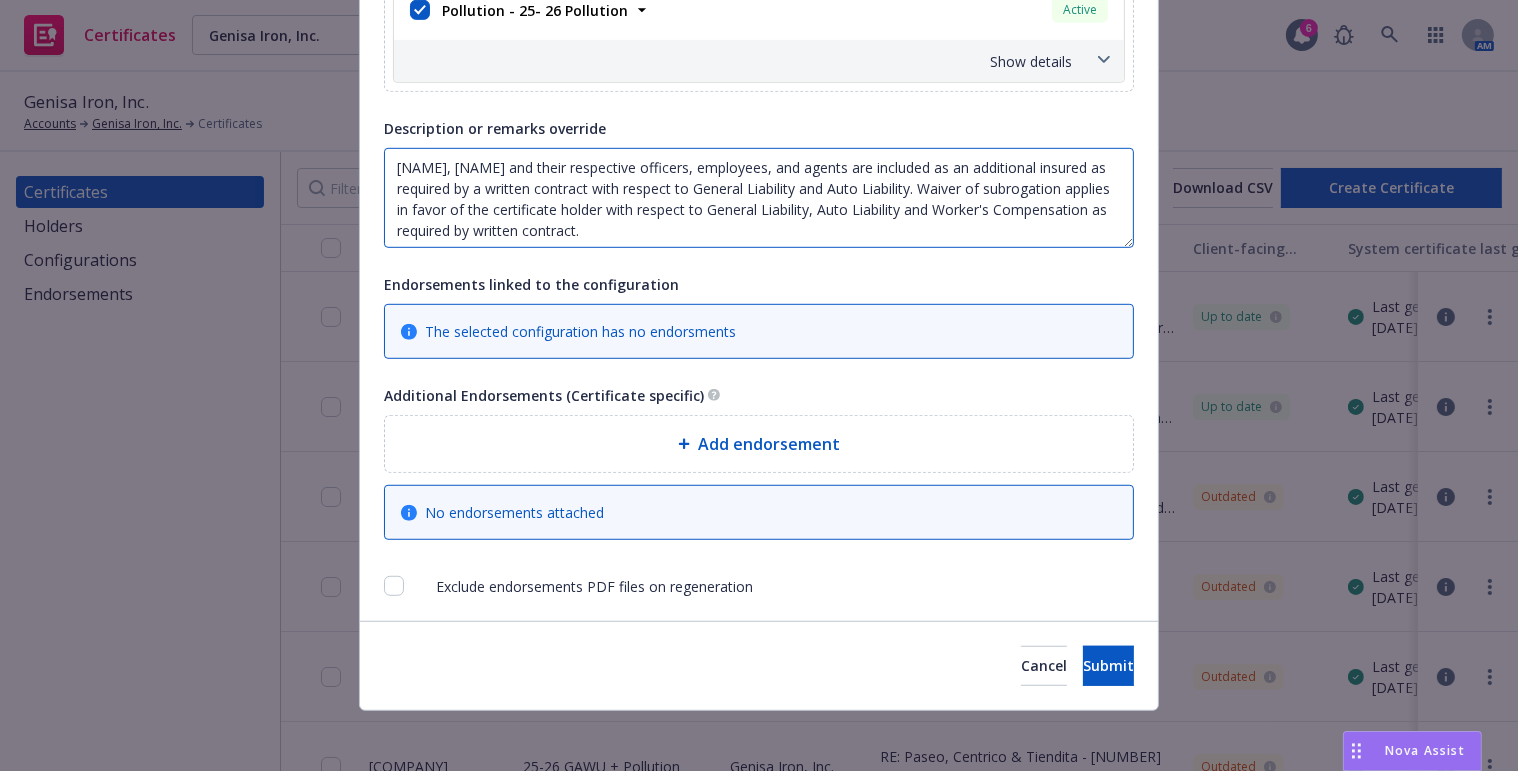 click on "[NAME], [NAME] and their respective officers, employees, and agents are included as an additional insured as required by a written contract with respect to General Liability and Auto Liability. Waiver of subrogation applies in favor of the certificate holder with respect to General Liability, Auto Liability and Worker's Compensation as required by written contract." at bounding box center [759, 198] 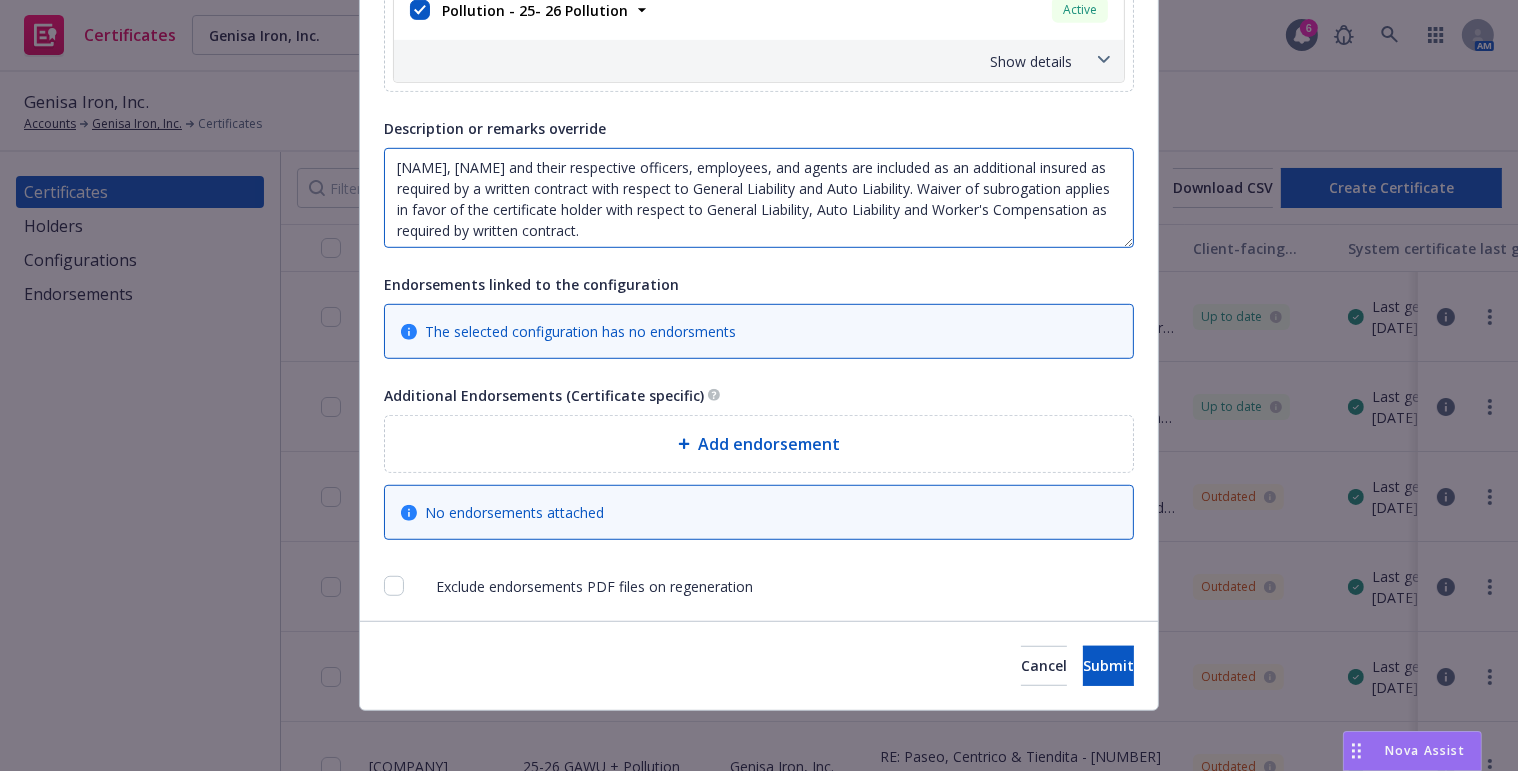 drag, startPoint x: 883, startPoint y: 201, endPoint x: 792, endPoint y: 207, distance: 91.197586 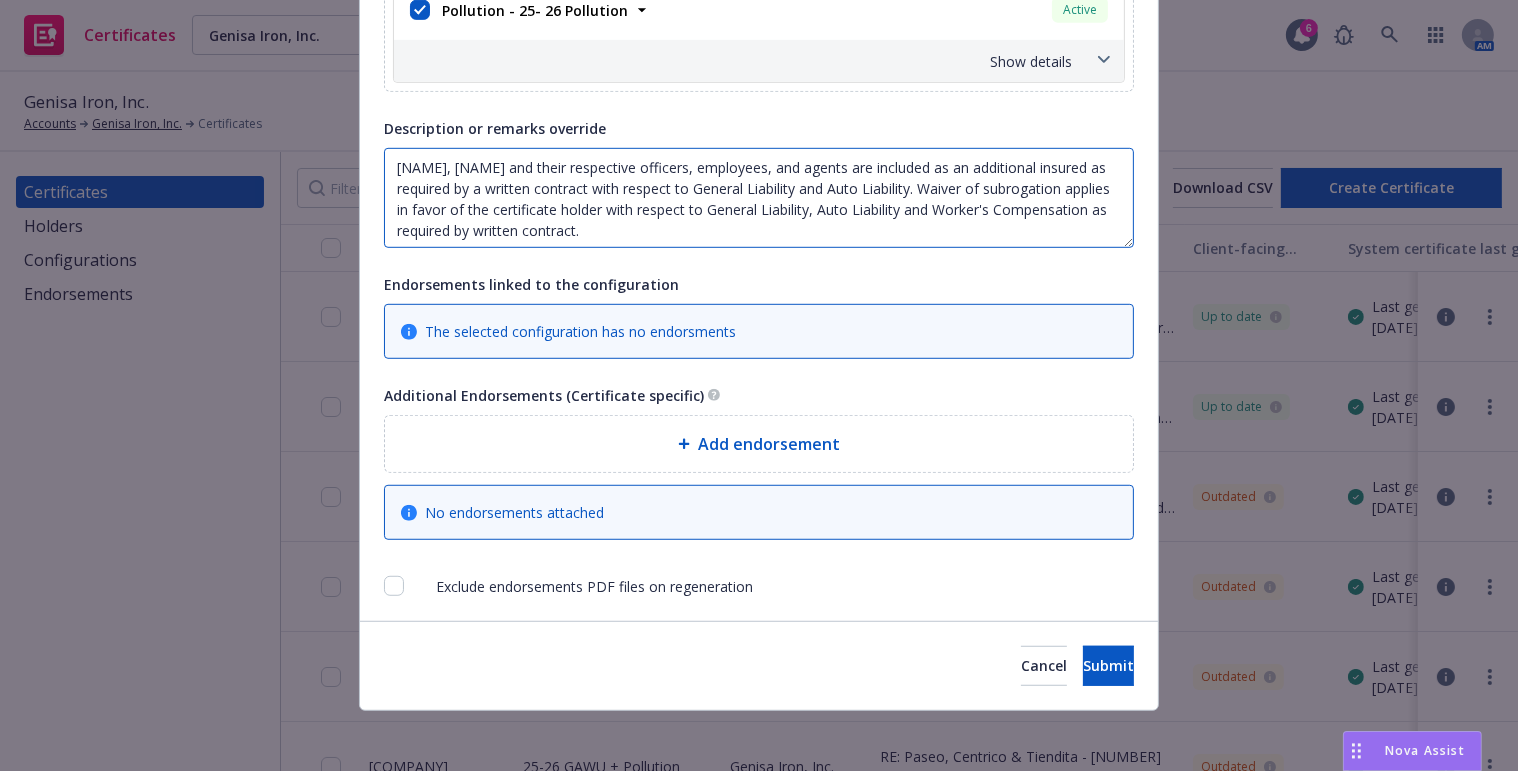 click on "[NAME], [NAME] and their respective officers, employees, and agents are included as an additional insured as required by a written contract with respect to General Liability and Auto Liability. Waiver of subrogation applies in favor of the certificate holder with respect to General Liability, Auto Liability and Worker's Compensation as required by written contract." at bounding box center (759, 198) 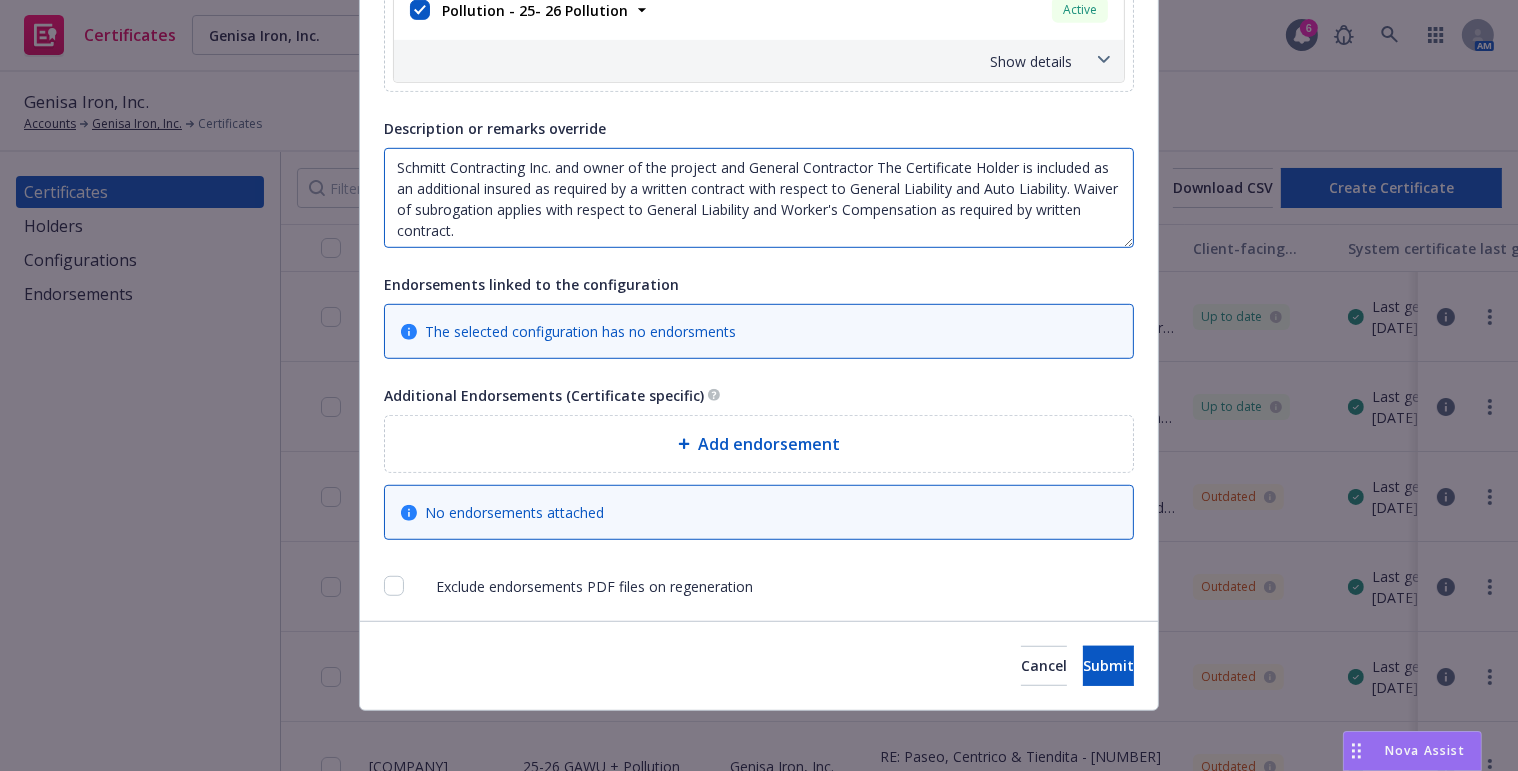 type on "Schmitt Contracting Inc. and owner of the project and General Contractor The Certificate Holder is included as an additional insured as required by a written contract with respect to General Liability and Auto Liability. Waiver of subrogation applies with respect to General Liability and Worker's Compensation as required by written contract." 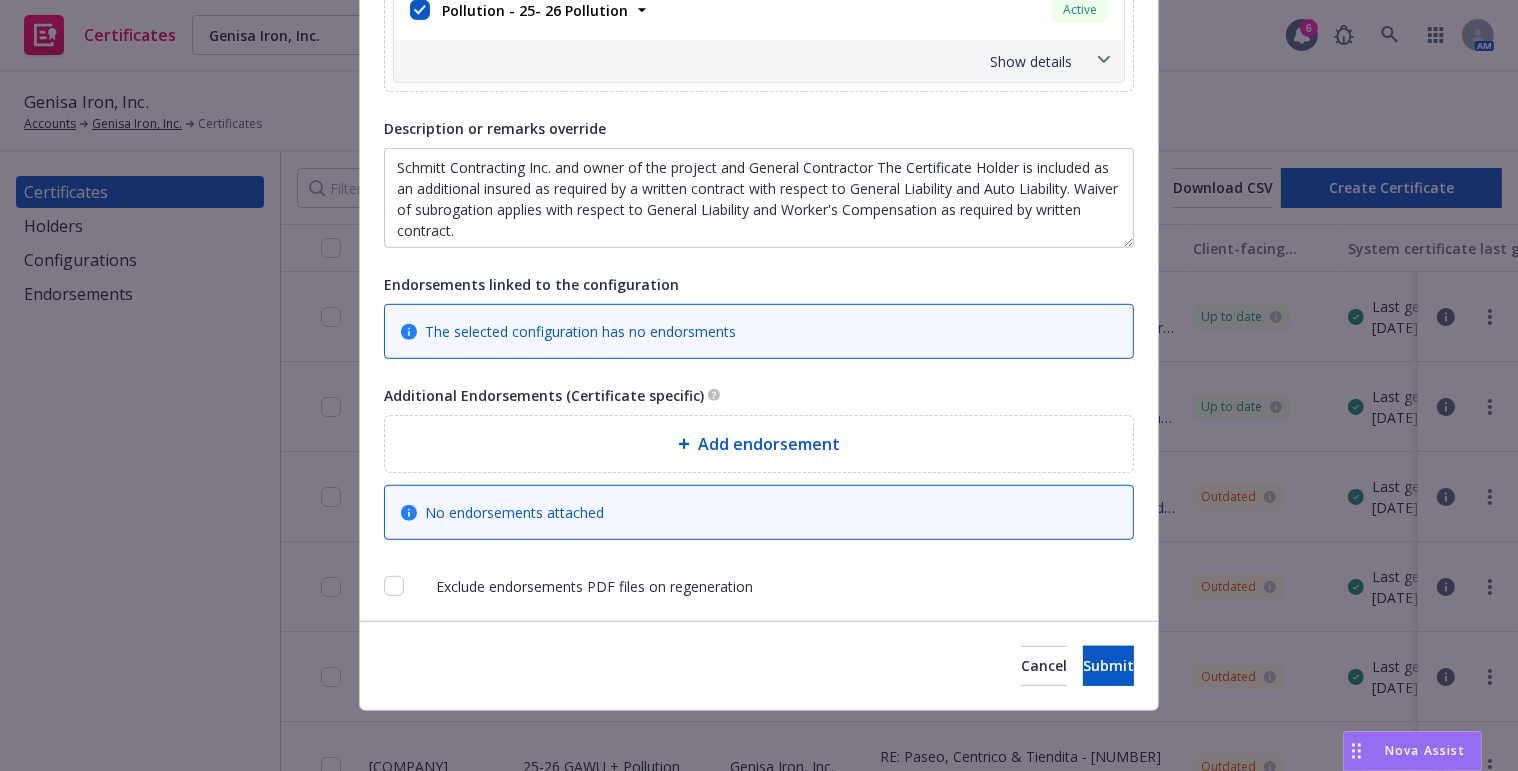 click on "Add endorsement" at bounding box center (759, 444) 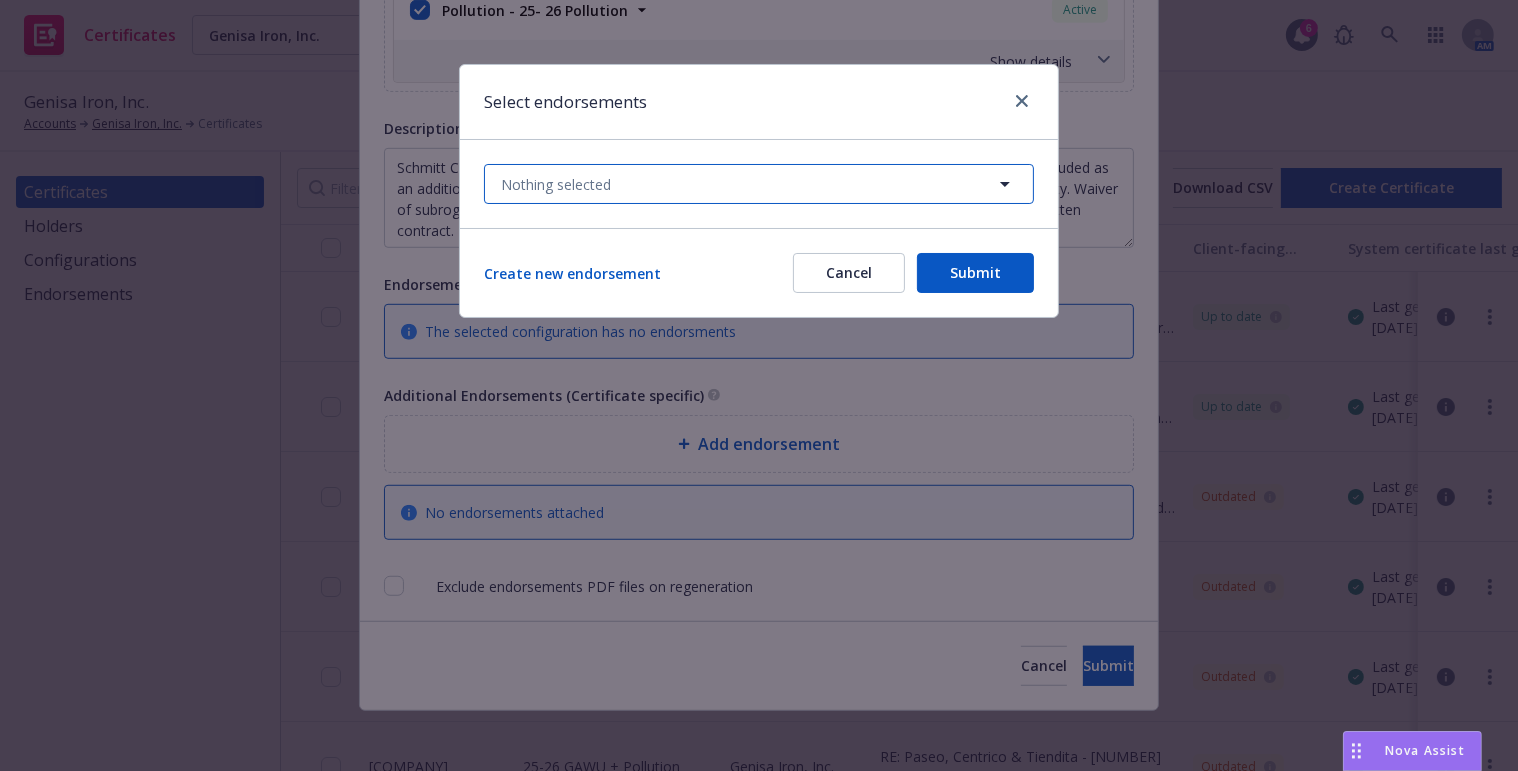 click on "Nothing selected" at bounding box center [759, 184] 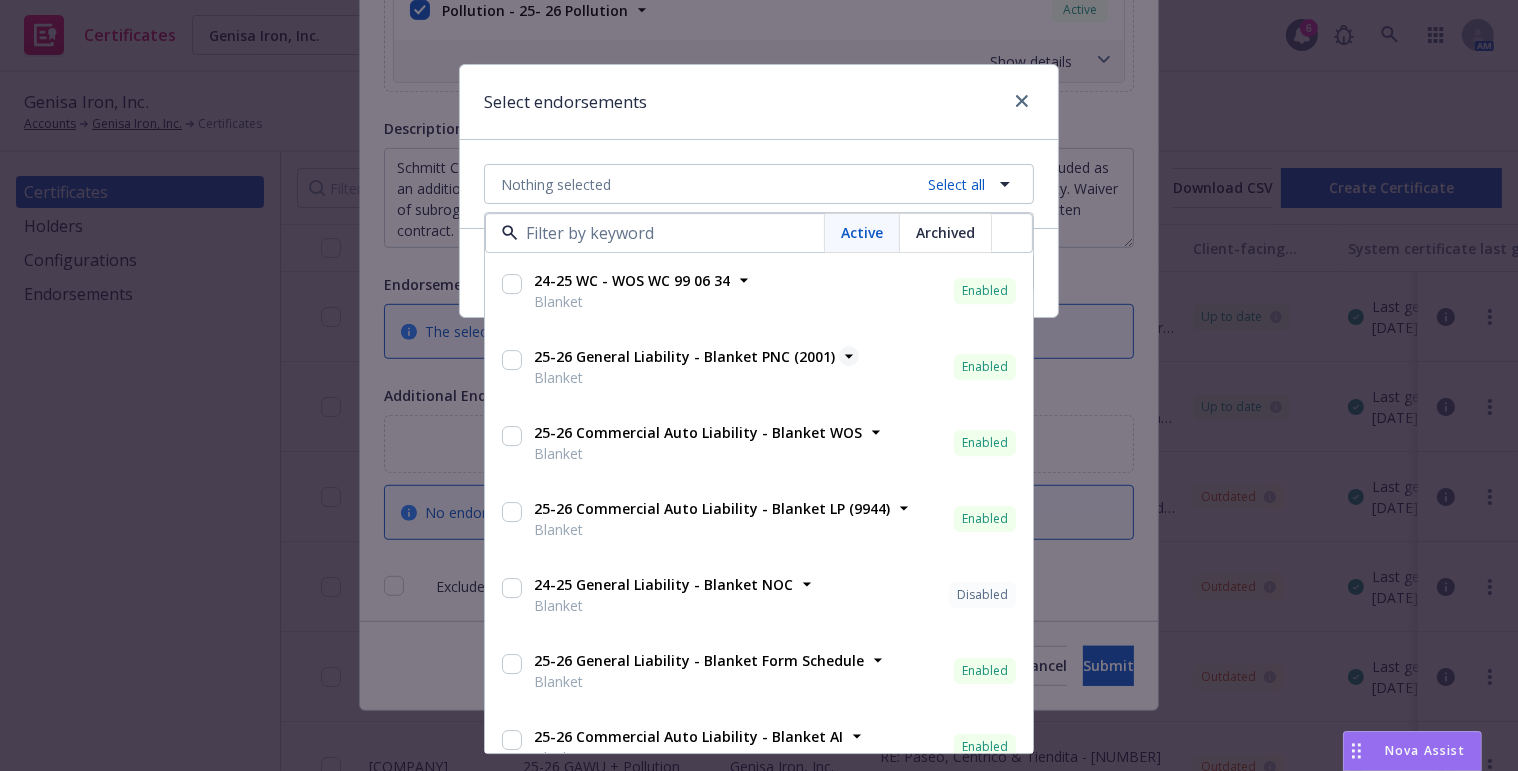 click on "25-26 General Liability - Blanket PNC (2001)" at bounding box center (684, 357) 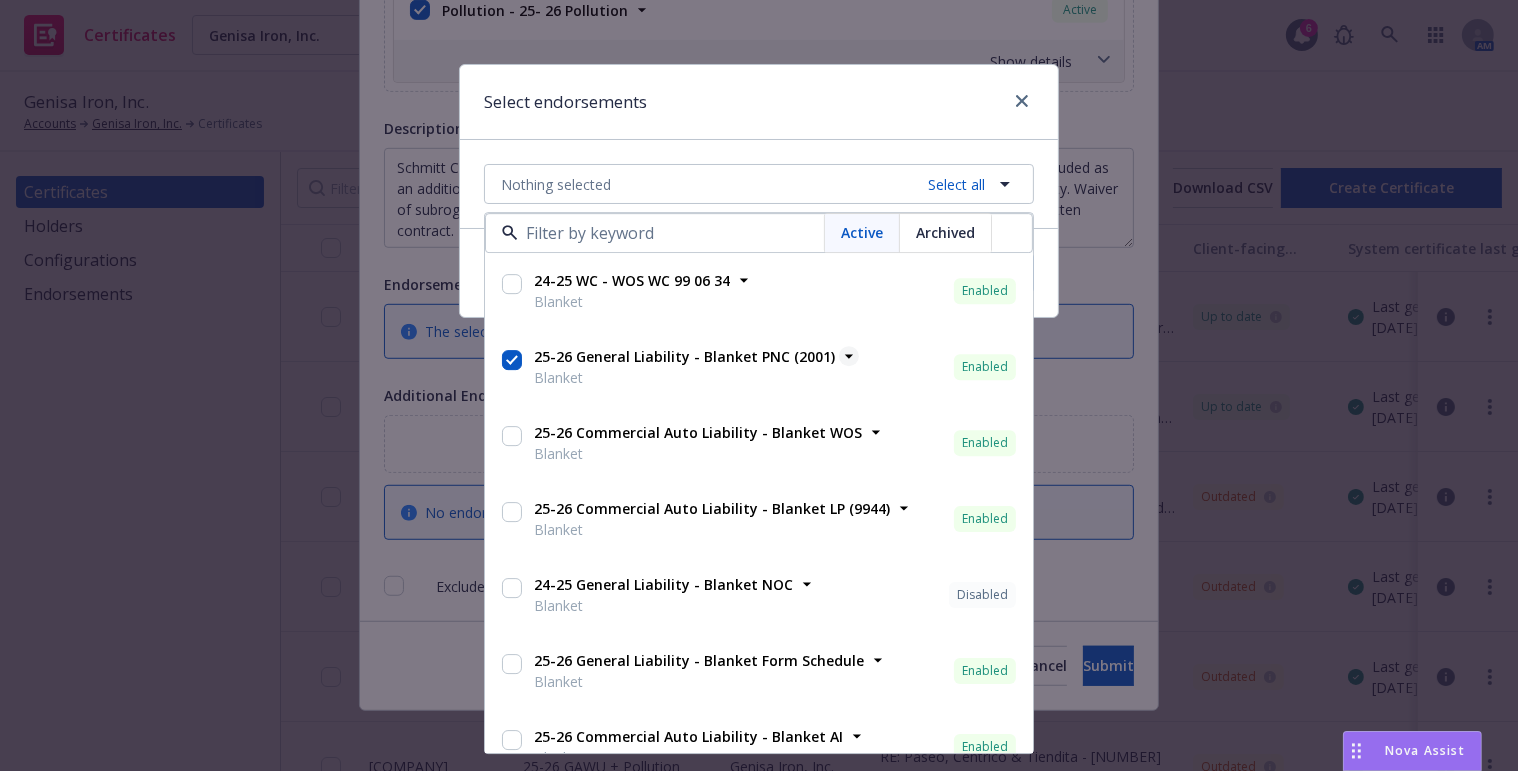 checkbox on "true" 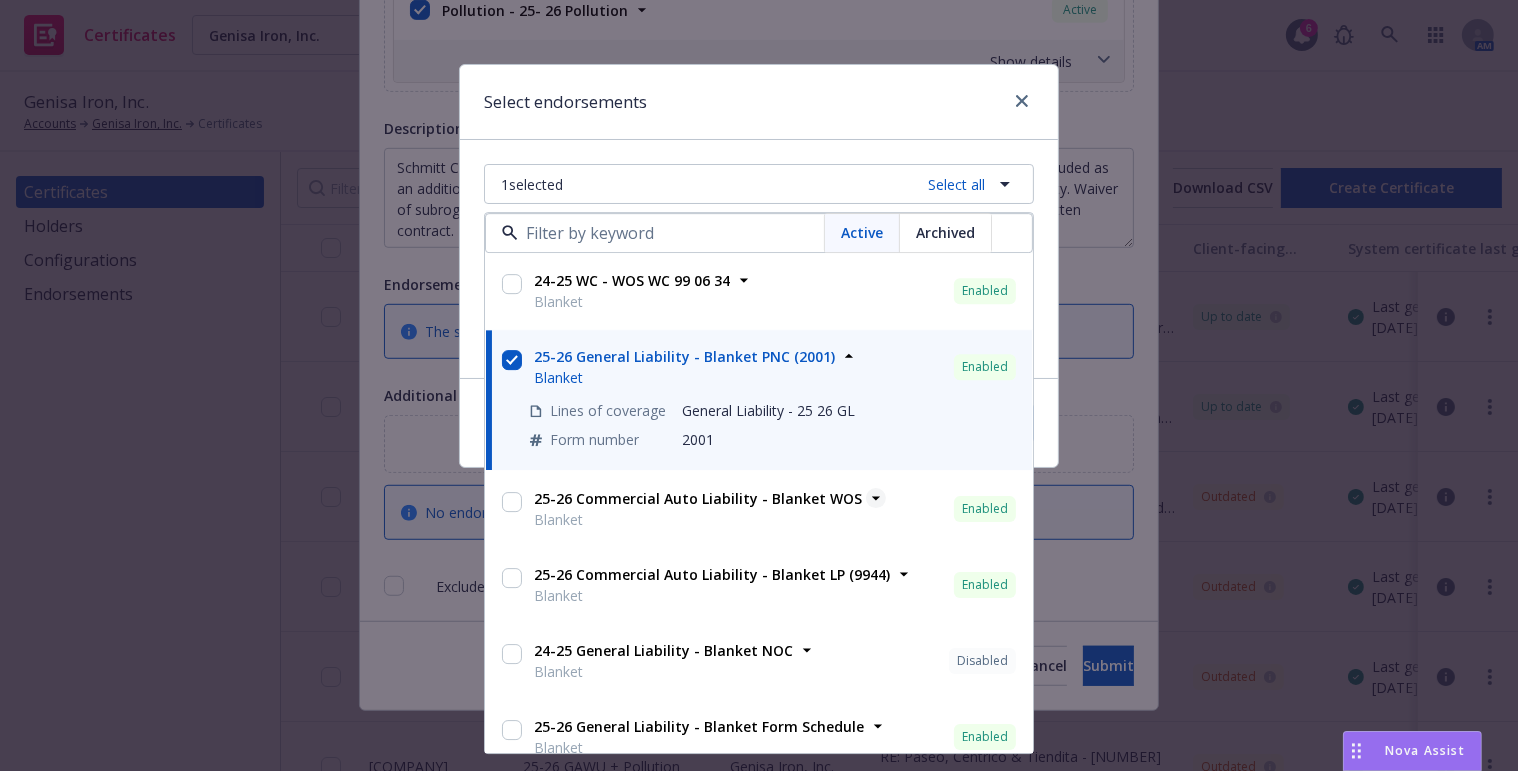 click on "25-26 Commercial Auto Liability - Blanket WOS" at bounding box center (698, 499) 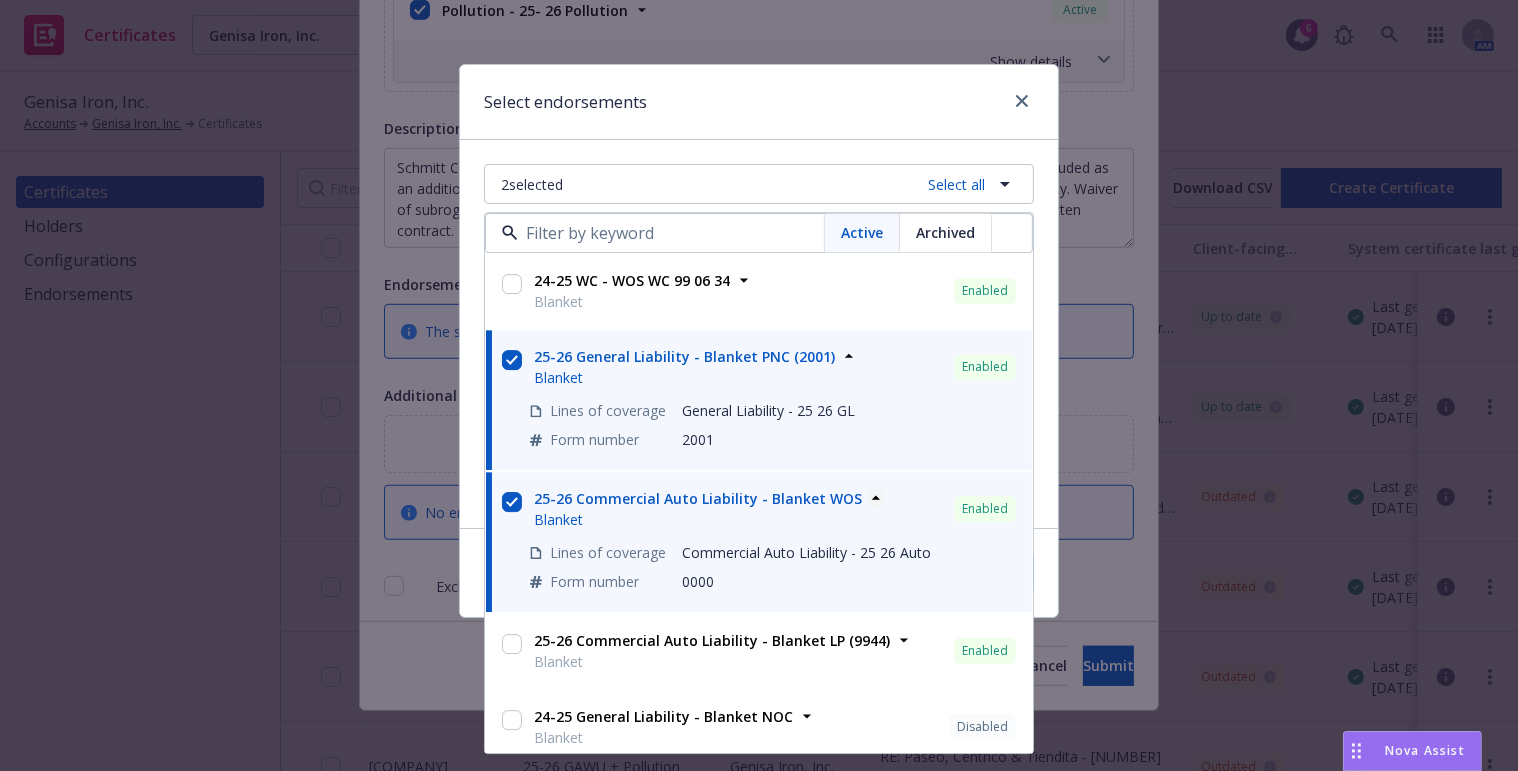 click on "25-26 Commercial Auto Liability - Blanket WOS" at bounding box center [698, 499] 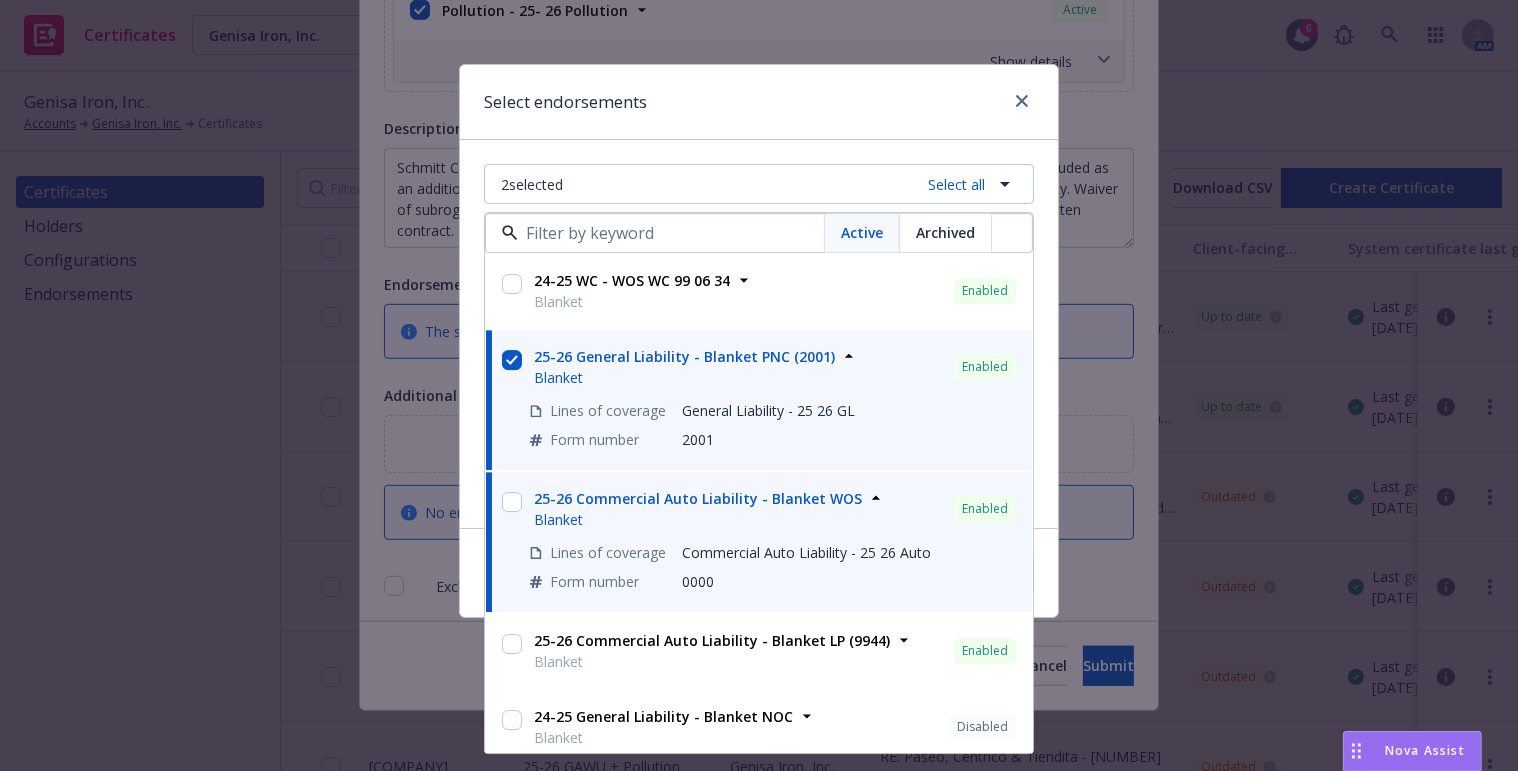 checkbox on "false" 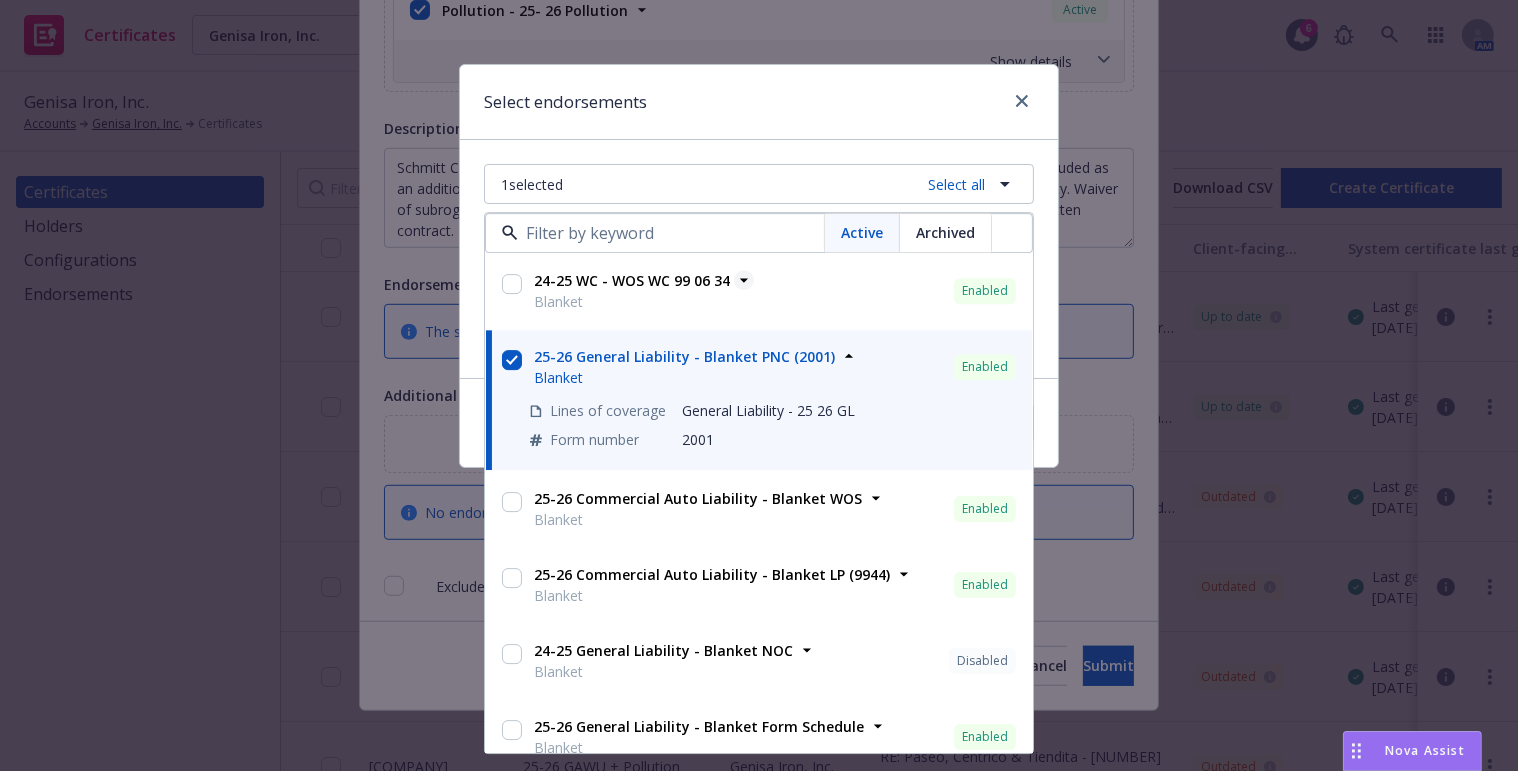 click on "24-25 WC - WOS WC 99 06 34" at bounding box center (632, 281) 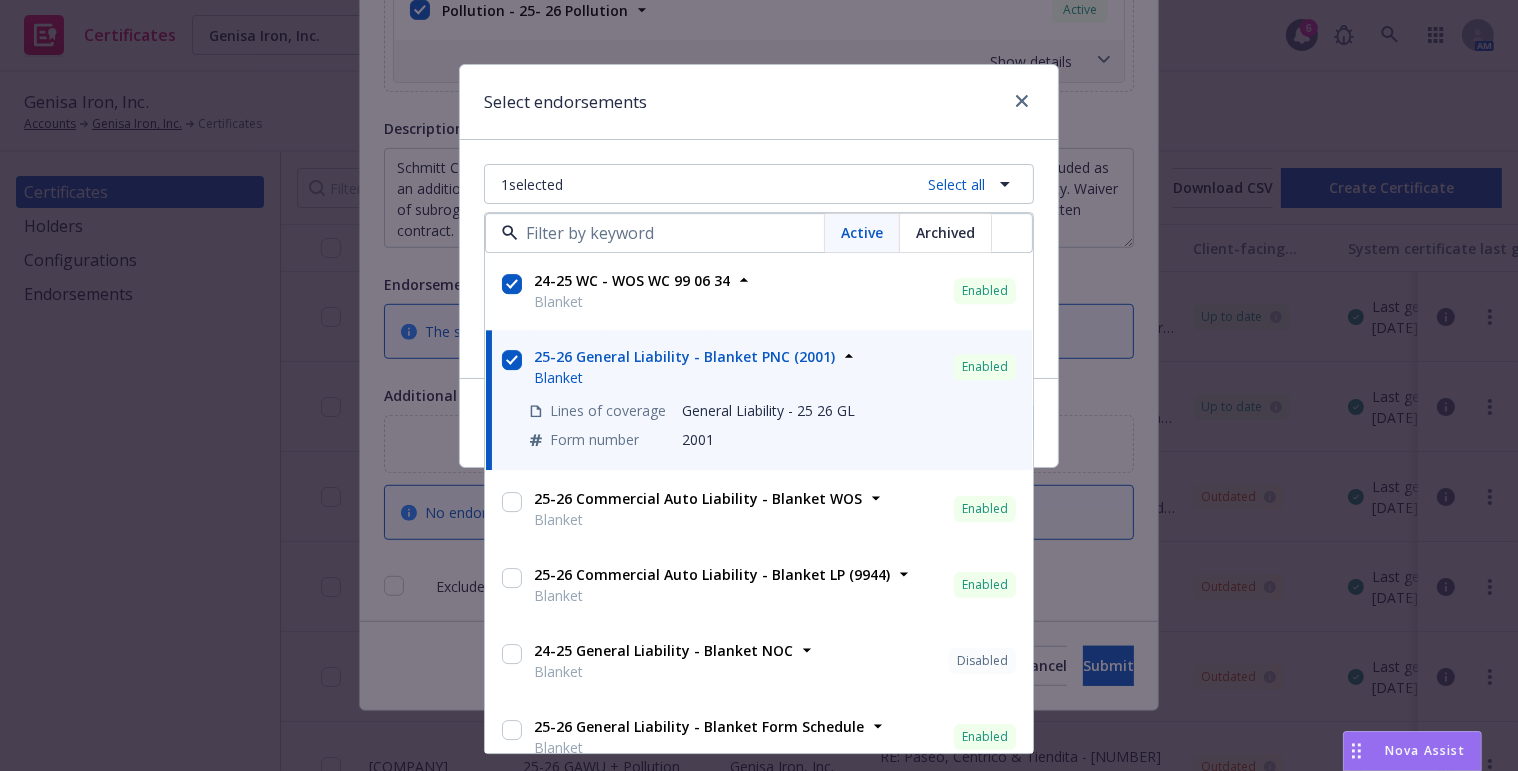 checkbox on "true" 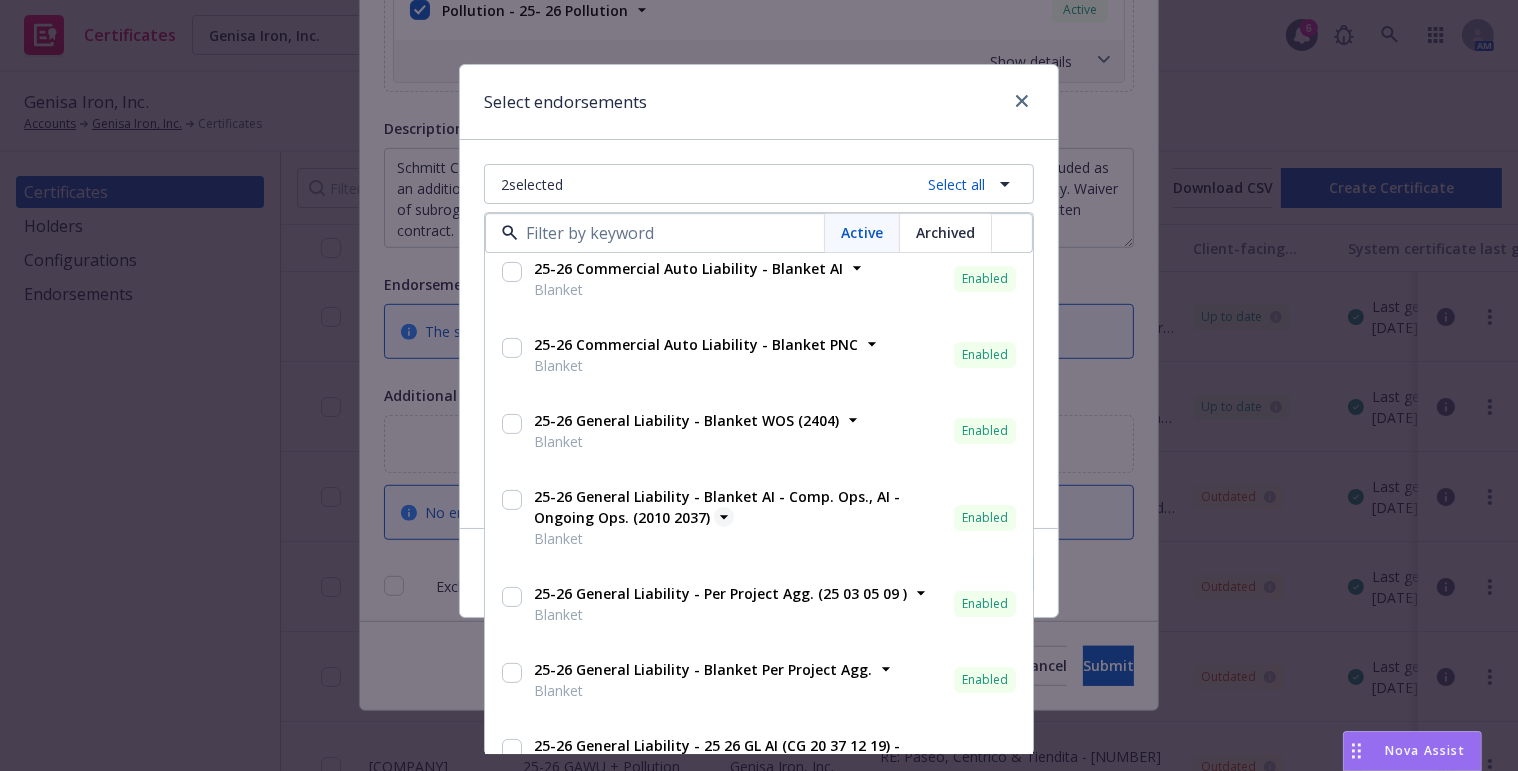 scroll, scrollTop: 636, scrollLeft: 0, axis: vertical 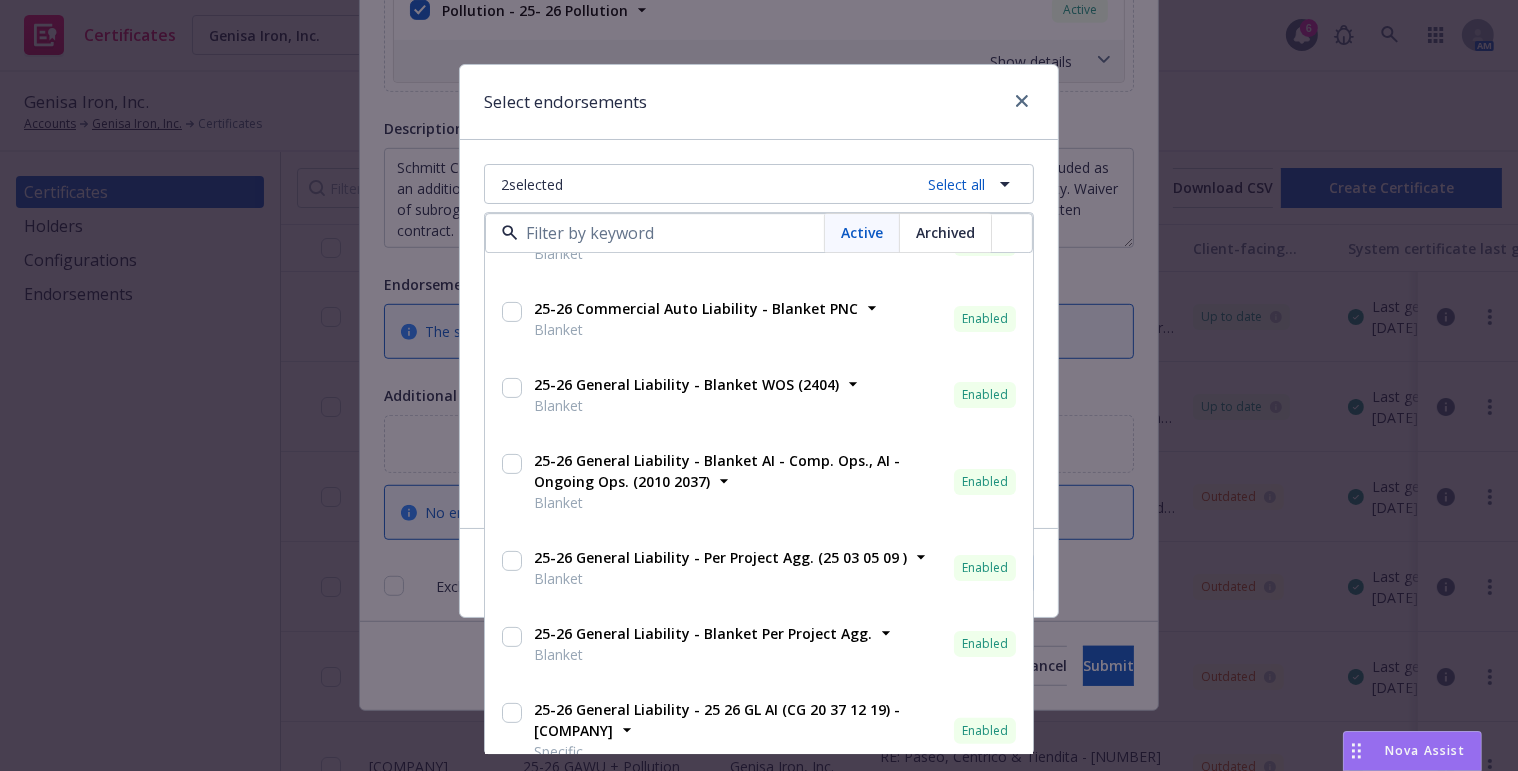 click on "Blanket" at bounding box center (686, 406) 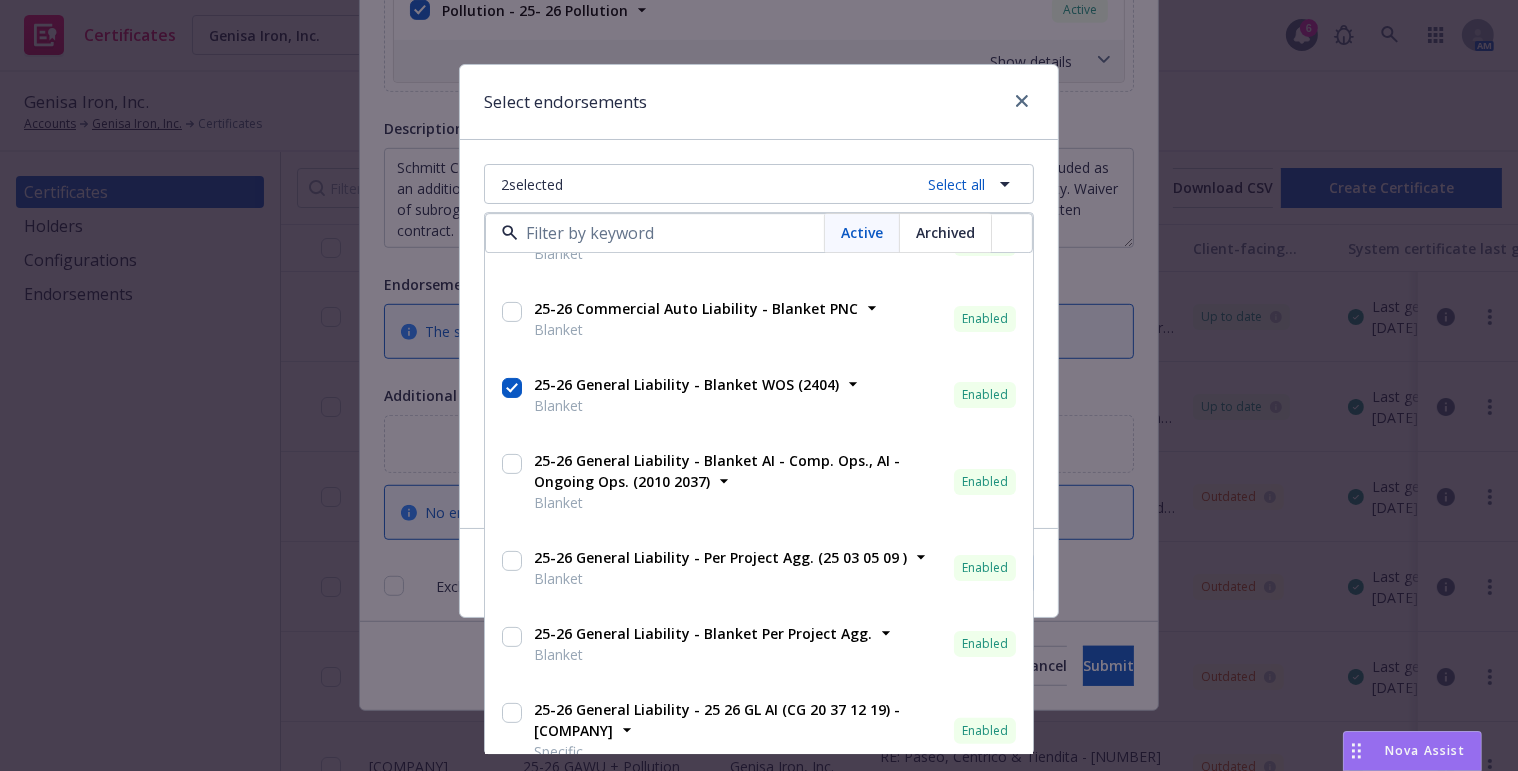 checkbox on "true" 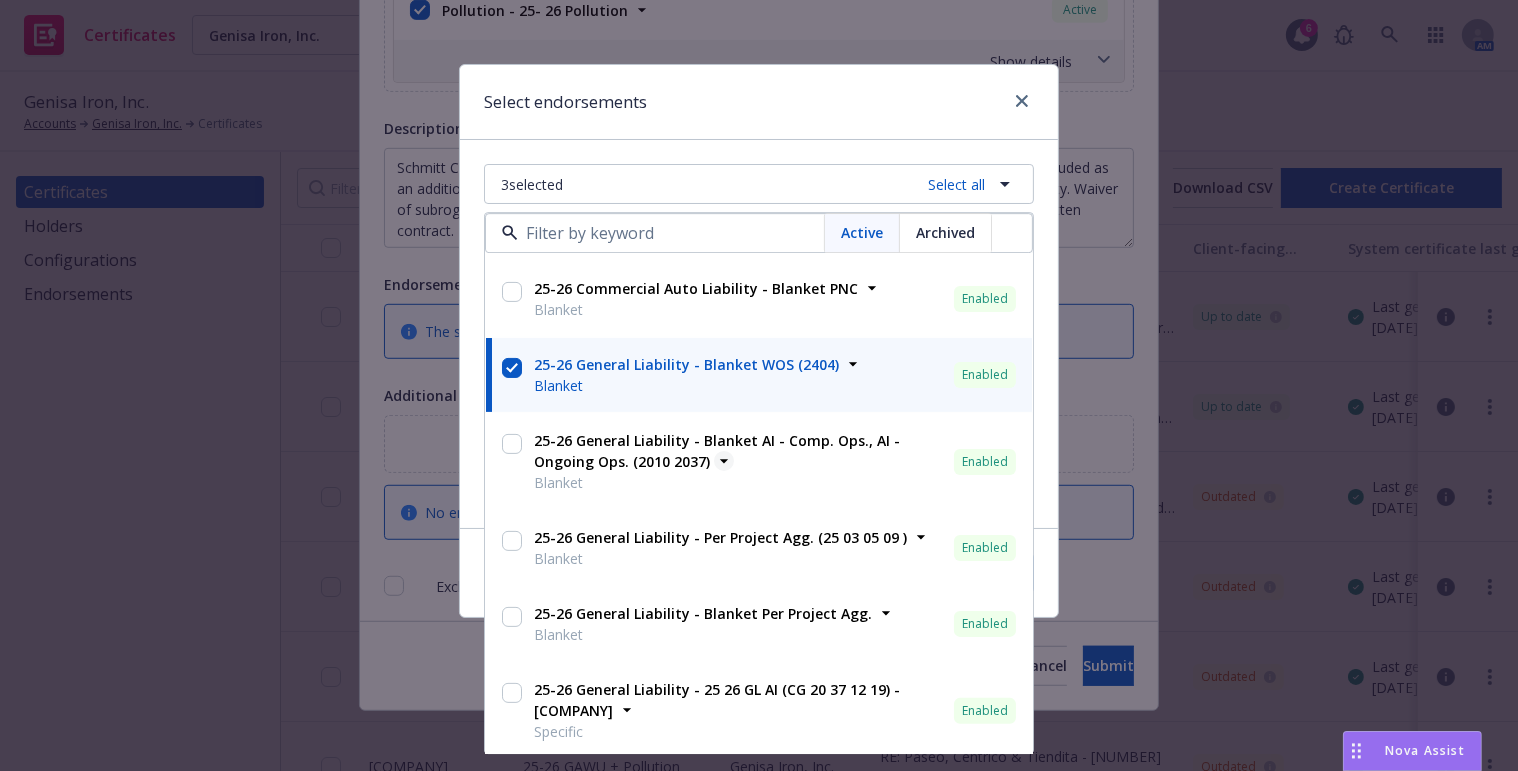 scroll, scrollTop: 661, scrollLeft: 0, axis: vertical 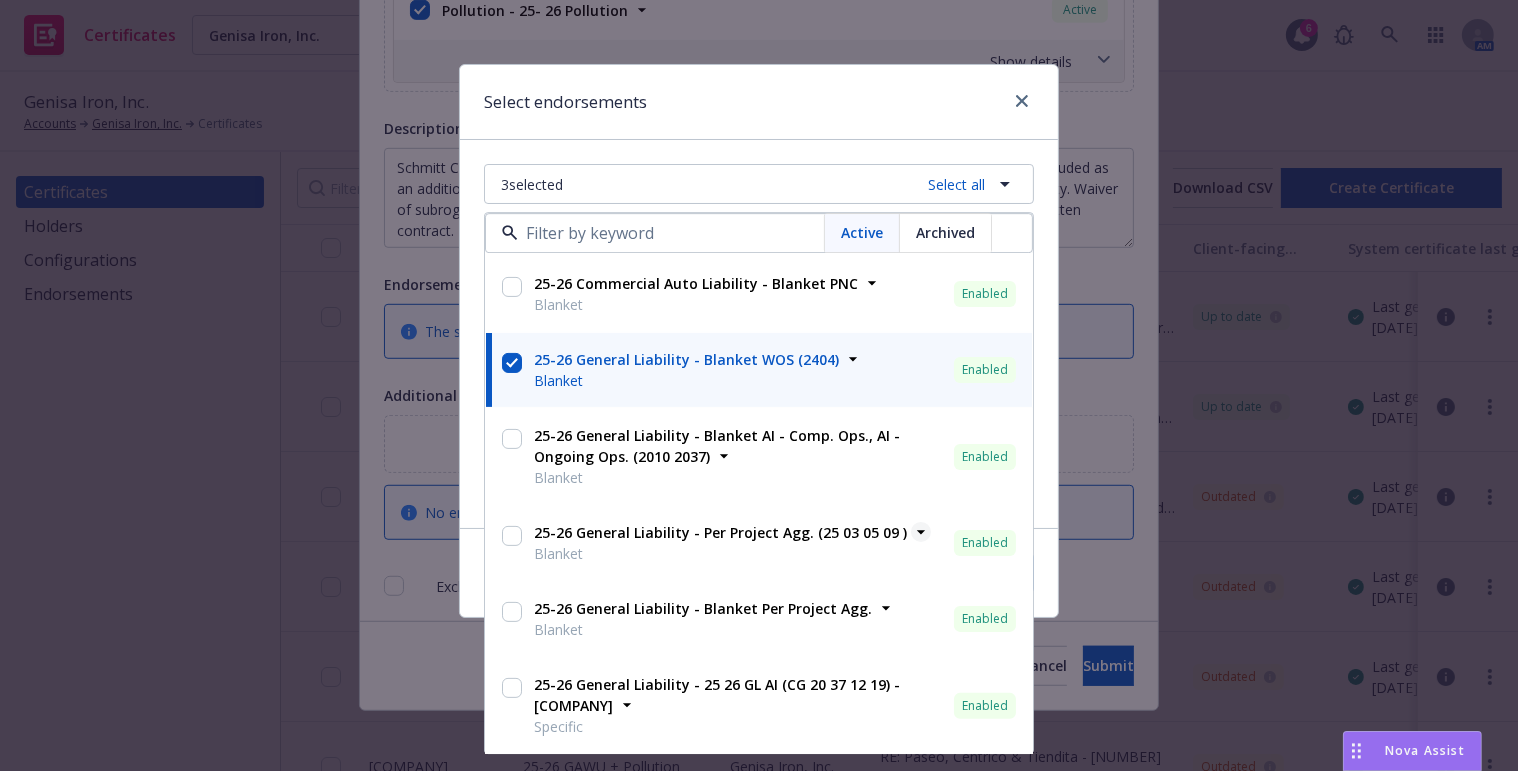 click on "25-26 General Liability - Per Project Agg. (25 03 05 09 )" at bounding box center [720, 533] 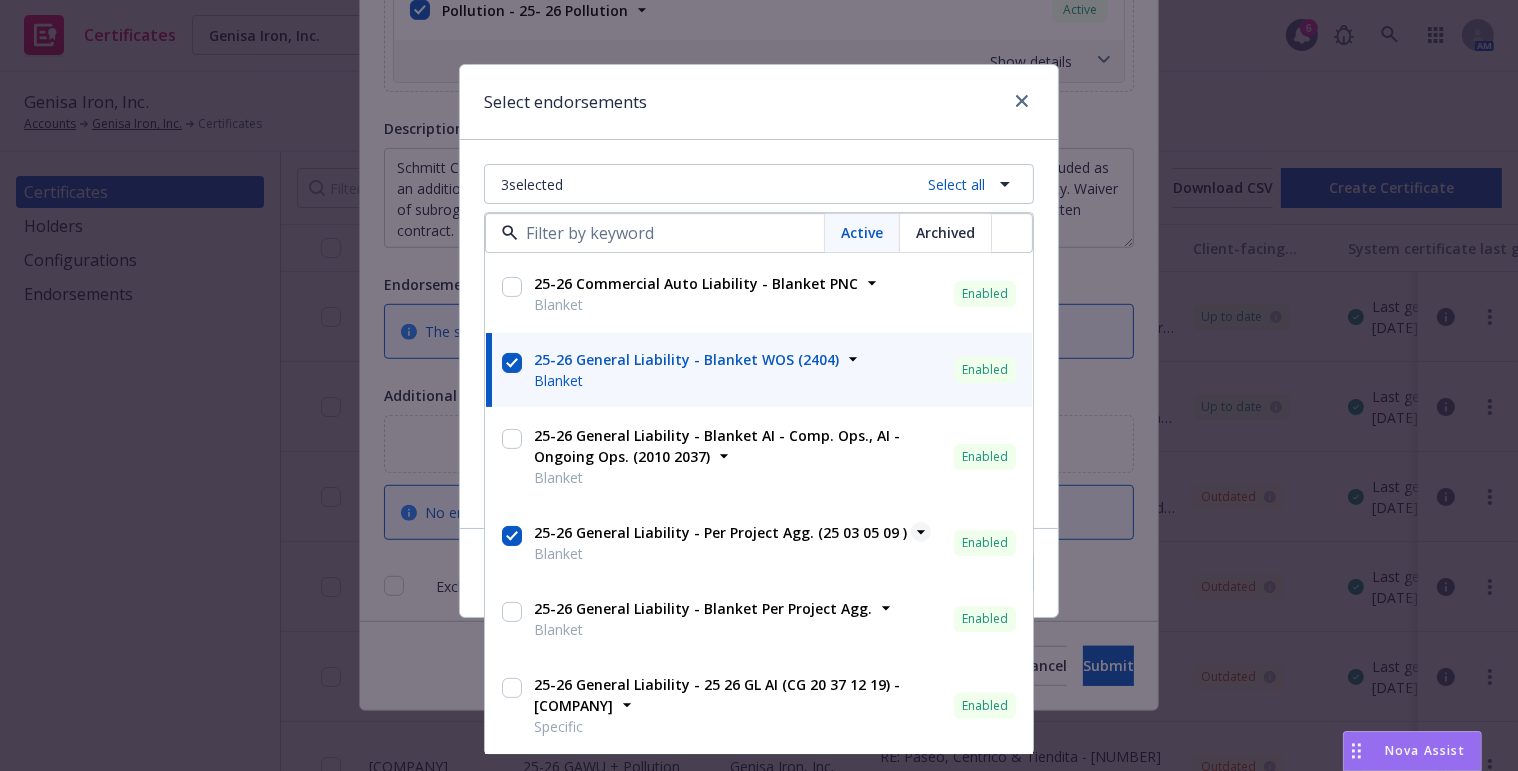 checkbox on "true" 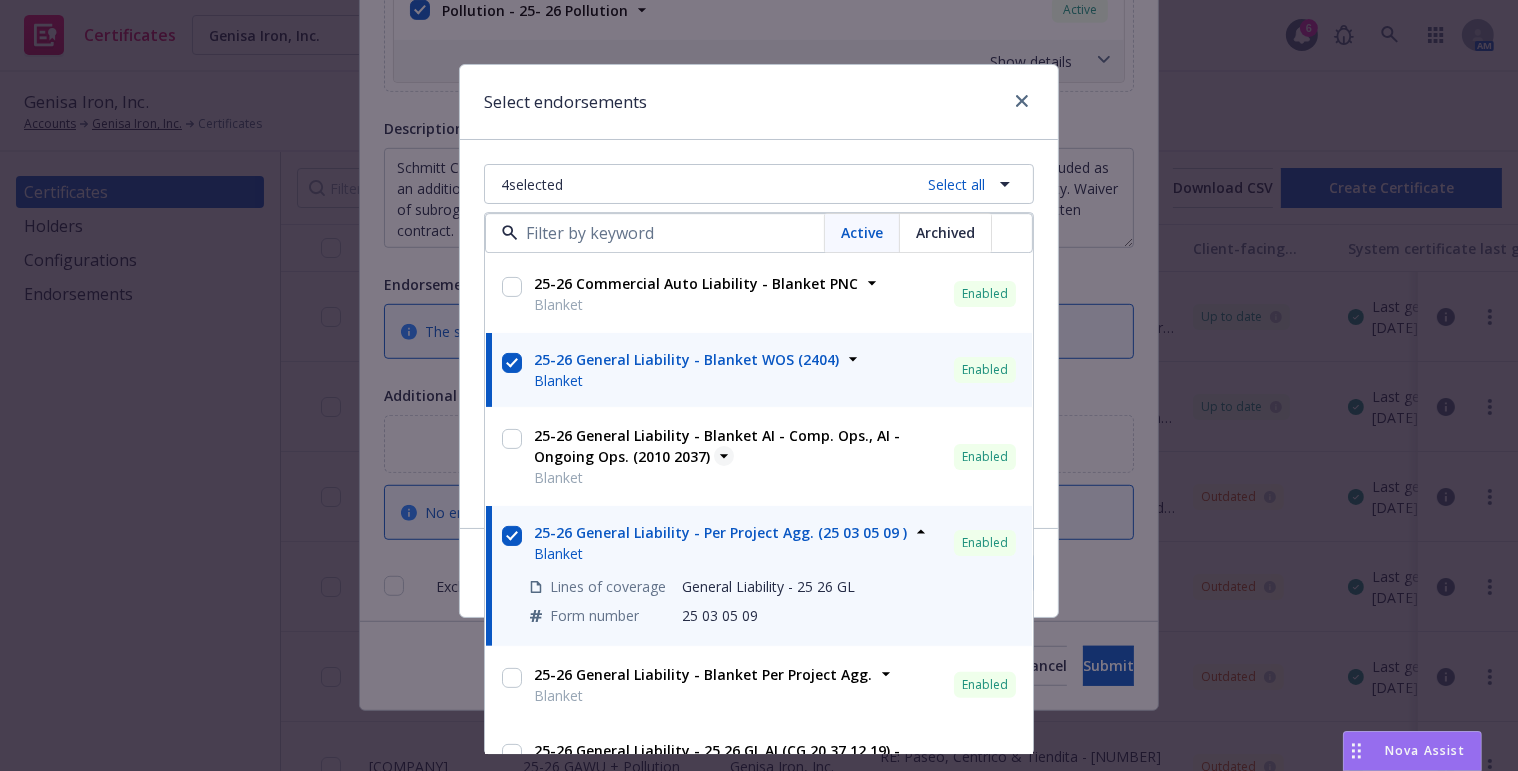 click on "25-26 General Liability - Blanket AI - Comp. Ops., AI - Ongoing Ops. (2010 2037)" at bounding box center [717, 447] 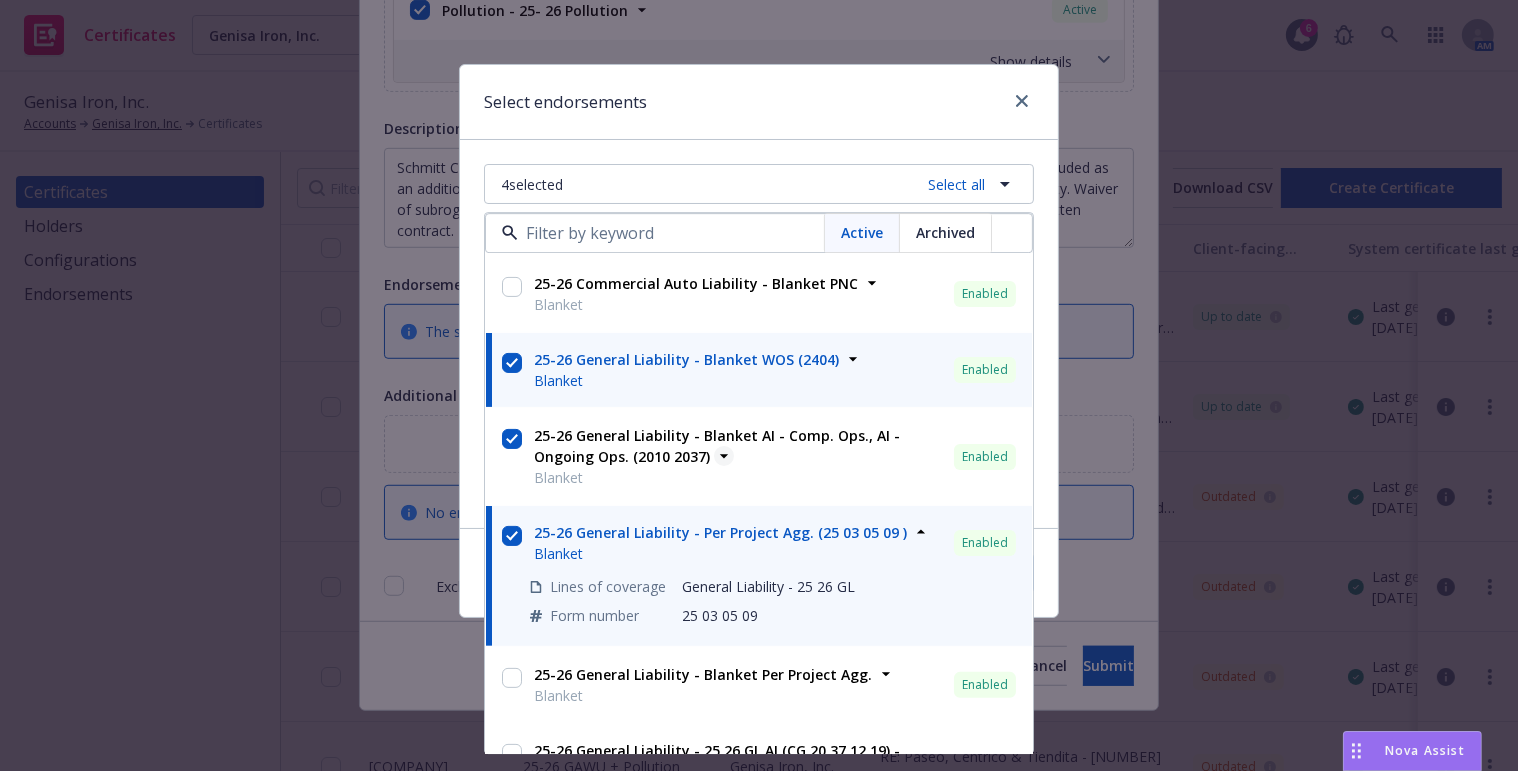 checkbox on "true" 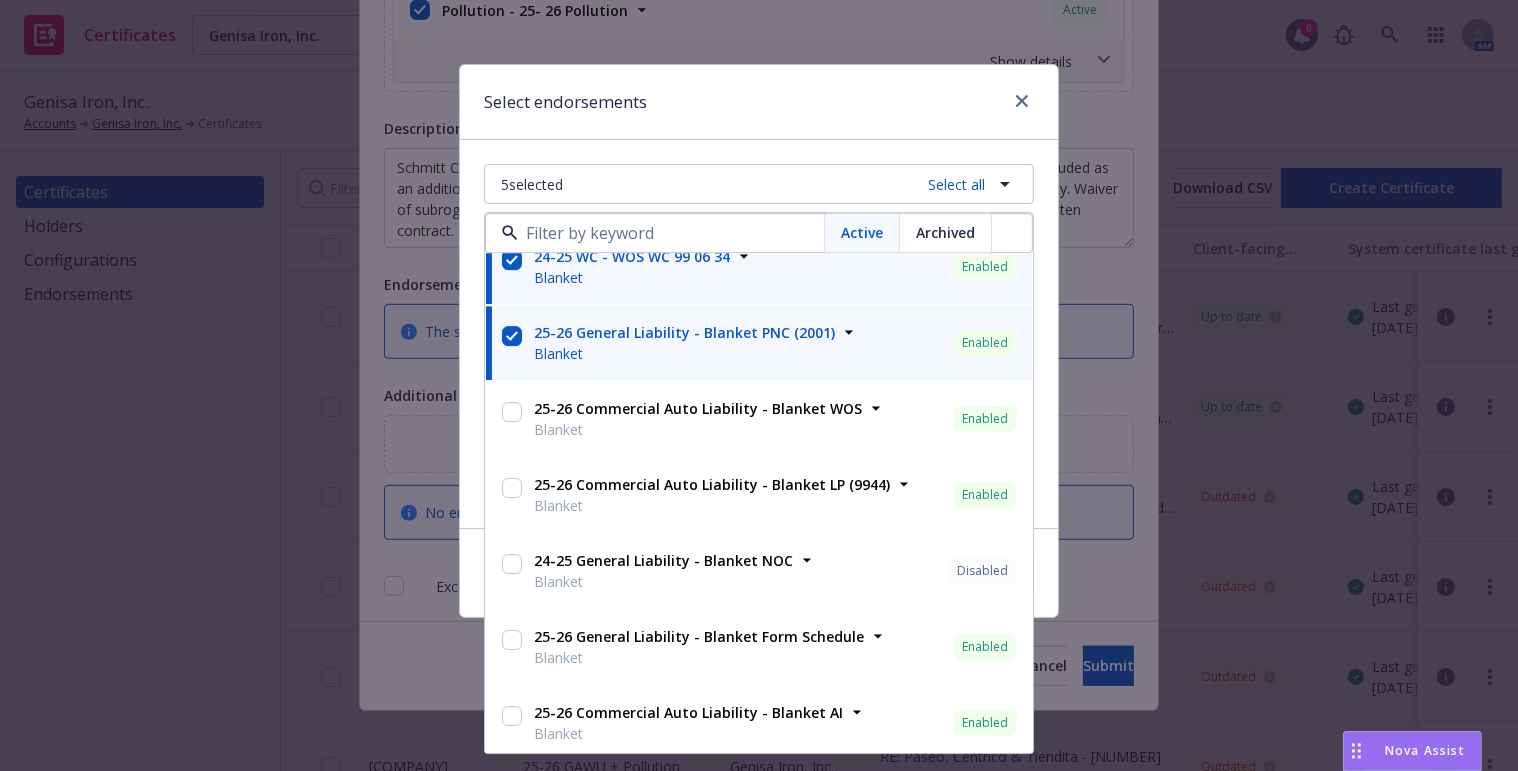 scroll, scrollTop: 0, scrollLeft: 0, axis: both 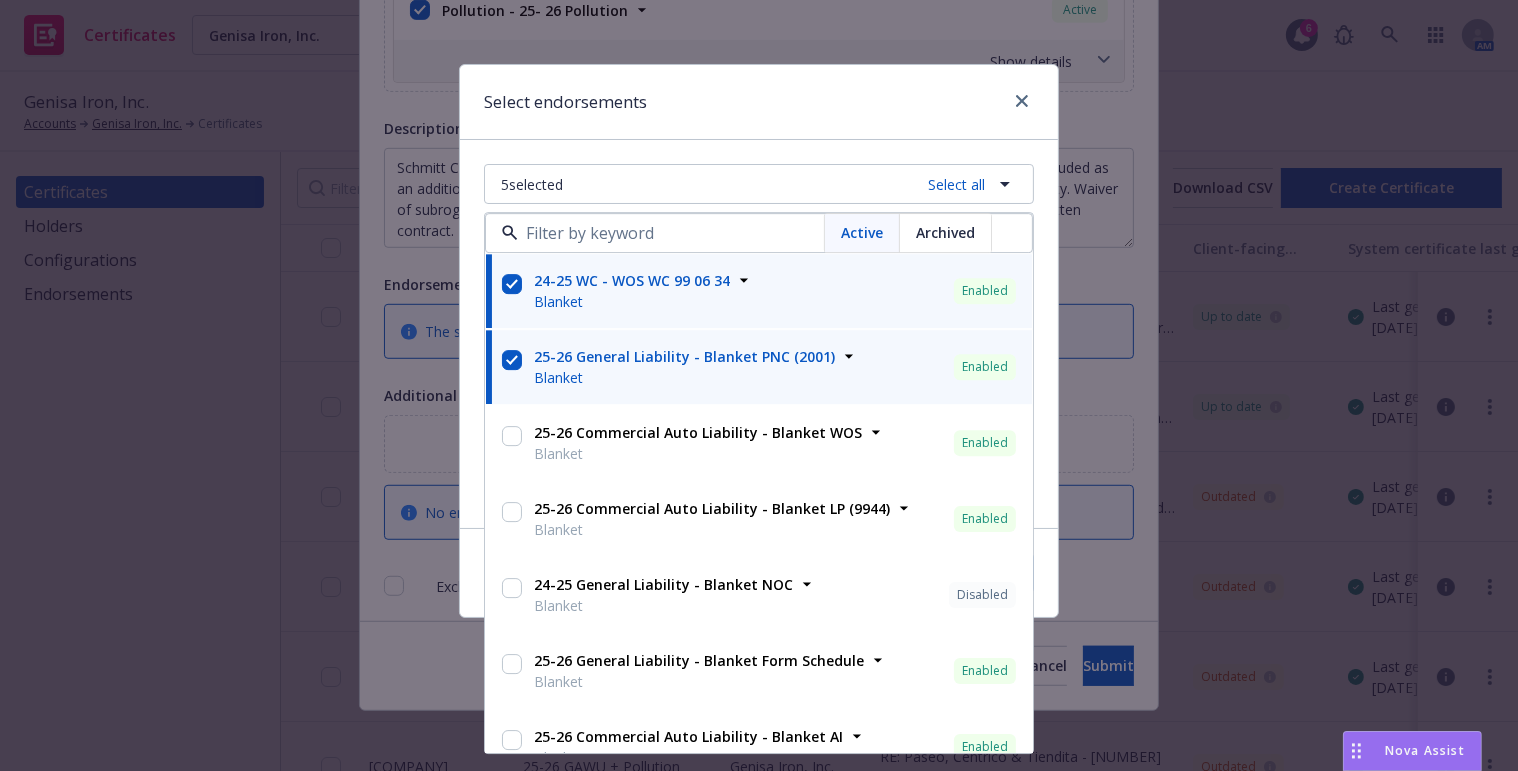 click on "Select endorsements" at bounding box center (759, 102) 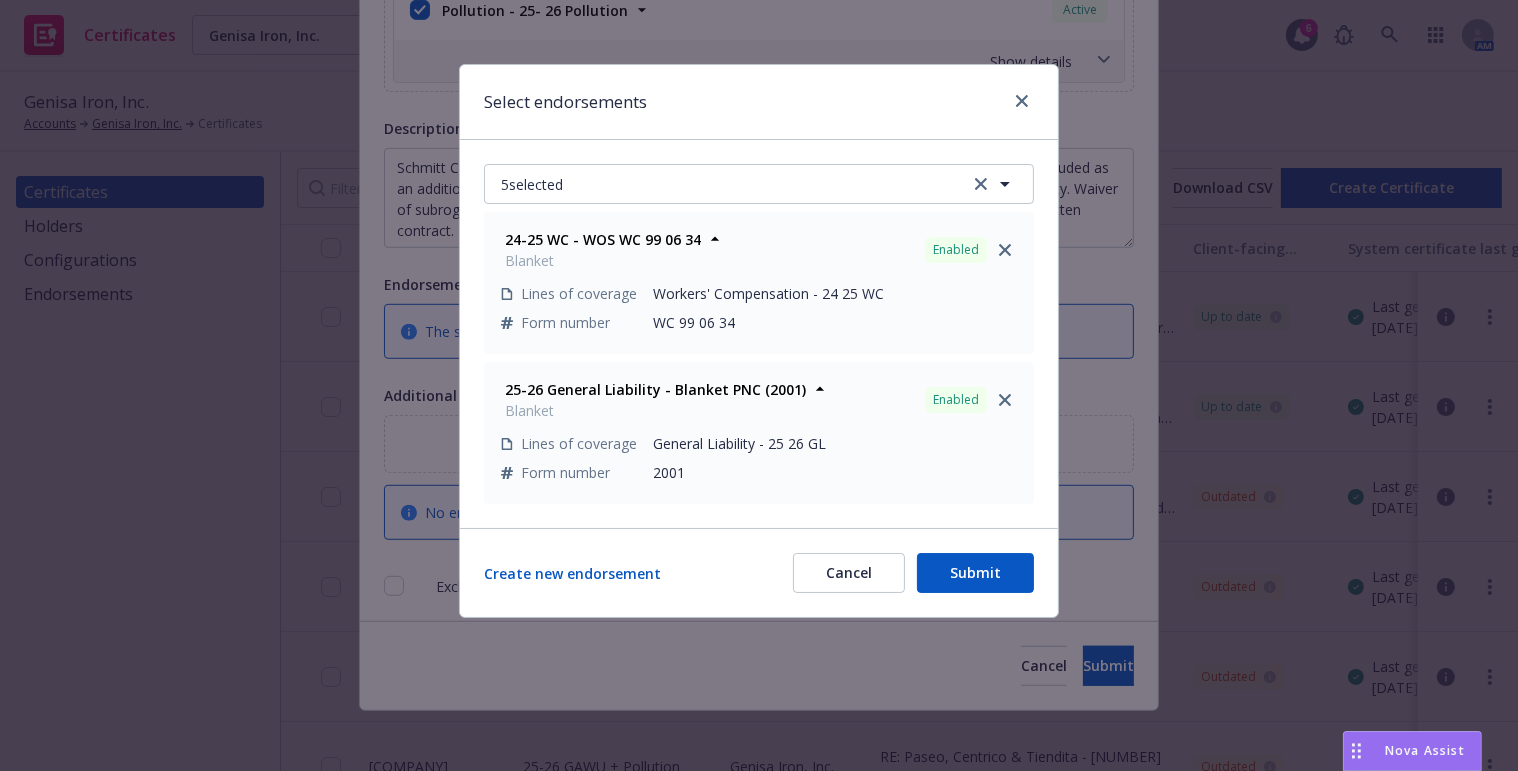 click on "Submit" at bounding box center (975, 573) 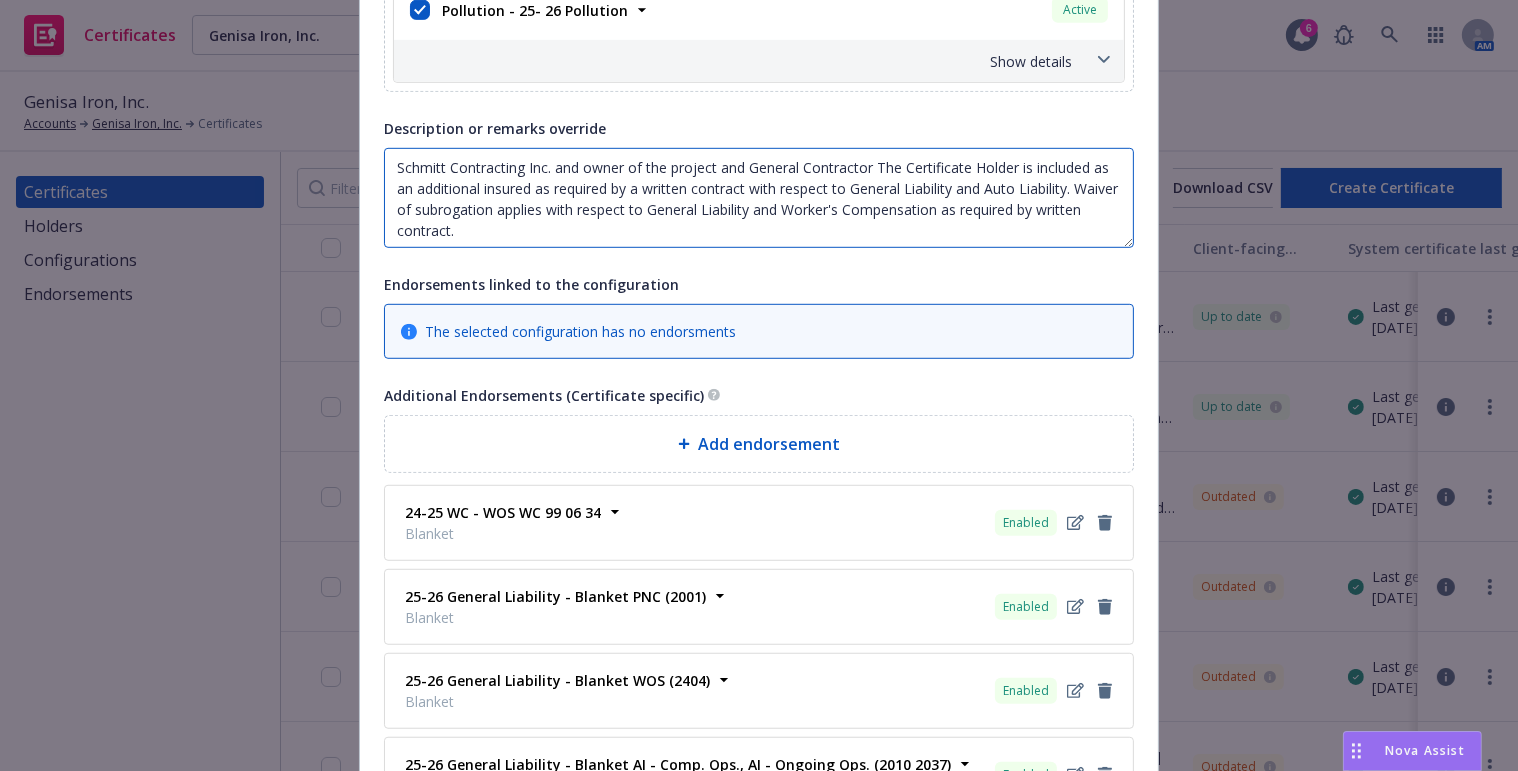 click on "Schmitt Contracting Inc. and owner of the project and General Contractor The Certificate Holder is included as an additional insured as required by a written contract with respect to General Liability and Auto Liability. Waiver of subrogation applies with respect to General Liability and Worker's Compensation as required by written contract." at bounding box center [759, 198] 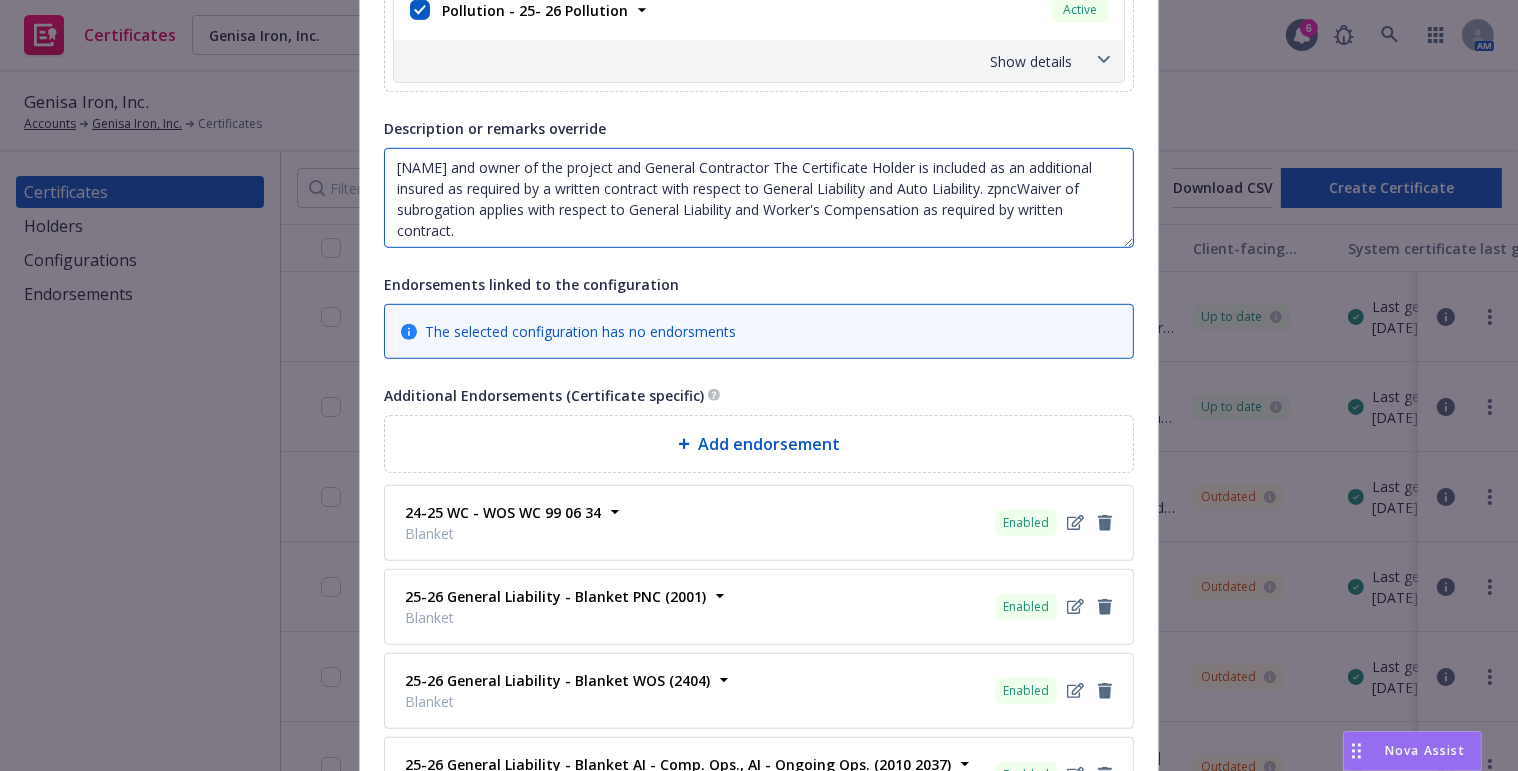 paste on "Coverage is Primary and Non-Contributory." 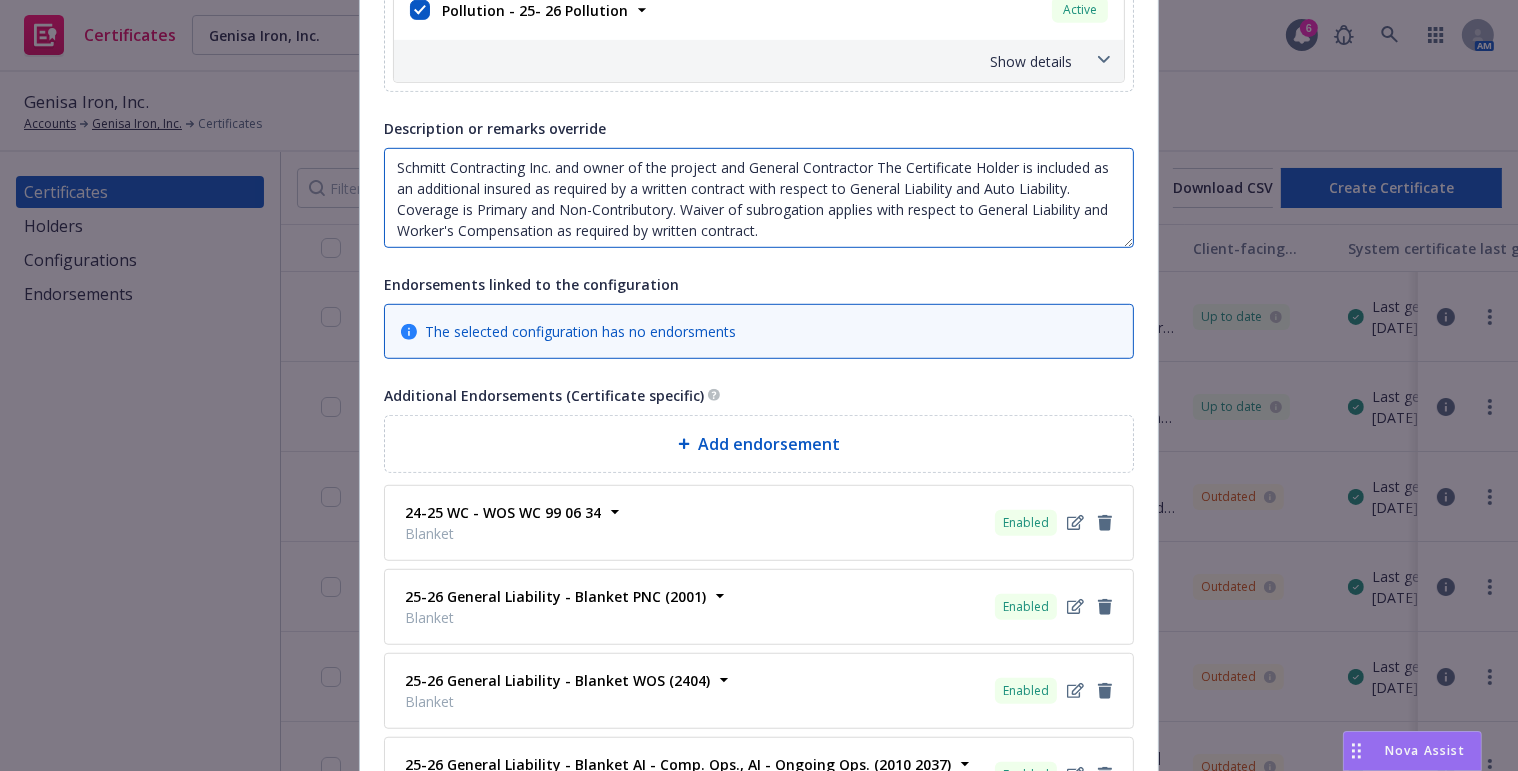 drag, startPoint x: 972, startPoint y: 183, endPoint x: 1089, endPoint y: 180, distance: 117.03845 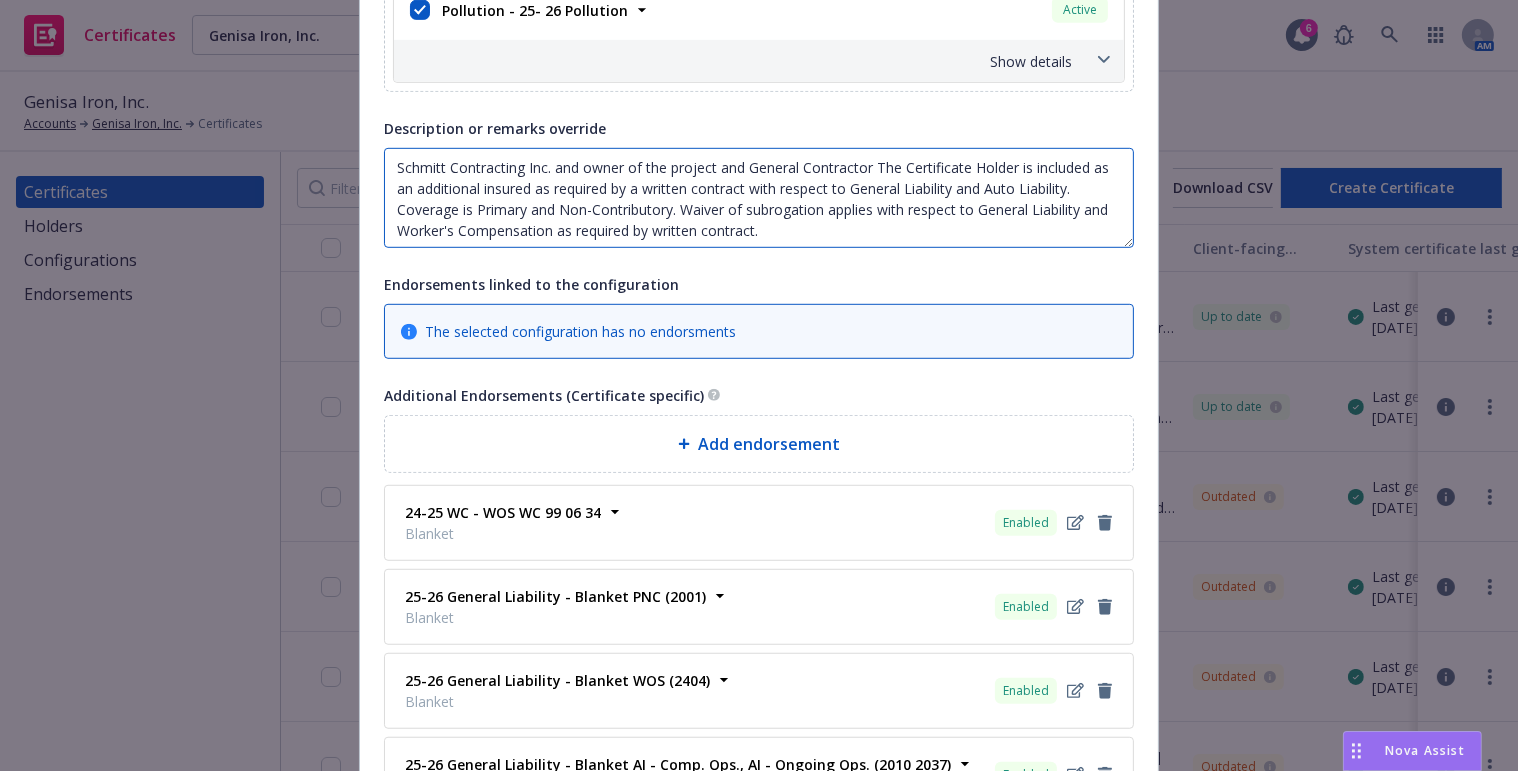 click on "Schmitt Contracting Inc. and owner of the project and General Contractor The Certificate Holder is included as an additional insured as required by a written contract with respect to General Liability and Auto Liability. Coverage is Primary and Non-Contributory. Waiver of subrogation applies with respect to General Liability and Worker's Compensation as required by written contract." at bounding box center [759, 198] 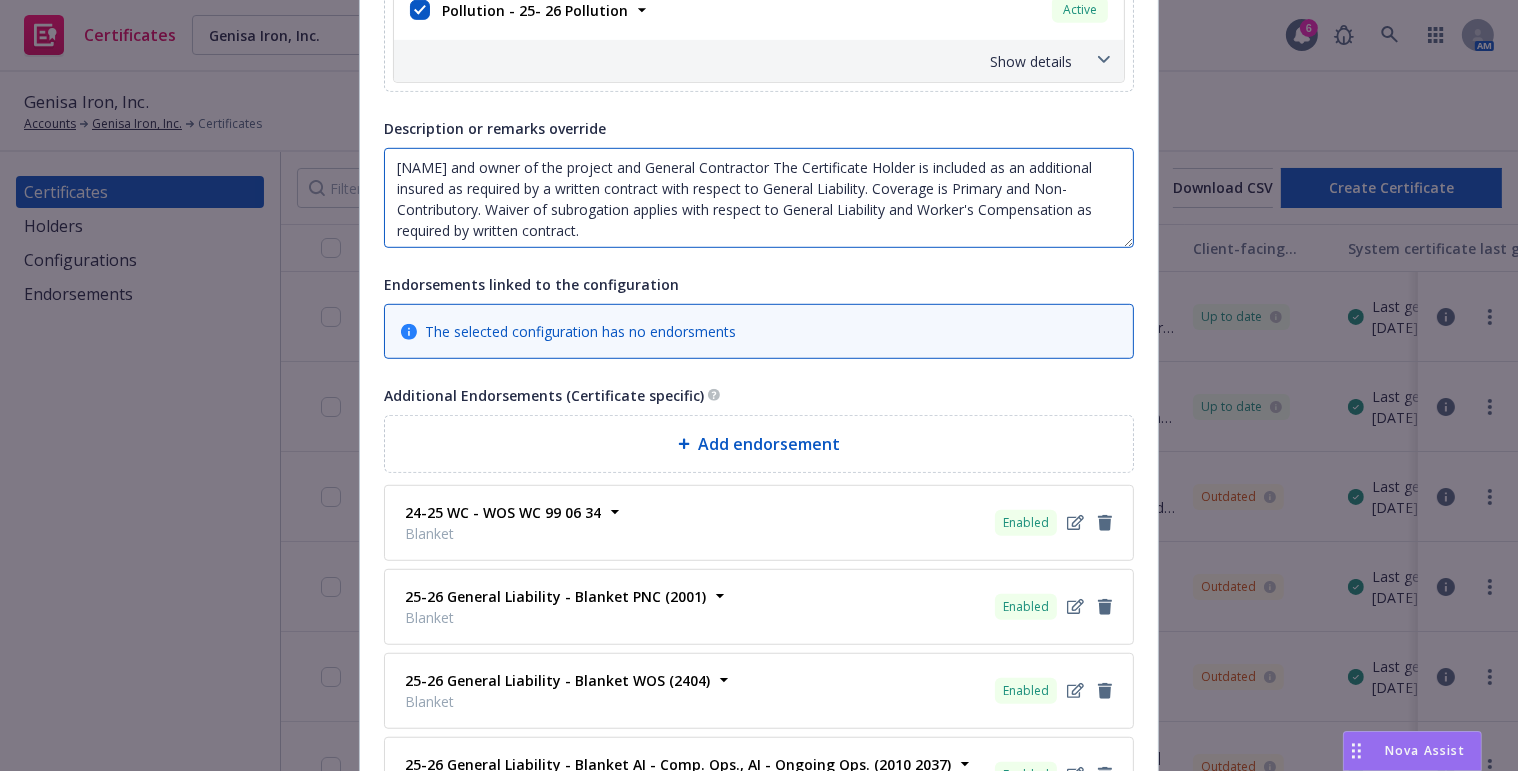 drag, startPoint x: 1025, startPoint y: 161, endPoint x: 873, endPoint y: 160, distance: 152.0033 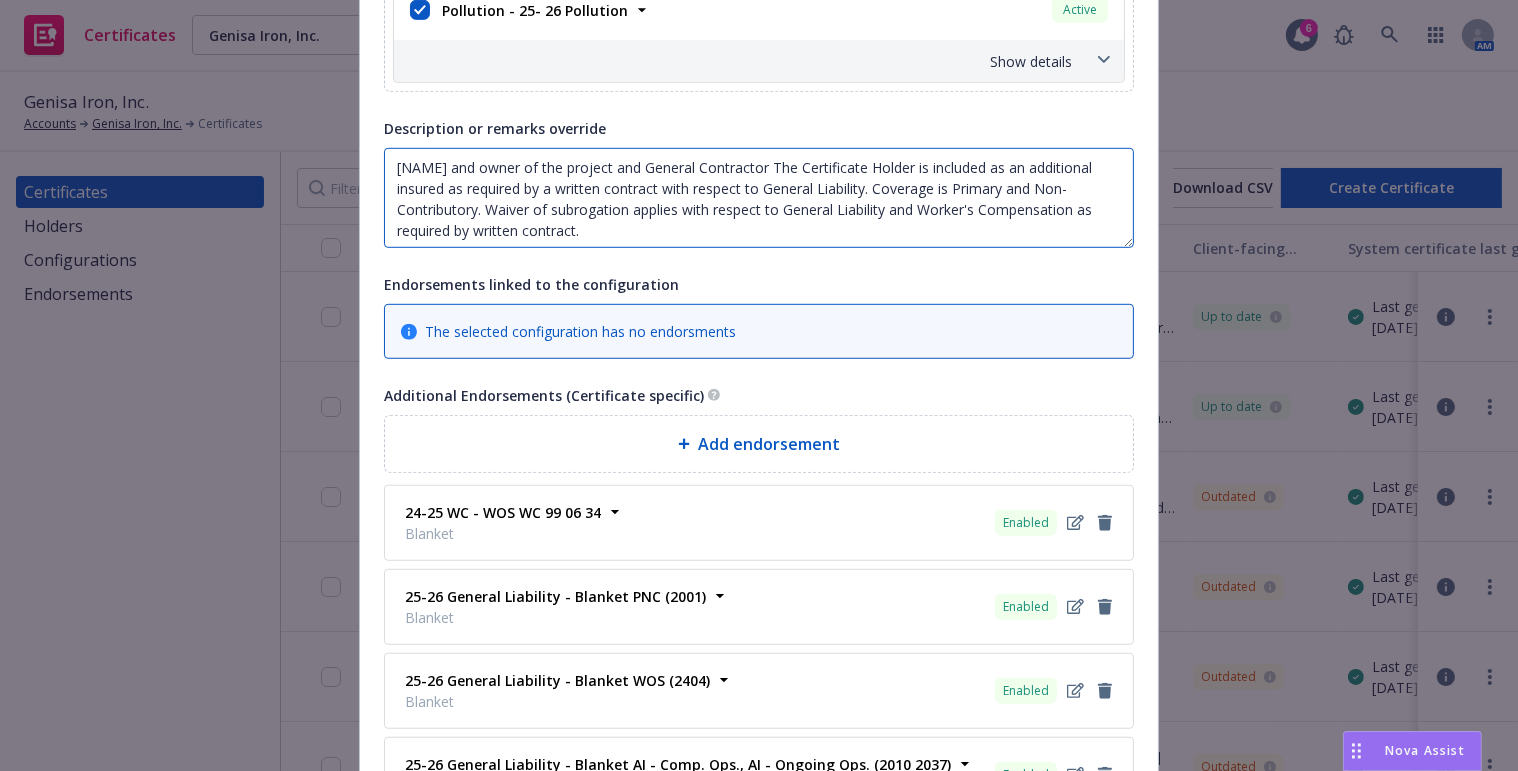 click on "[NAME] and owner of the project and General Contractor The Certificate Holder is included as an additional insured as required by a written contract with respect to General Liability. Coverage is Primary and Non-Contributory. Waiver of subrogation applies with respect to General Liability and Worker's Compensation as required by written contract." at bounding box center (759, 198) 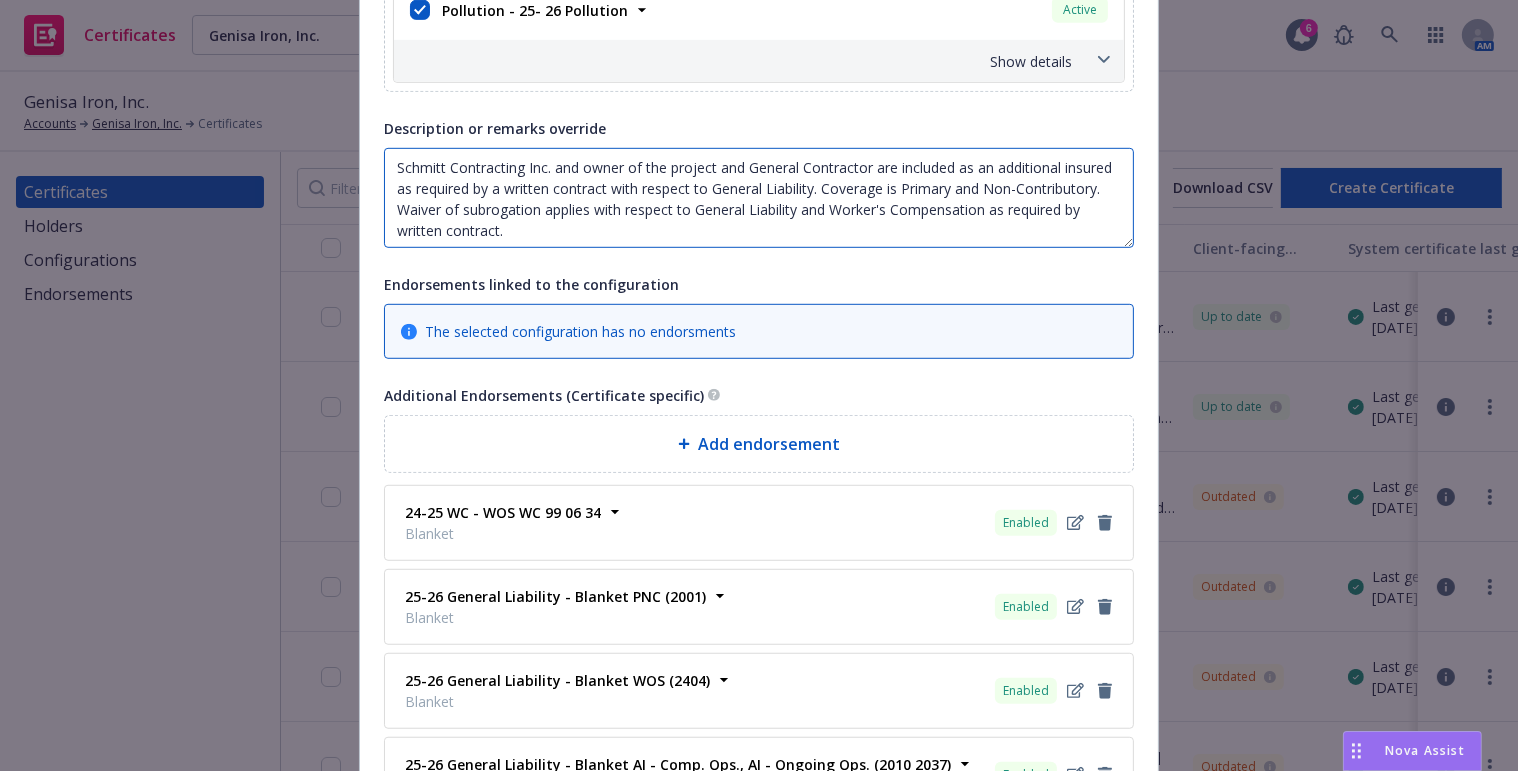 scroll, scrollTop: 635, scrollLeft: 0, axis: vertical 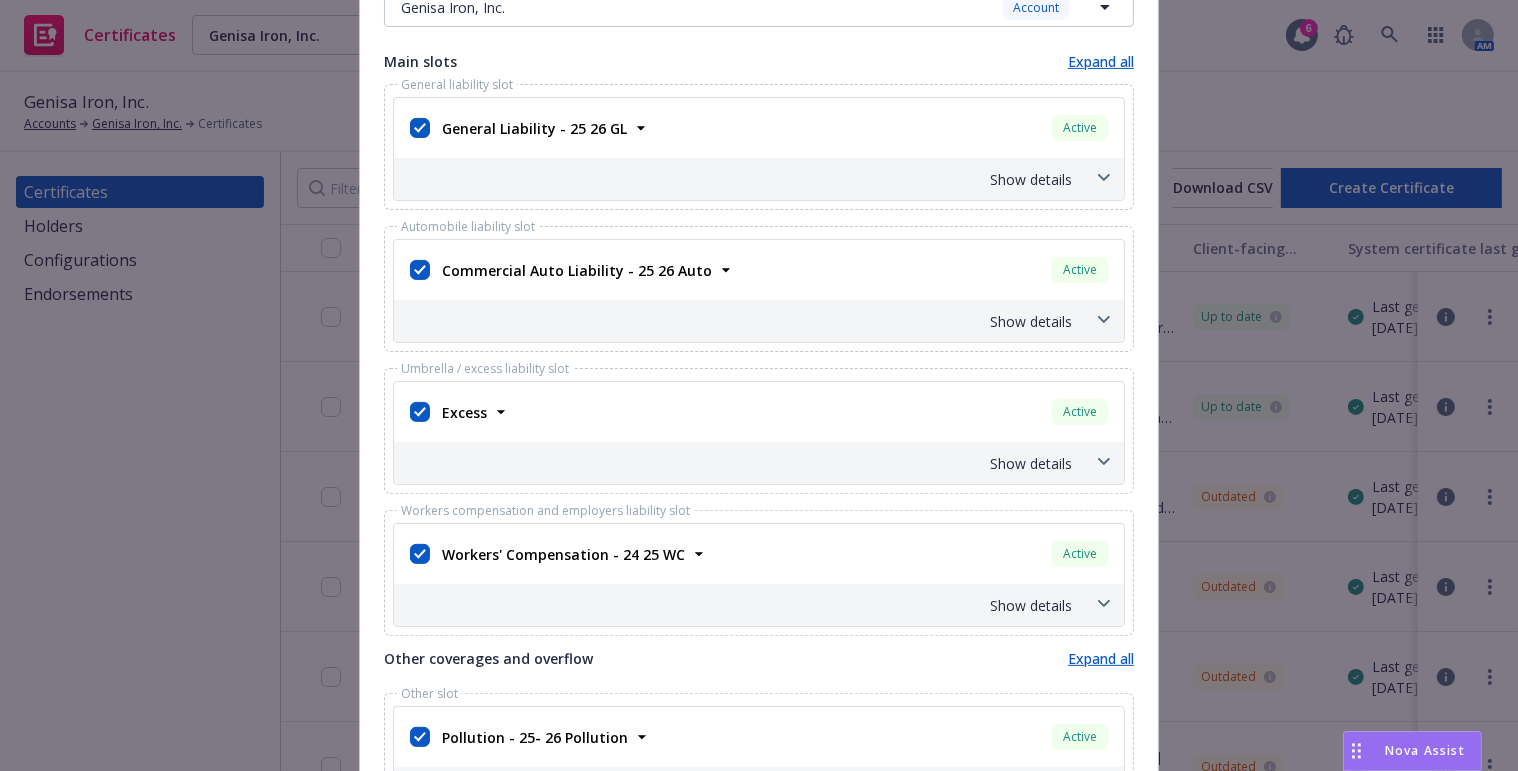 type on "Schmitt Contracting Inc. and owner of the project and General Contractor are included as an additional insured as required by a written contract with respect to General Liability. Coverage is Primary and Non-Contributory. Waiver of subrogation applies with respect to General Liability and Worker's Compensation as required by written contract." 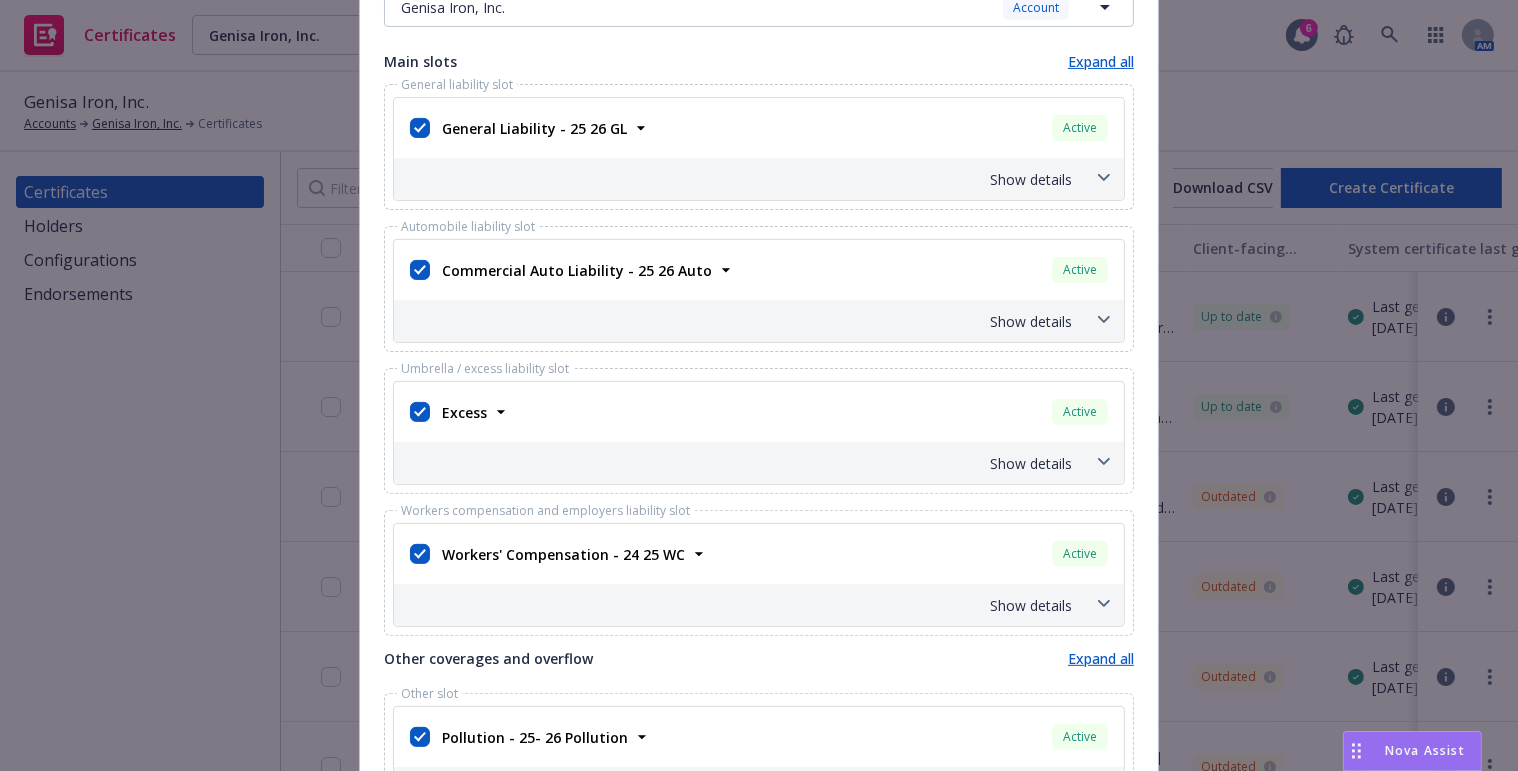 click on "Show details" at bounding box center (759, 179) 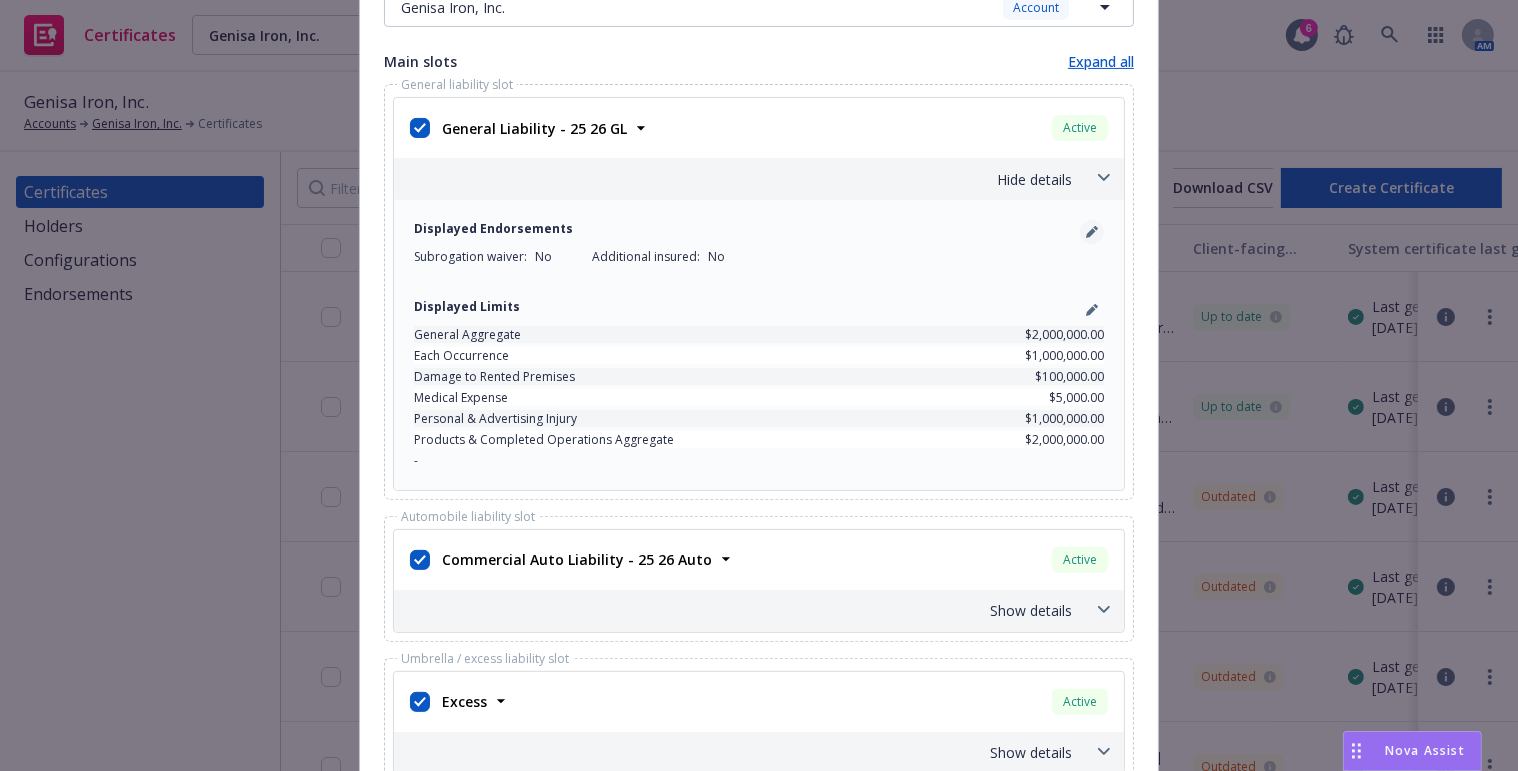 click at bounding box center [1092, 232] 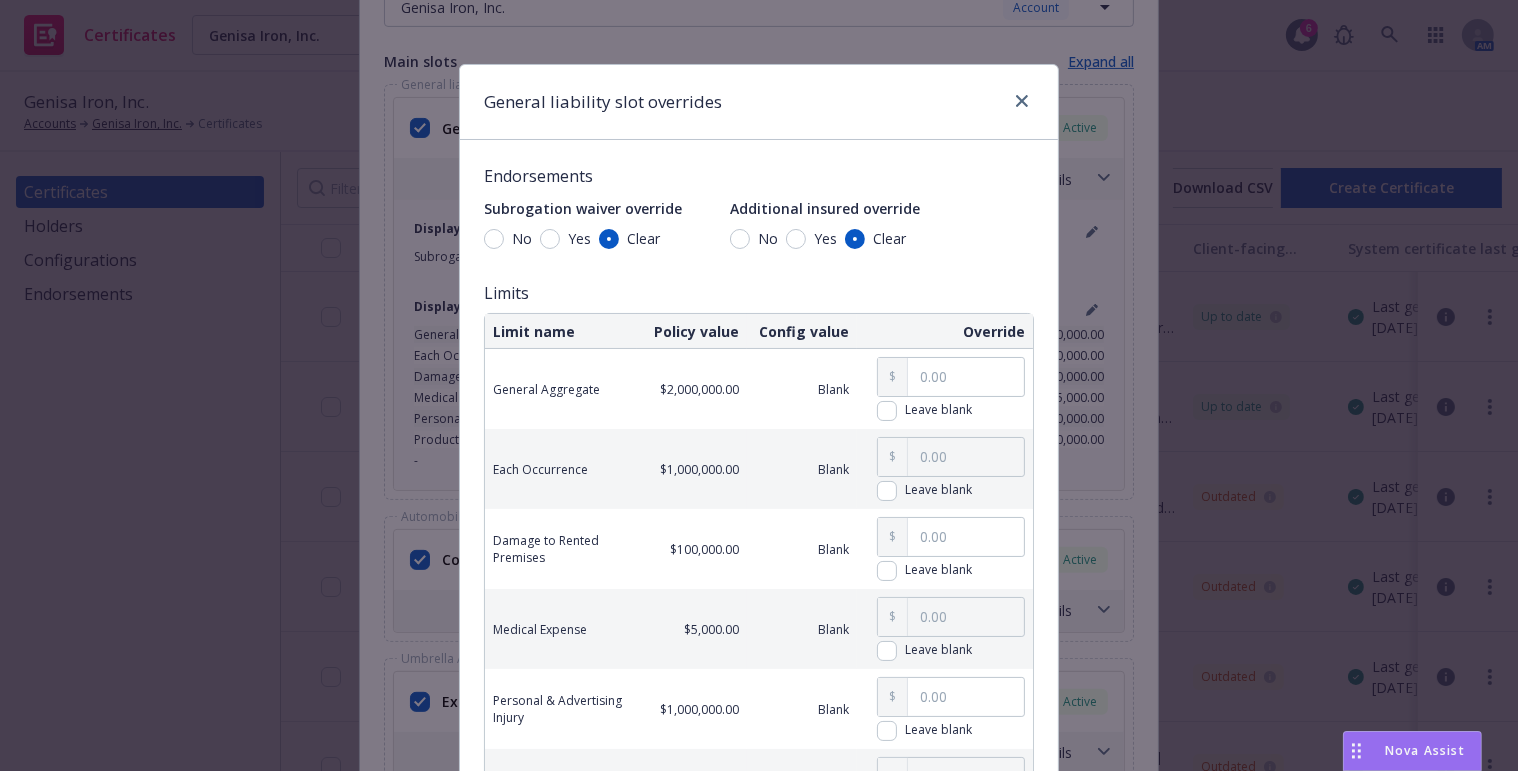 click on "Yes" at bounding box center [821, 238] 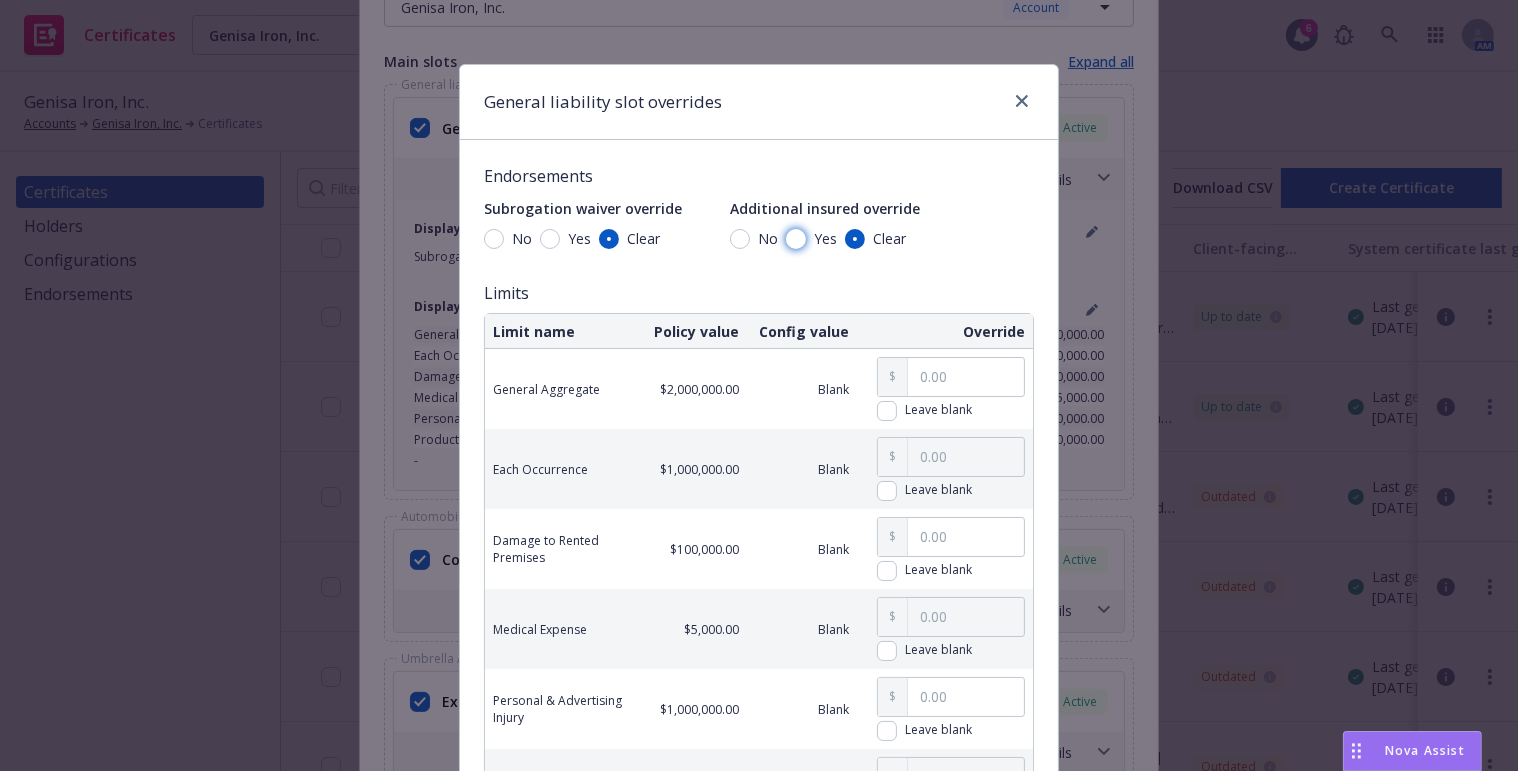 click on "Yes" at bounding box center [796, 239] 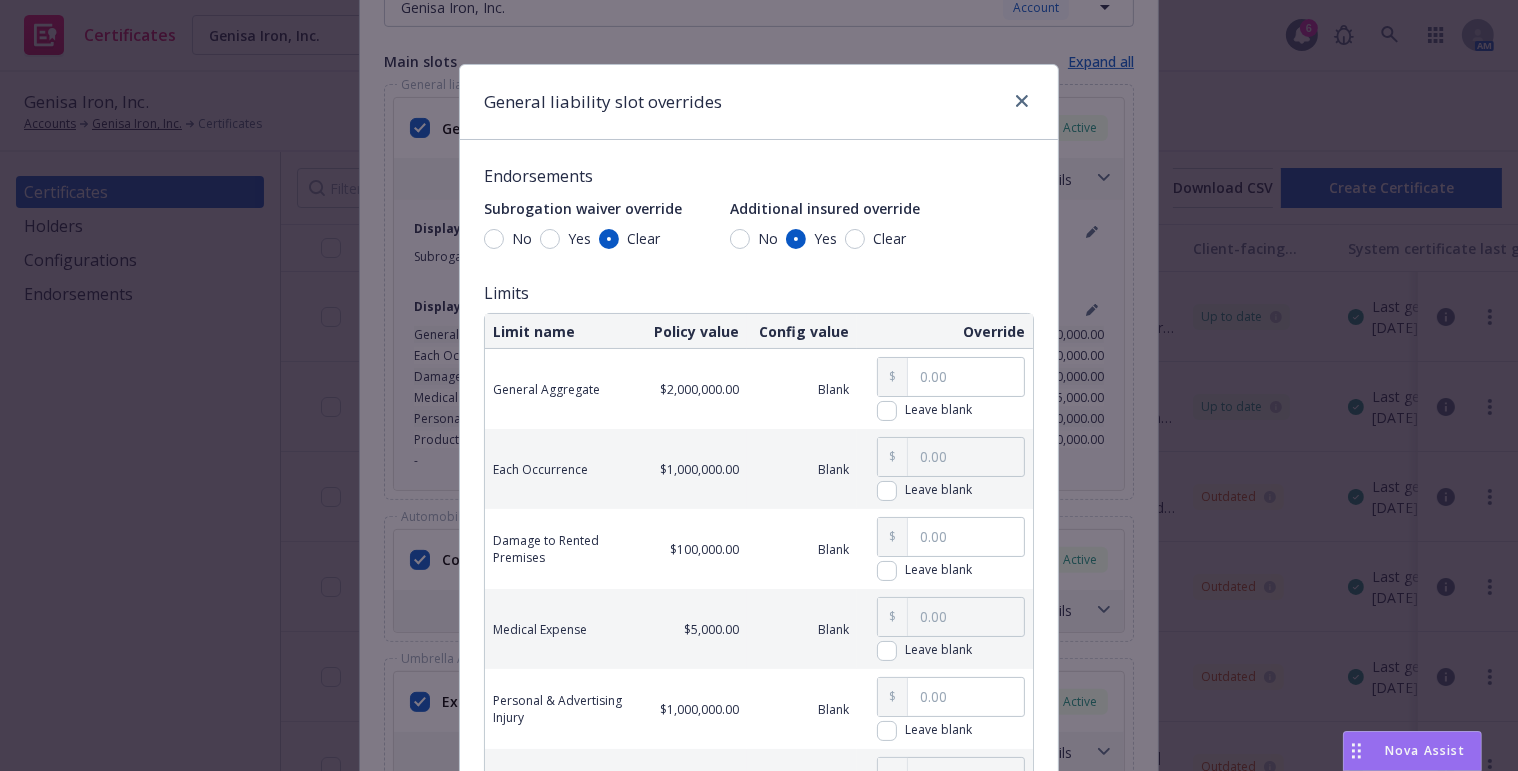 click on "Yes" at bounding box center [579, 238] 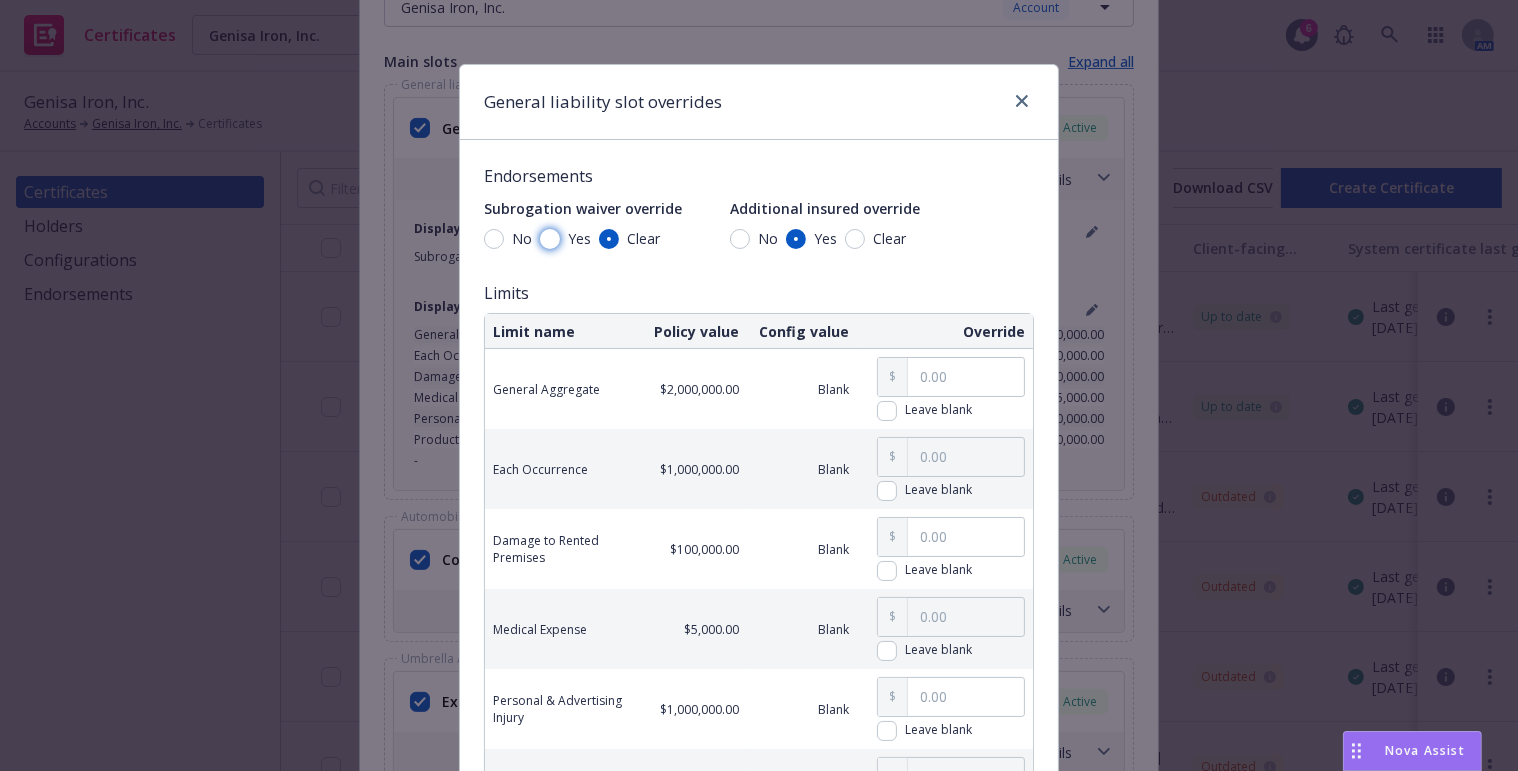 click on "Yes" at bounding box center [550, 239] 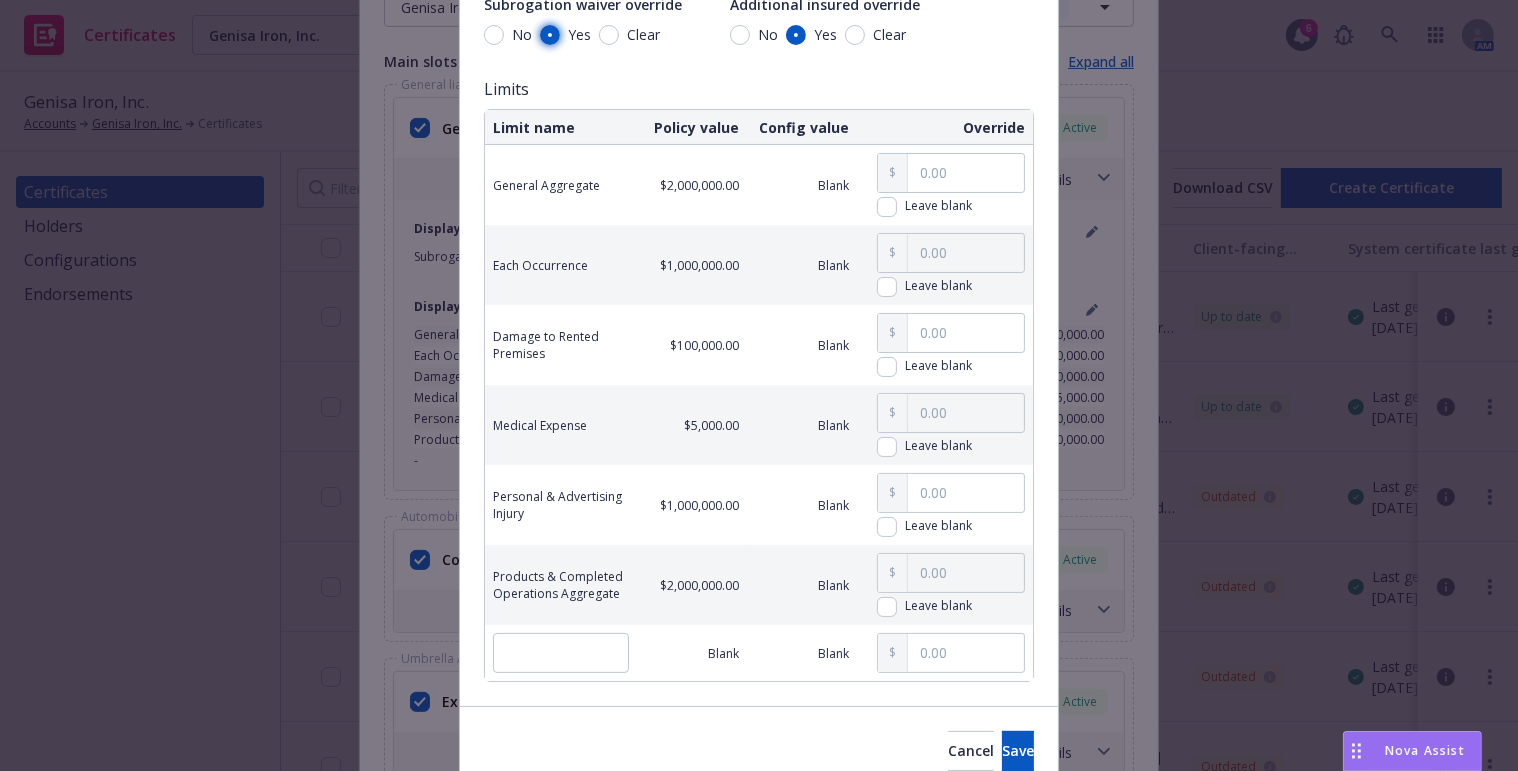 scroll, scrollTop: 291, scrollLeft: 0, axis: vertical 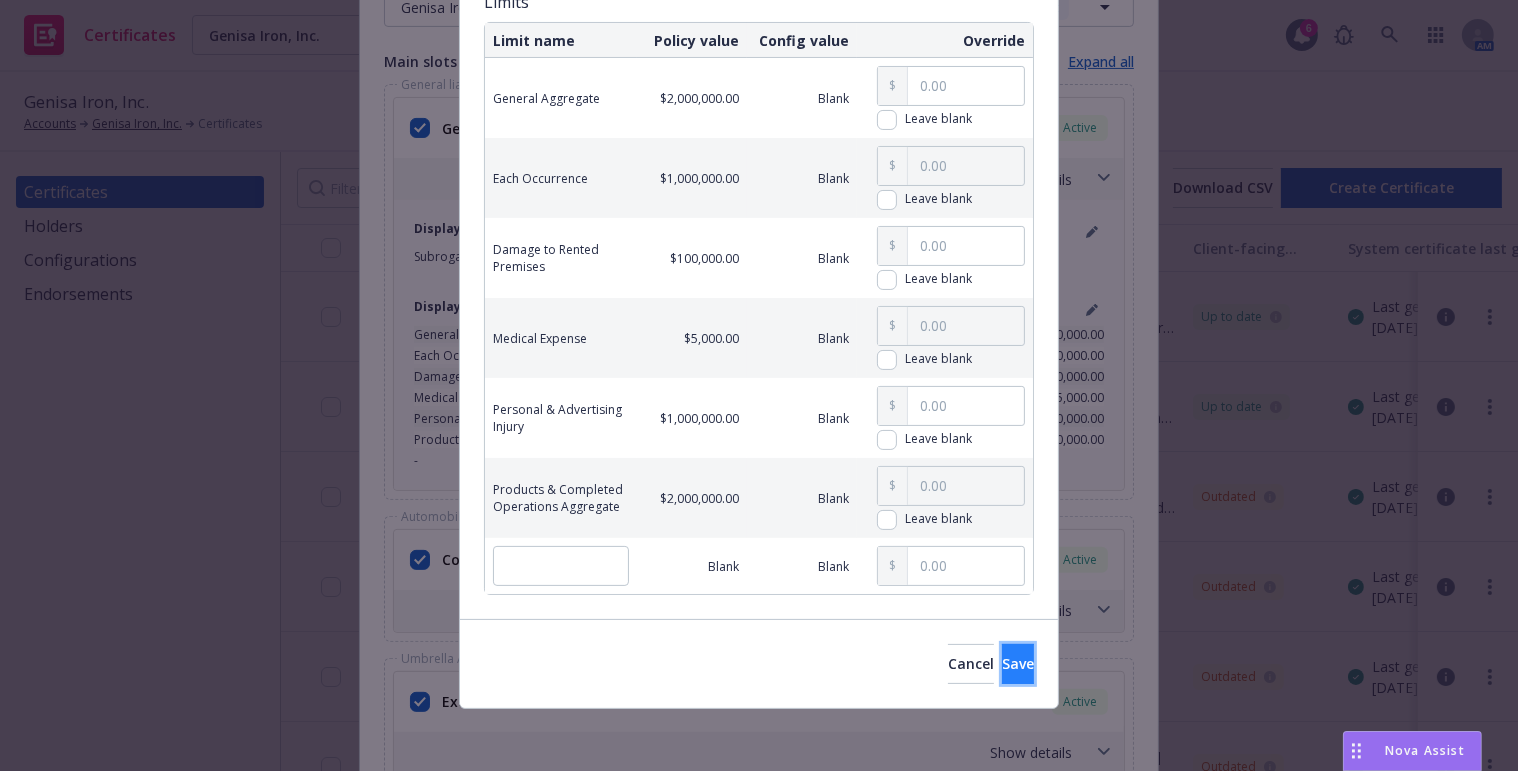 click on "Save" at bounding box center [1018, 663] 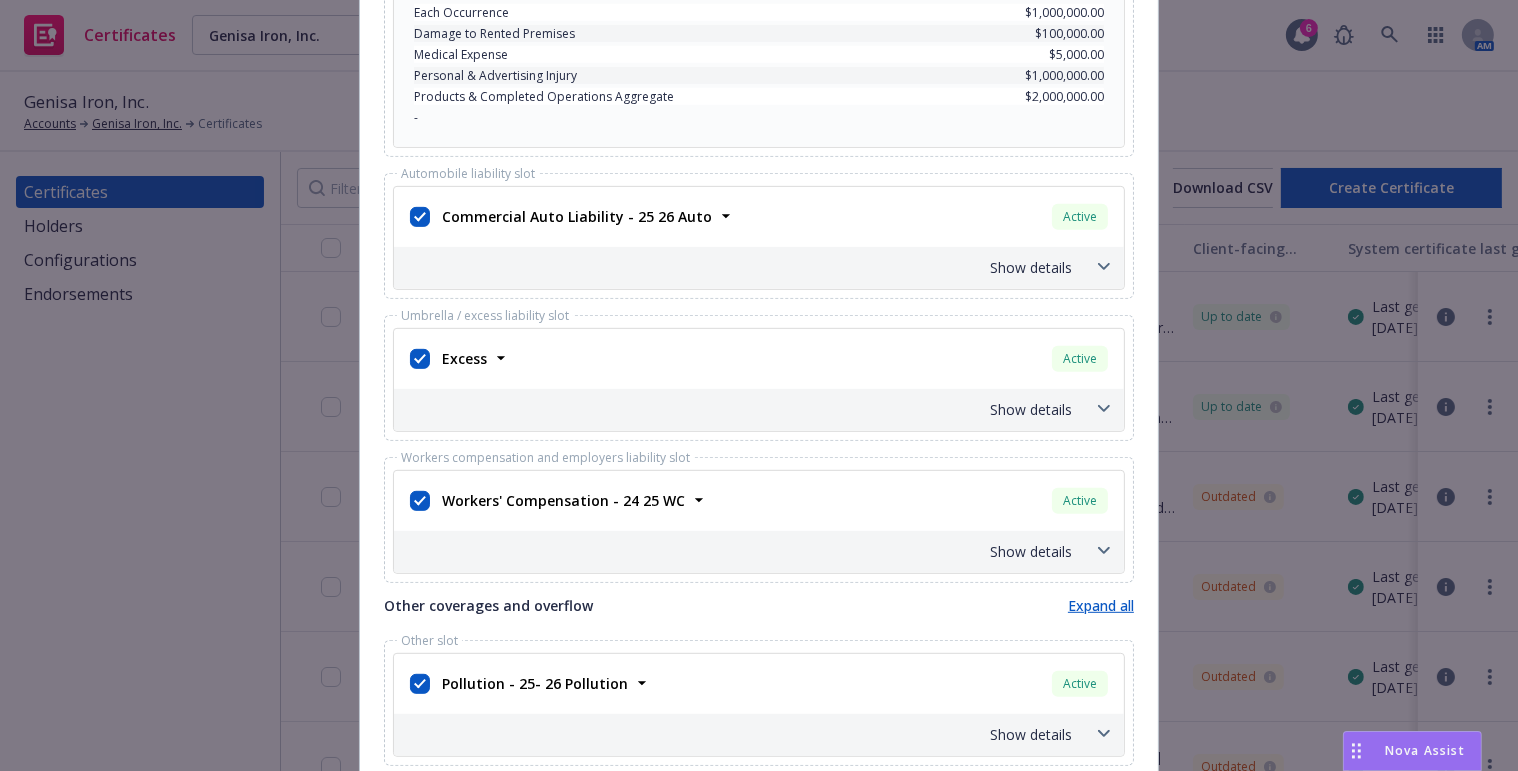 scroll, scrollTop: 1180, scrollLeft: 0, axis: vertical 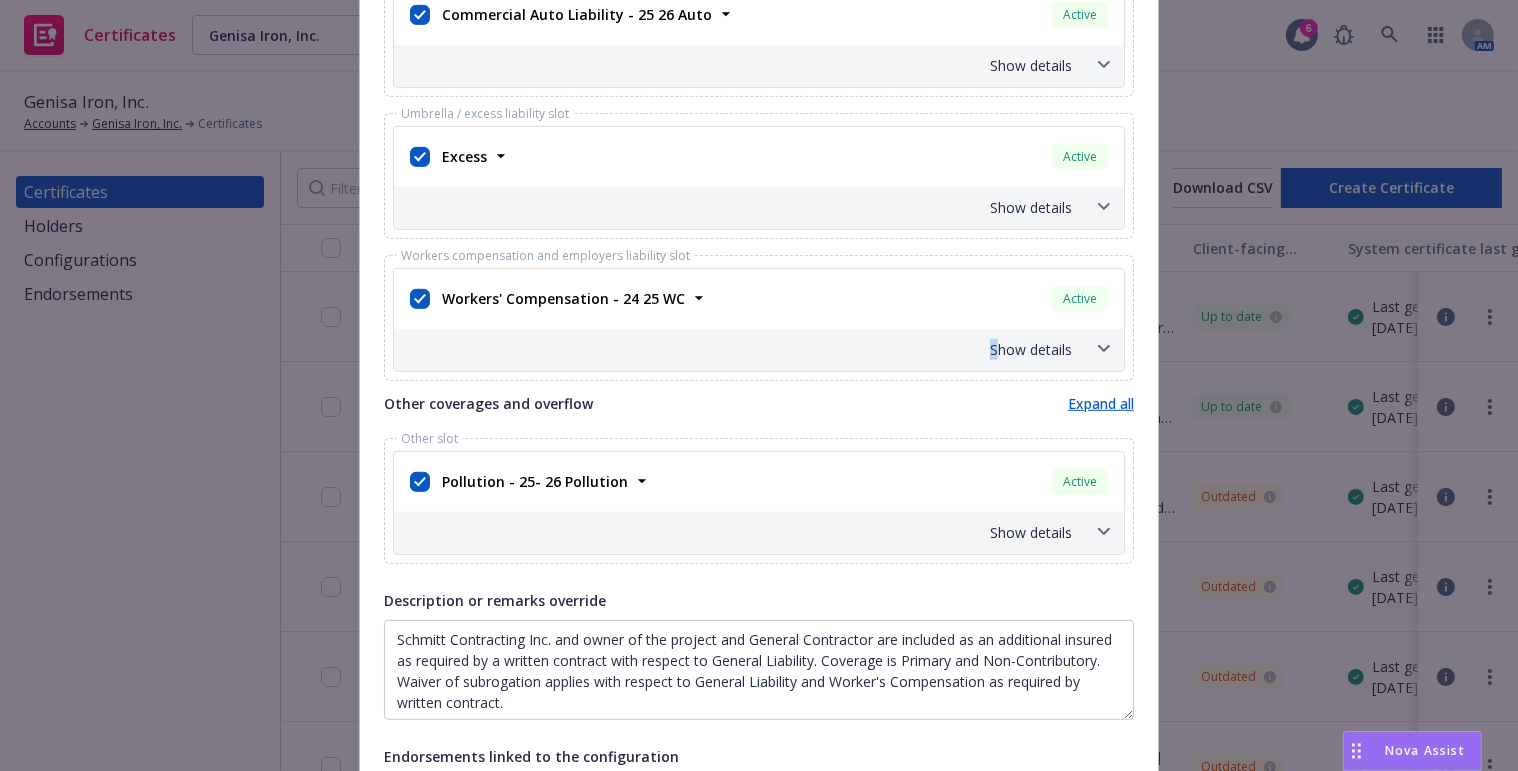 click on "Show details" at bounding box center [735, 349] 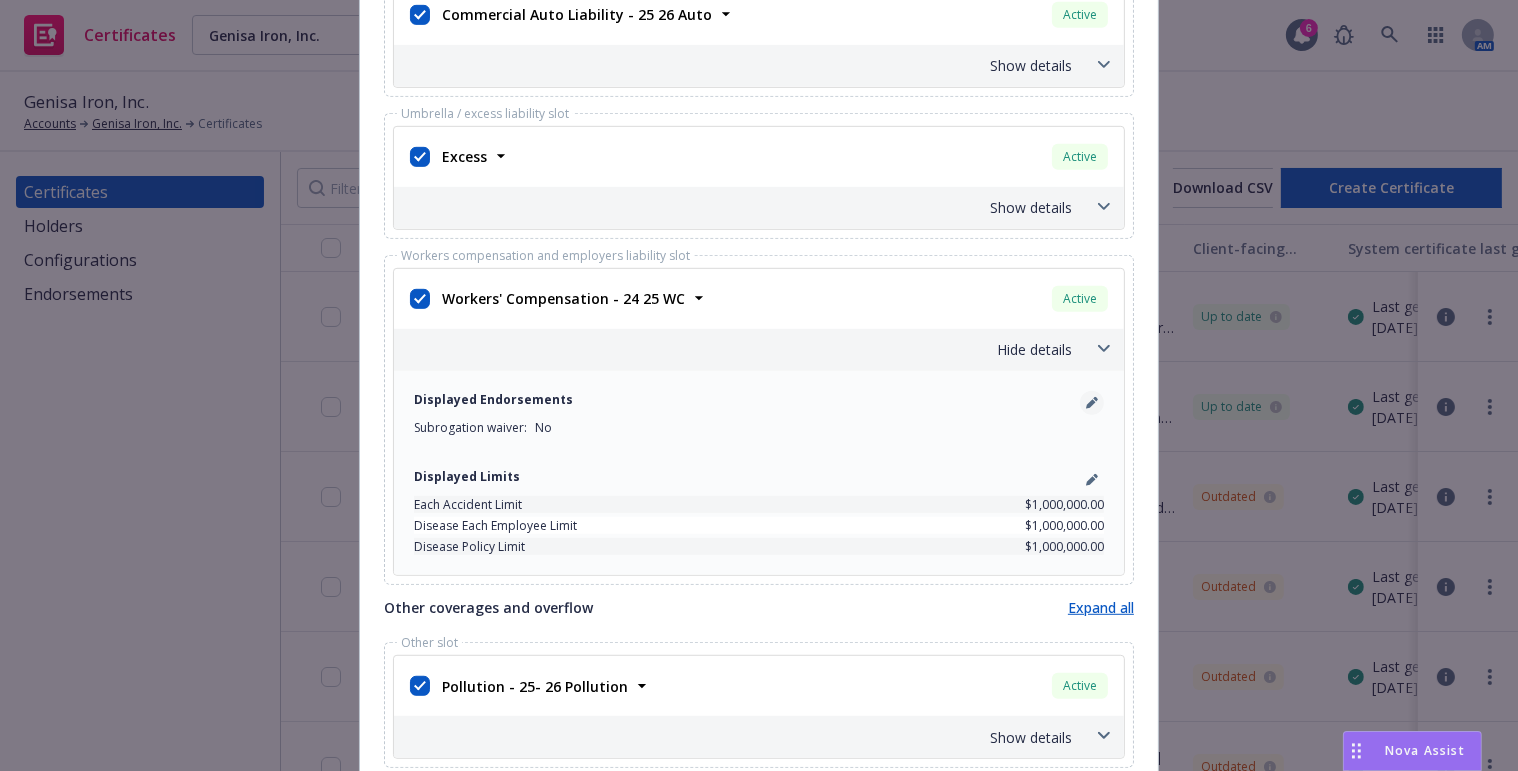 click at bounding box center (1092, 403) 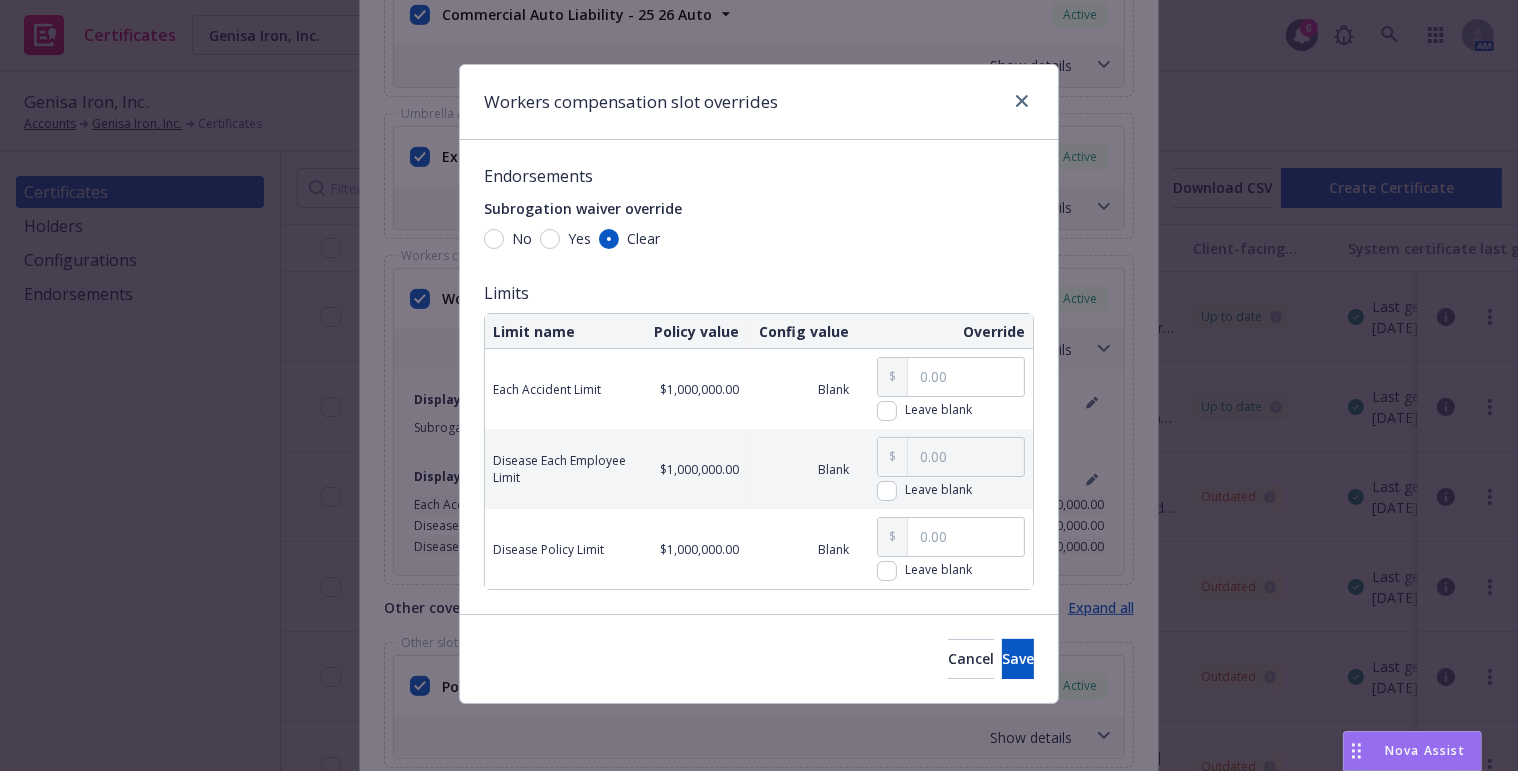 click on "Yes" at bounding box center (575, 238) 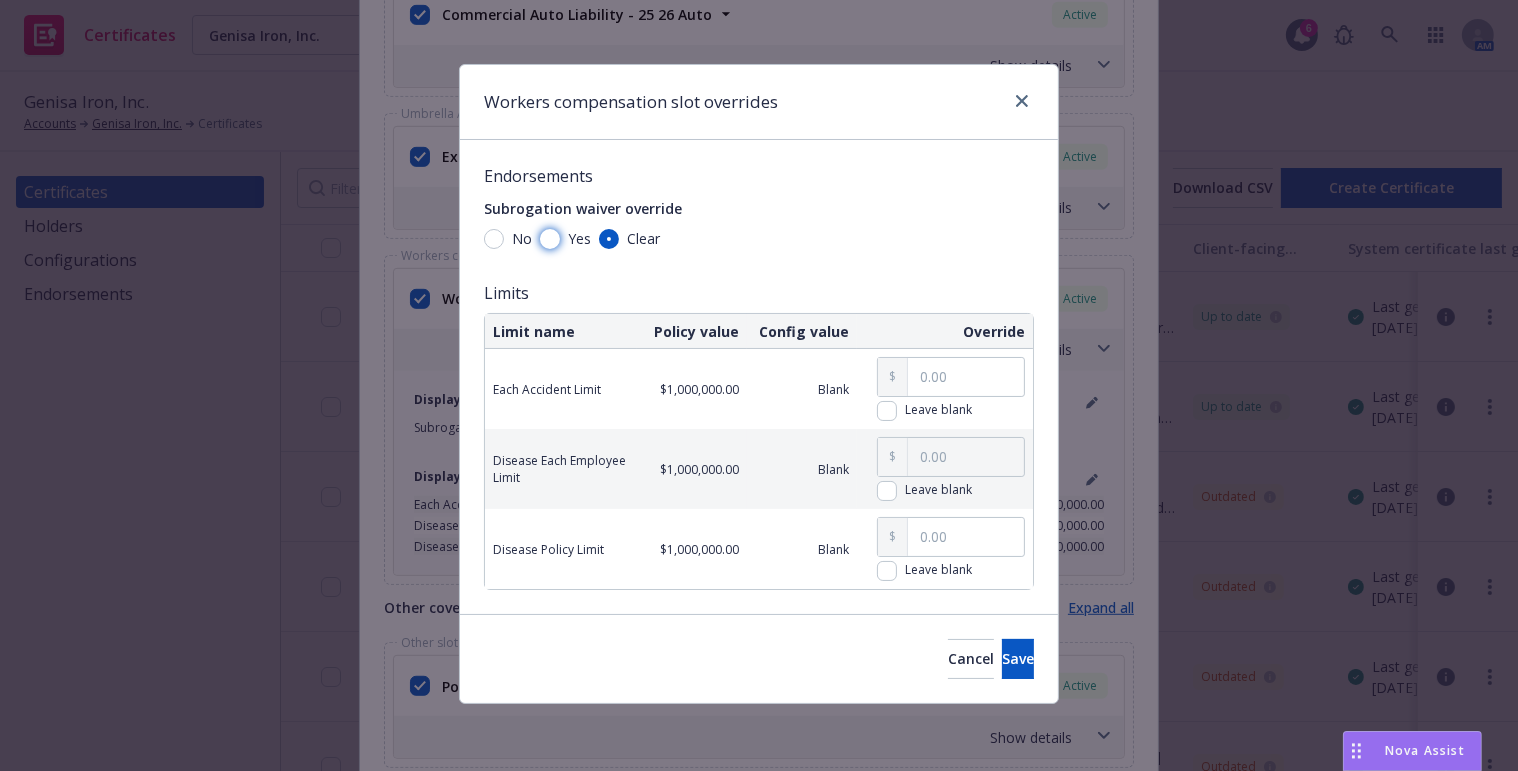 click on "Yes" at bounding box center (550, 239) 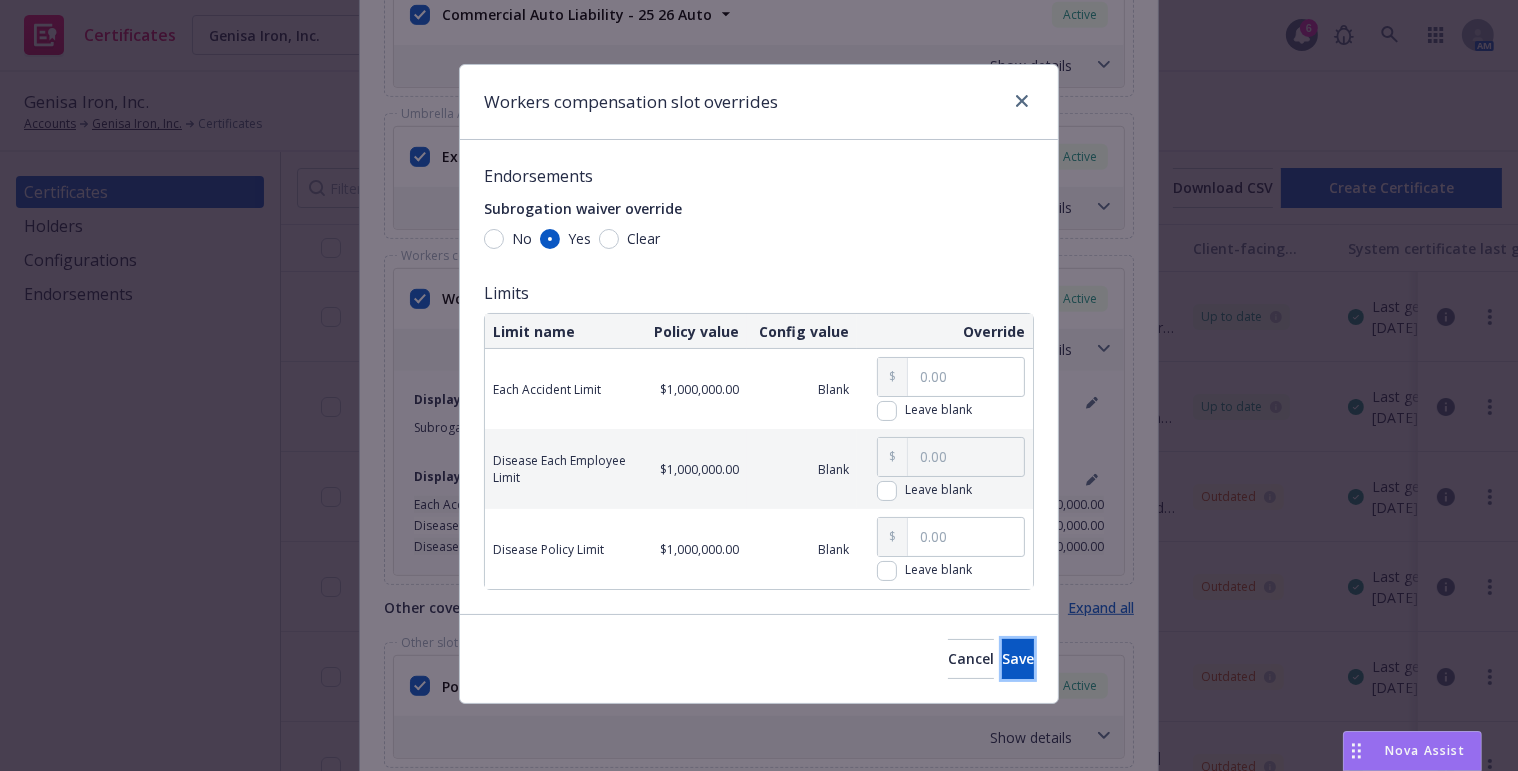 click on "Save" at bounding box center [1018, 658] 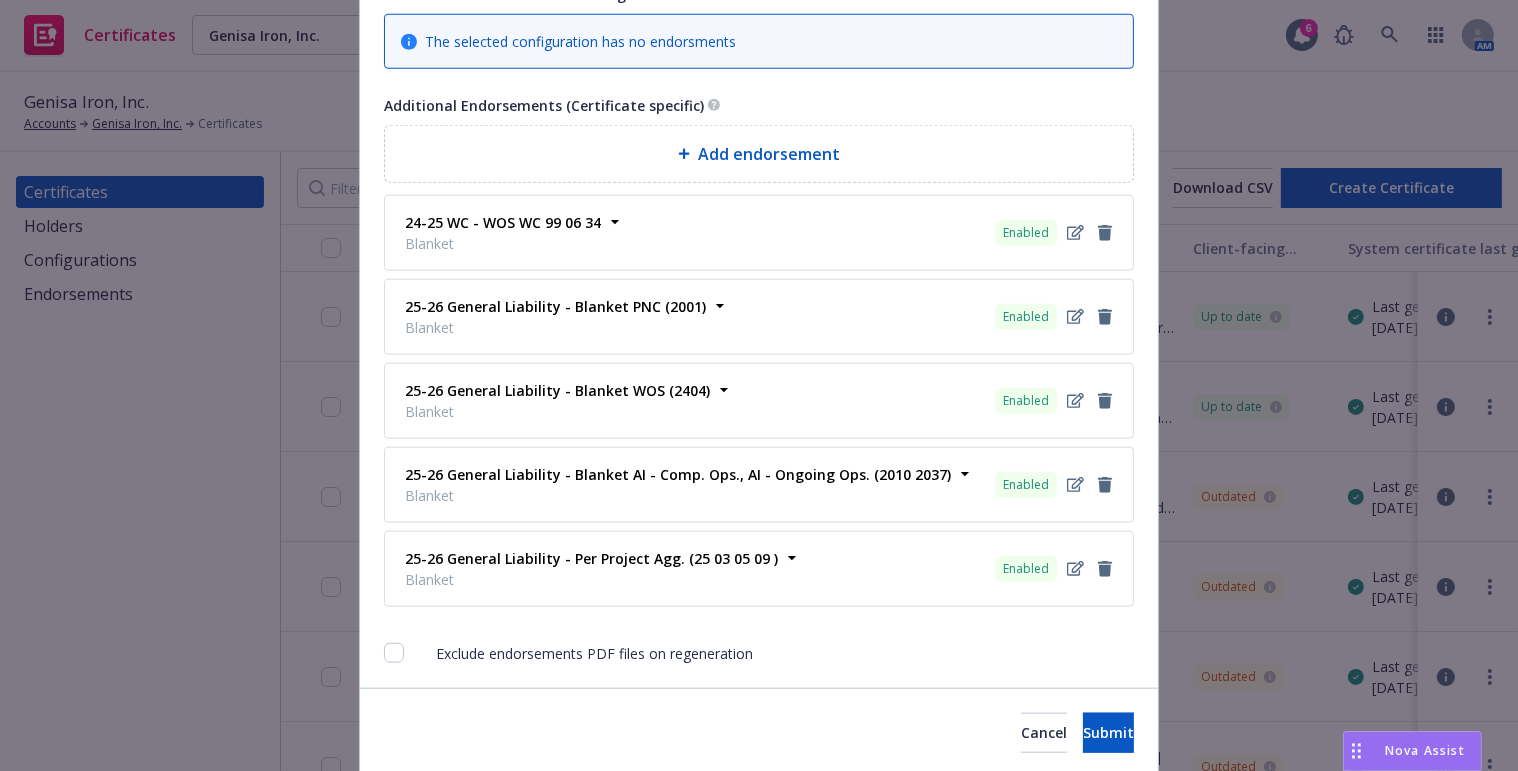 scroll, scrollTop: 2211, scrollLeft: 0, axis: vertical 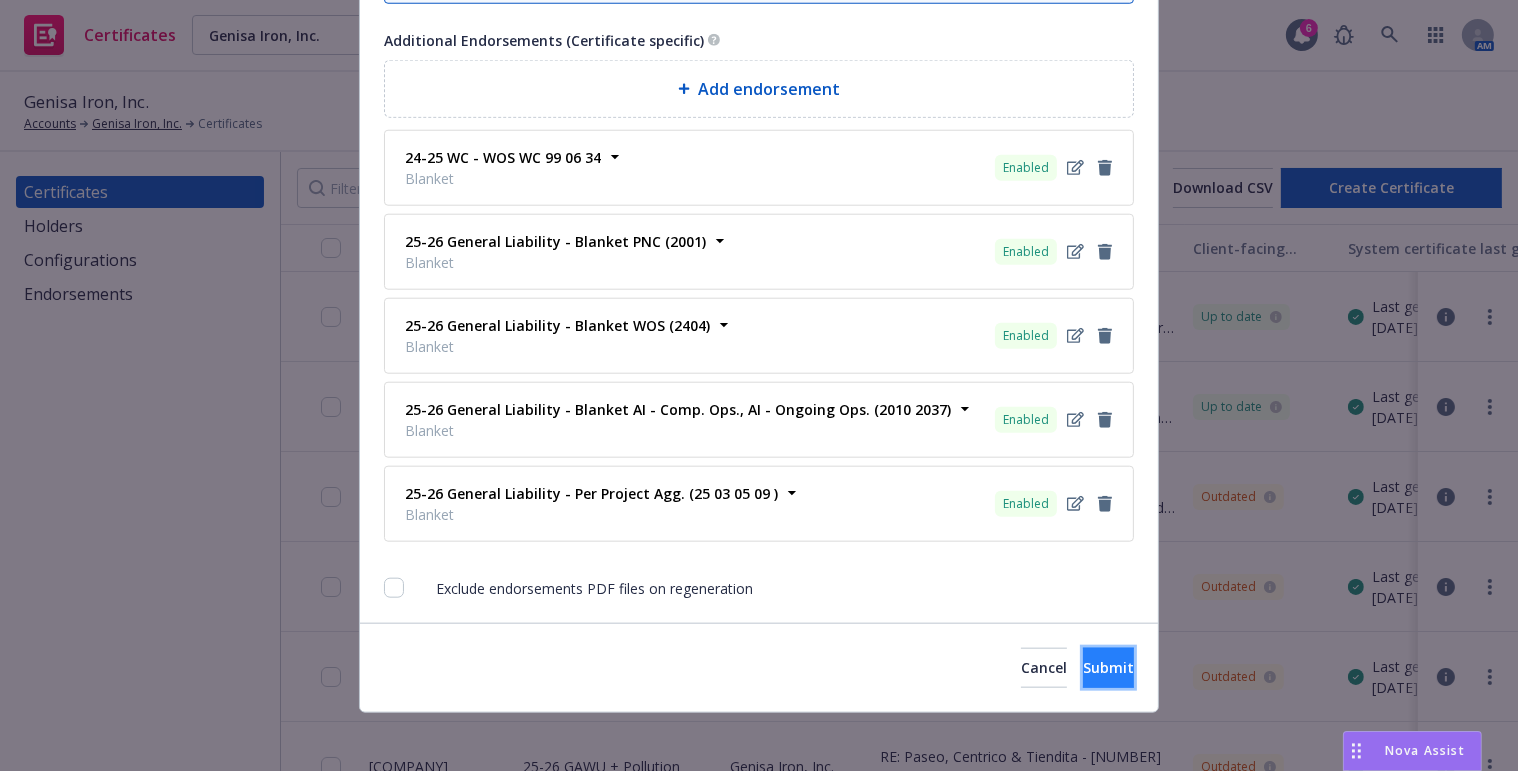click on "Submit" at bounding box center (1108, 667) 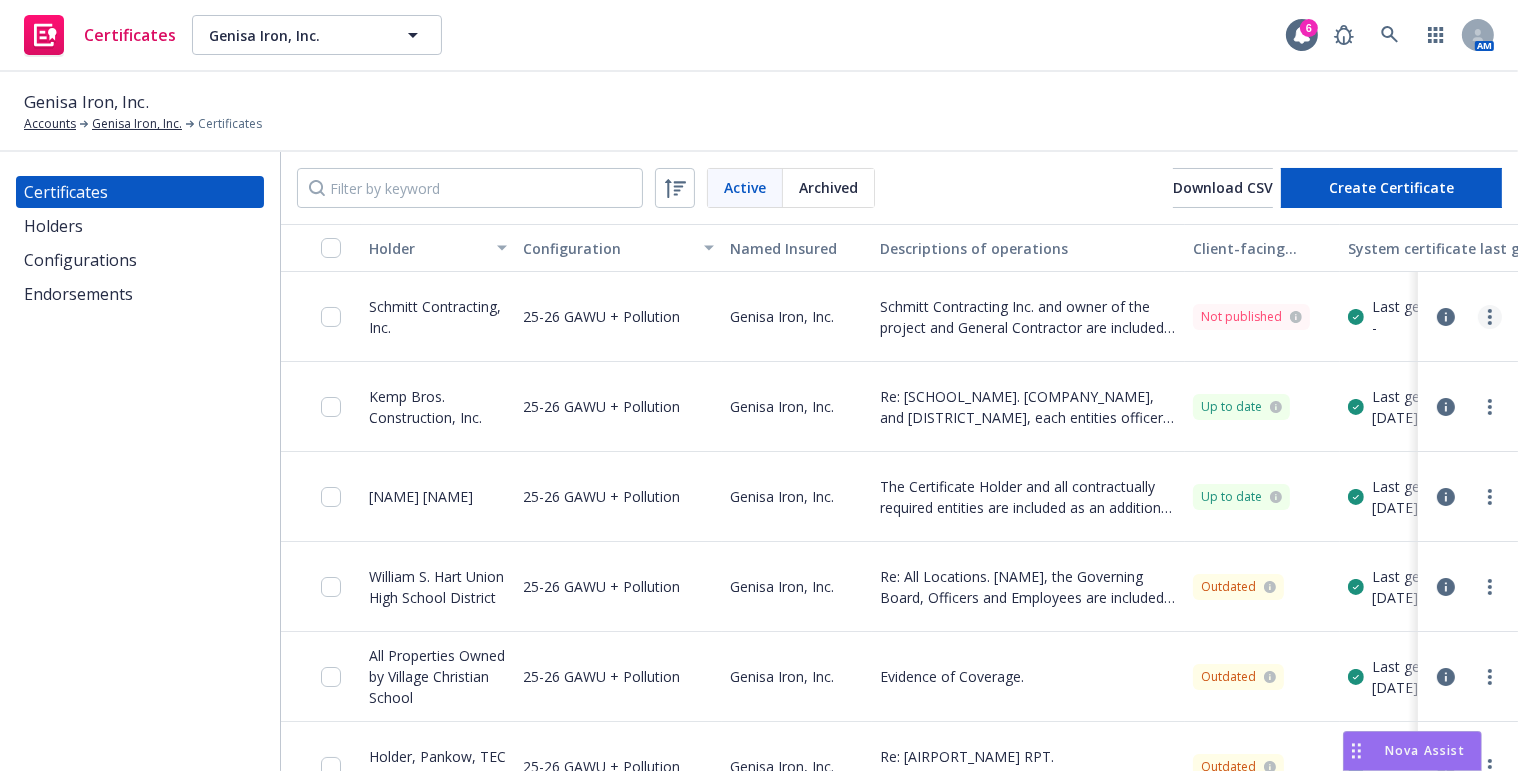 click at bounding box center (1490, 317) 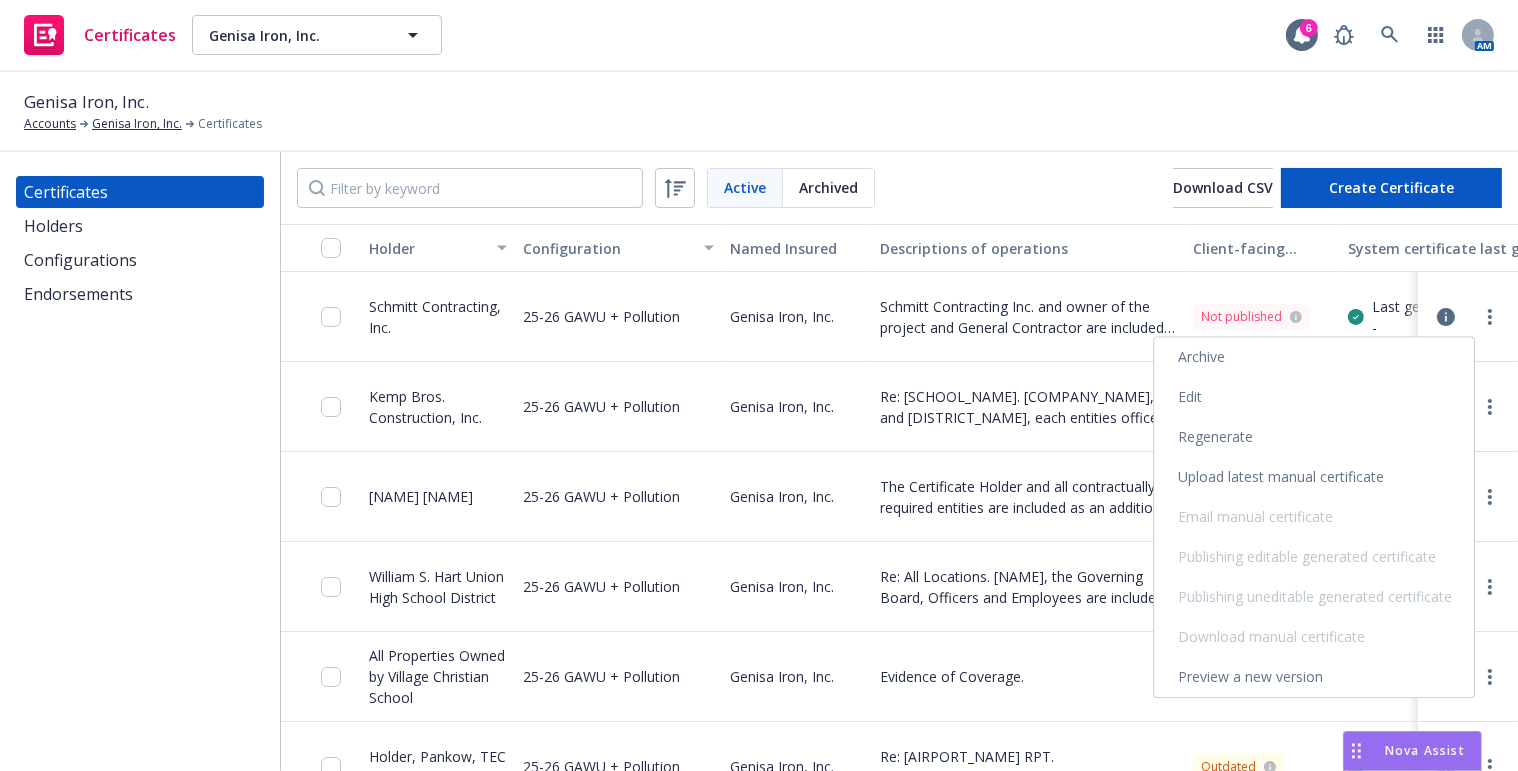 click on "Edit" at bounding box center (1314, 397) 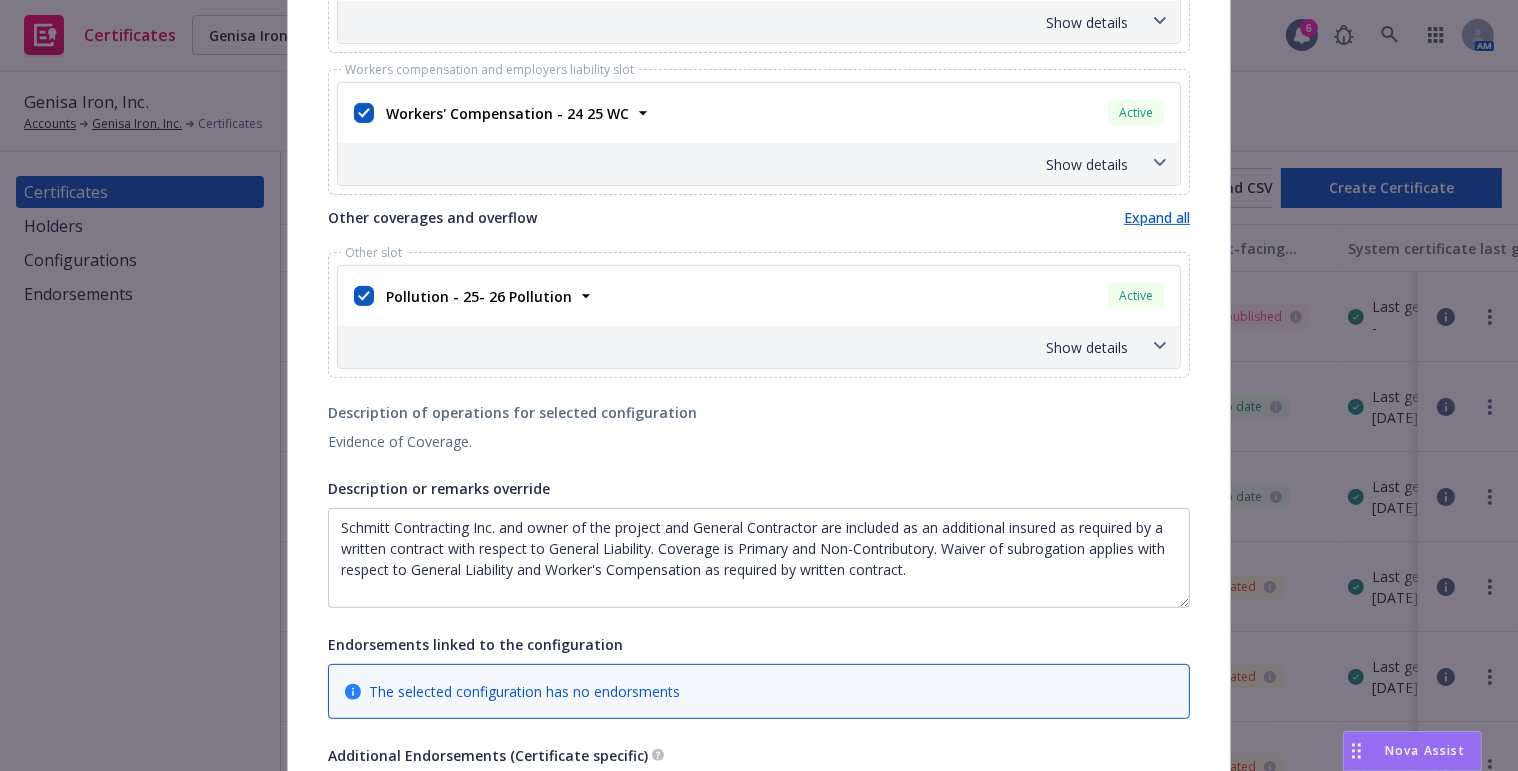 scroll, scrollTop: 909, scrollLeft: 0, axis: vertical 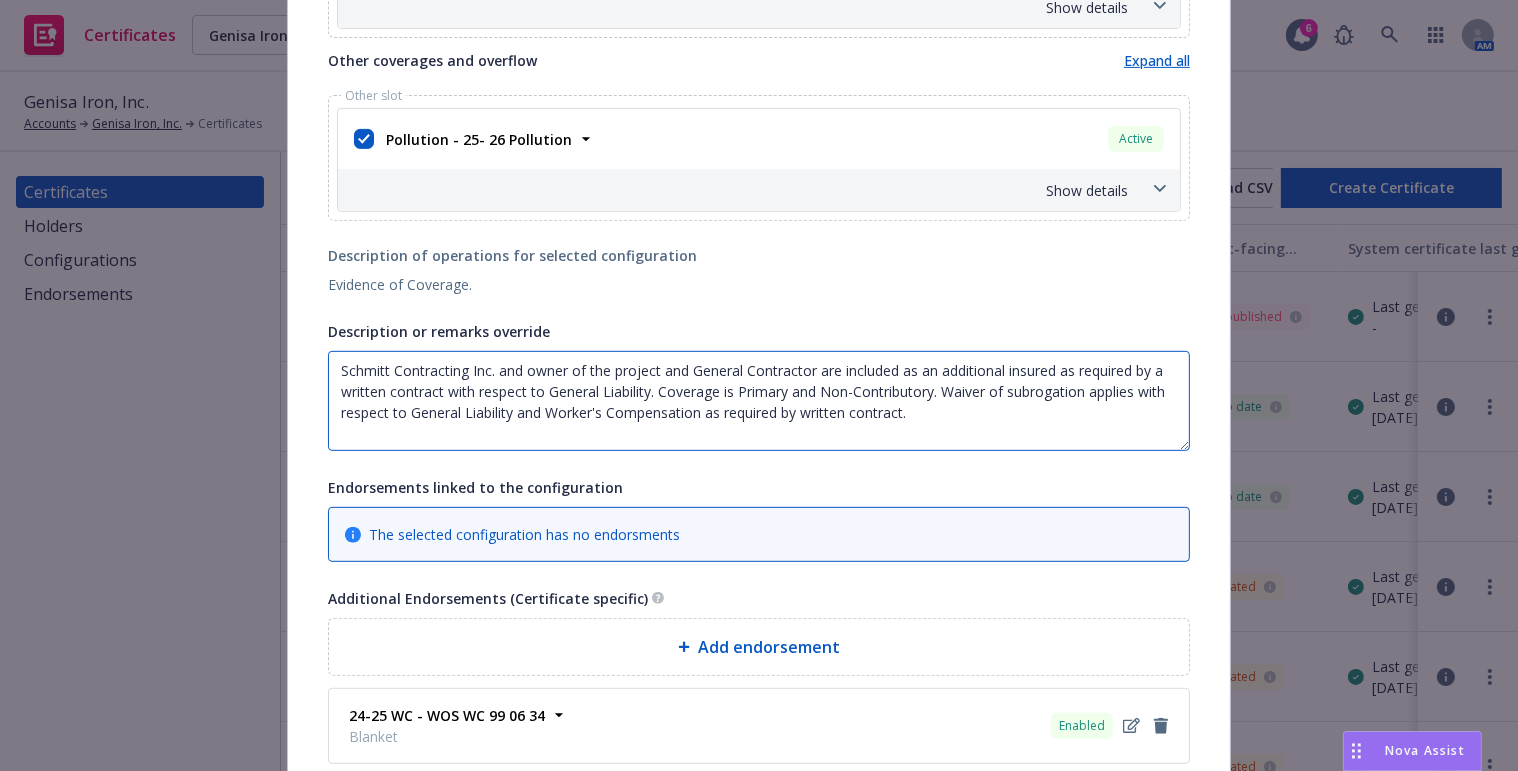 drag, startPoint x: 436, startPoint y: 389, endPoint x: 1061, endPoint y: 368, distance: 625.3527 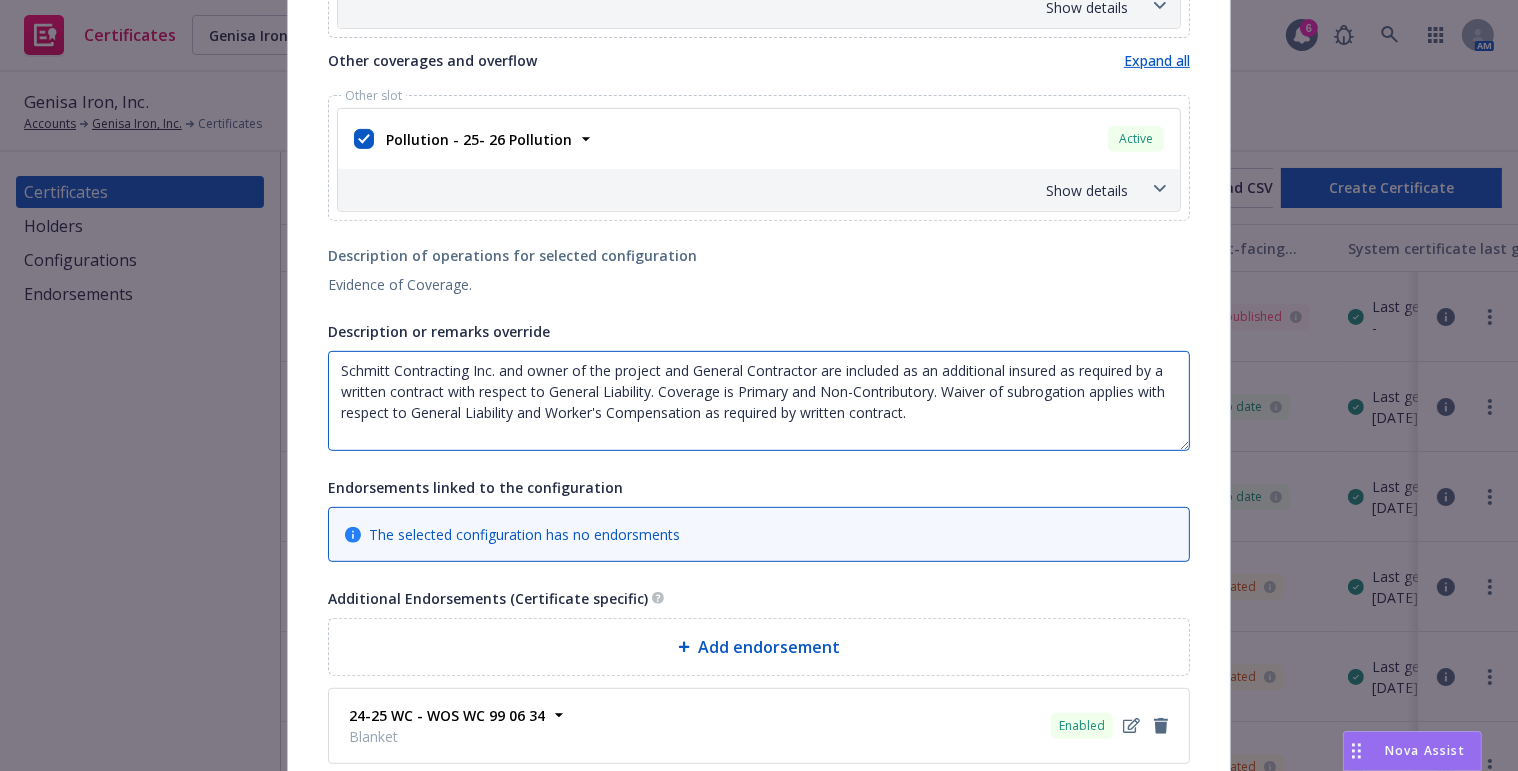 click on "Schmitt Contracting Inc. and owner of the project and General Contractor are included as an additional insured as required by a written contract with respect to General Liability. Coverage is Primary and Non-Contributory. Waiver of subrogation applies with respect to General Liability and Worker's Compensation as required by written contract." at bounding box center [759, 401] 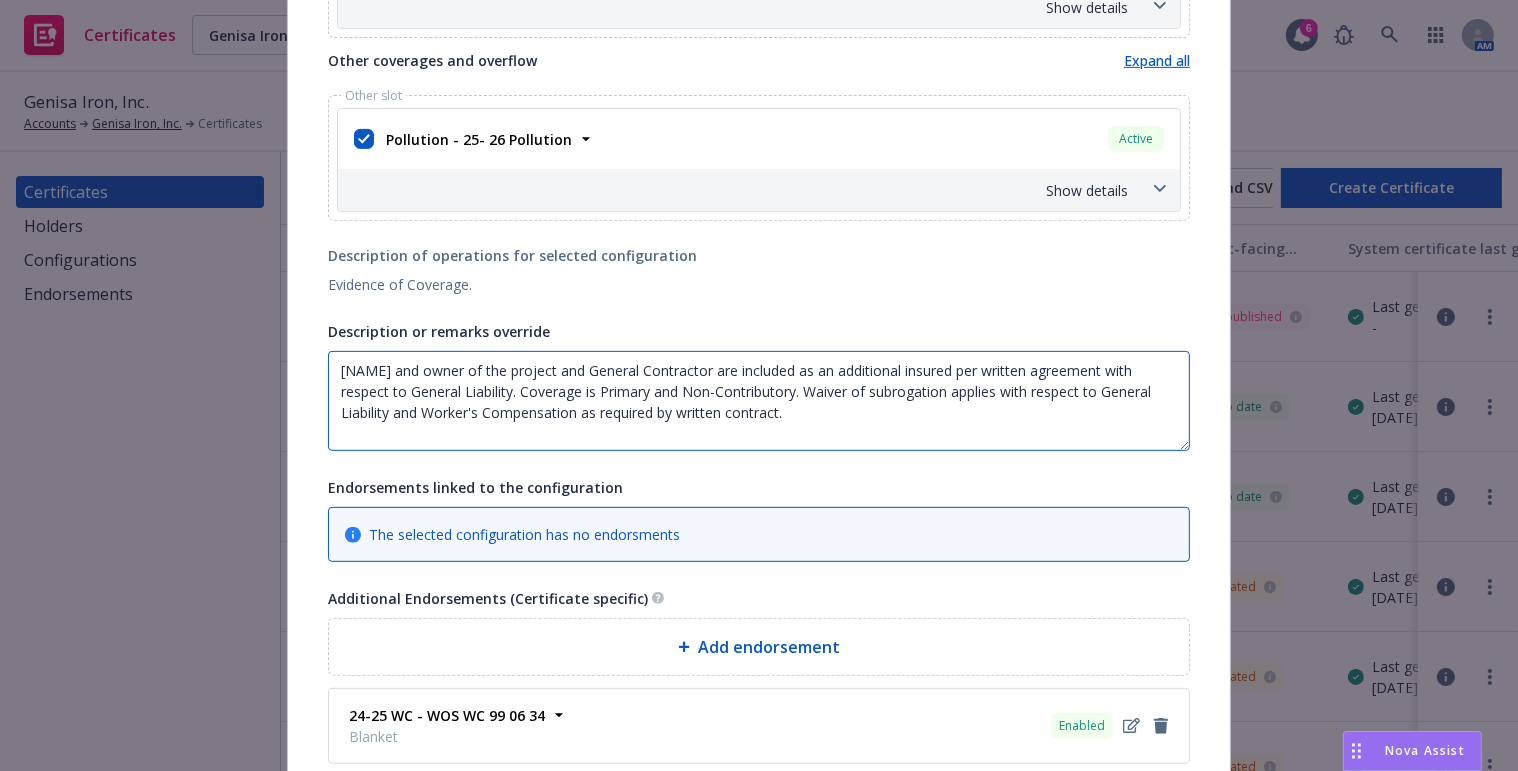 drag, startPoint x: 901, startPoint y: 414, endPoint x: 700, endPoint y: 410, distance: 201.0398 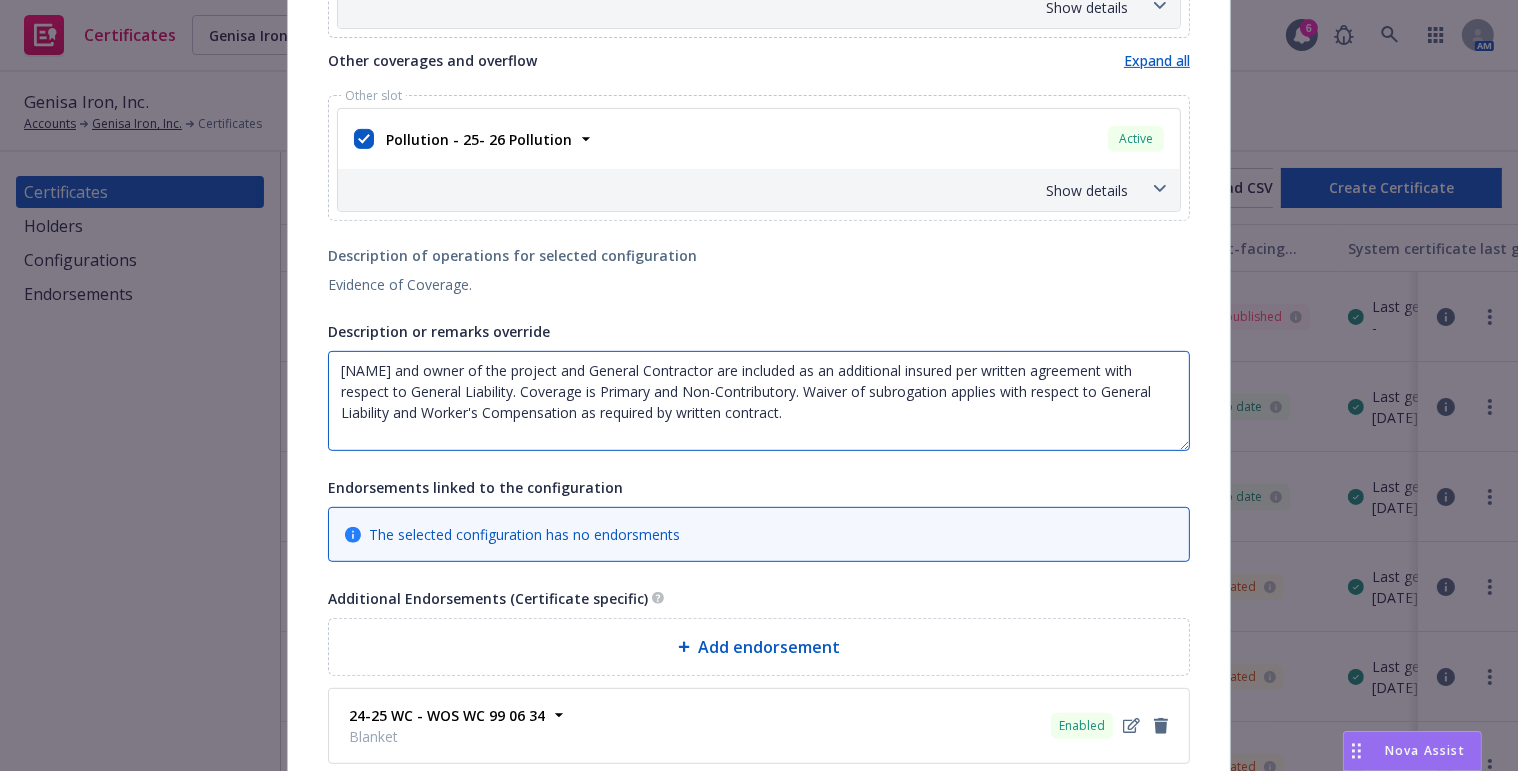 click on "[NAME] and owner of the project and General Contractor are included as an additional insured per written agreement with respect to General Liability. Coverage is Primary and Non-Contributory. Waiver of subrogation applies with respect to General Liability and Worker's Compensation as required by written contract." at bounding box center [759, 401] 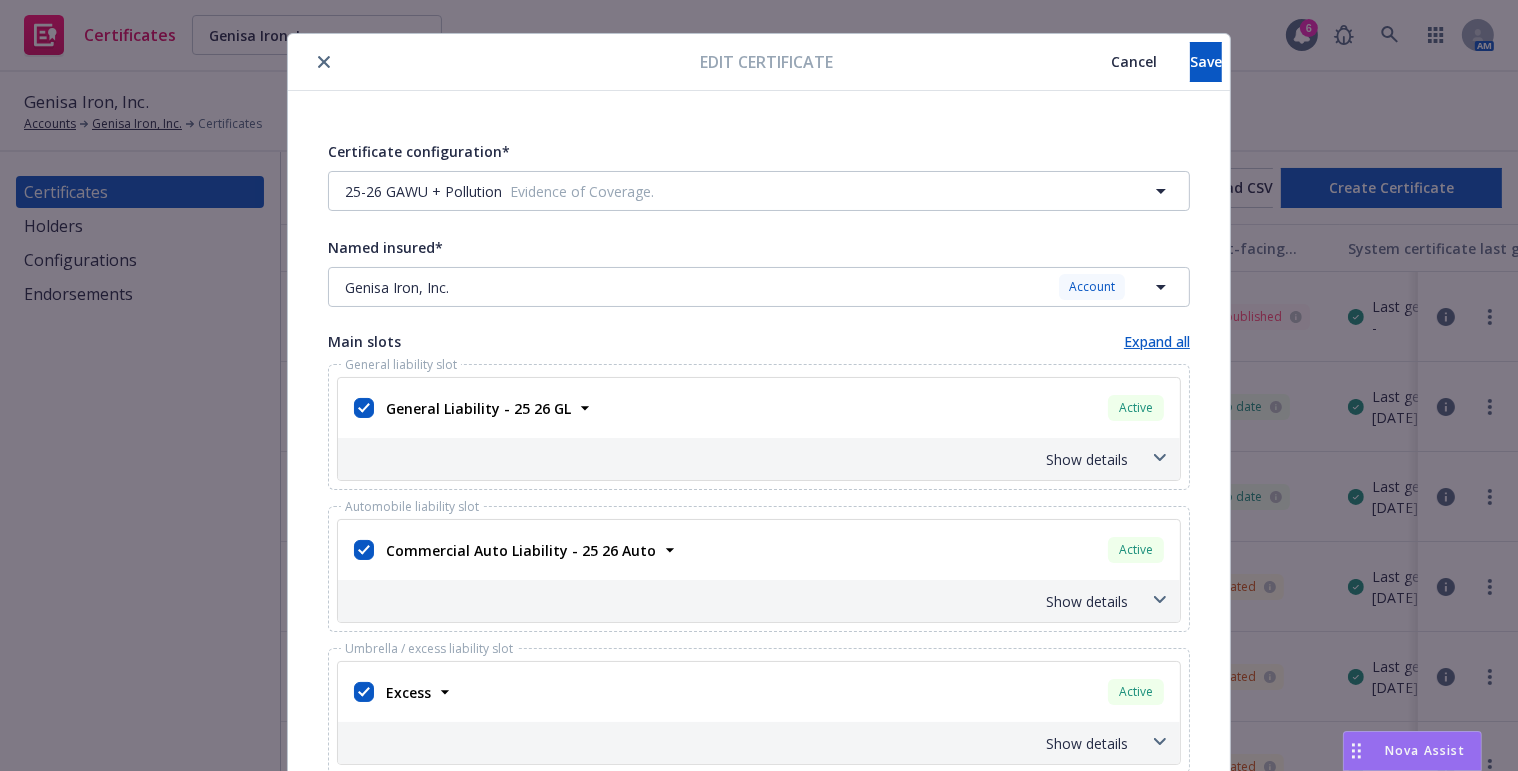 scroll, scrollTop: 0, scrollLeft: 0, axis: both 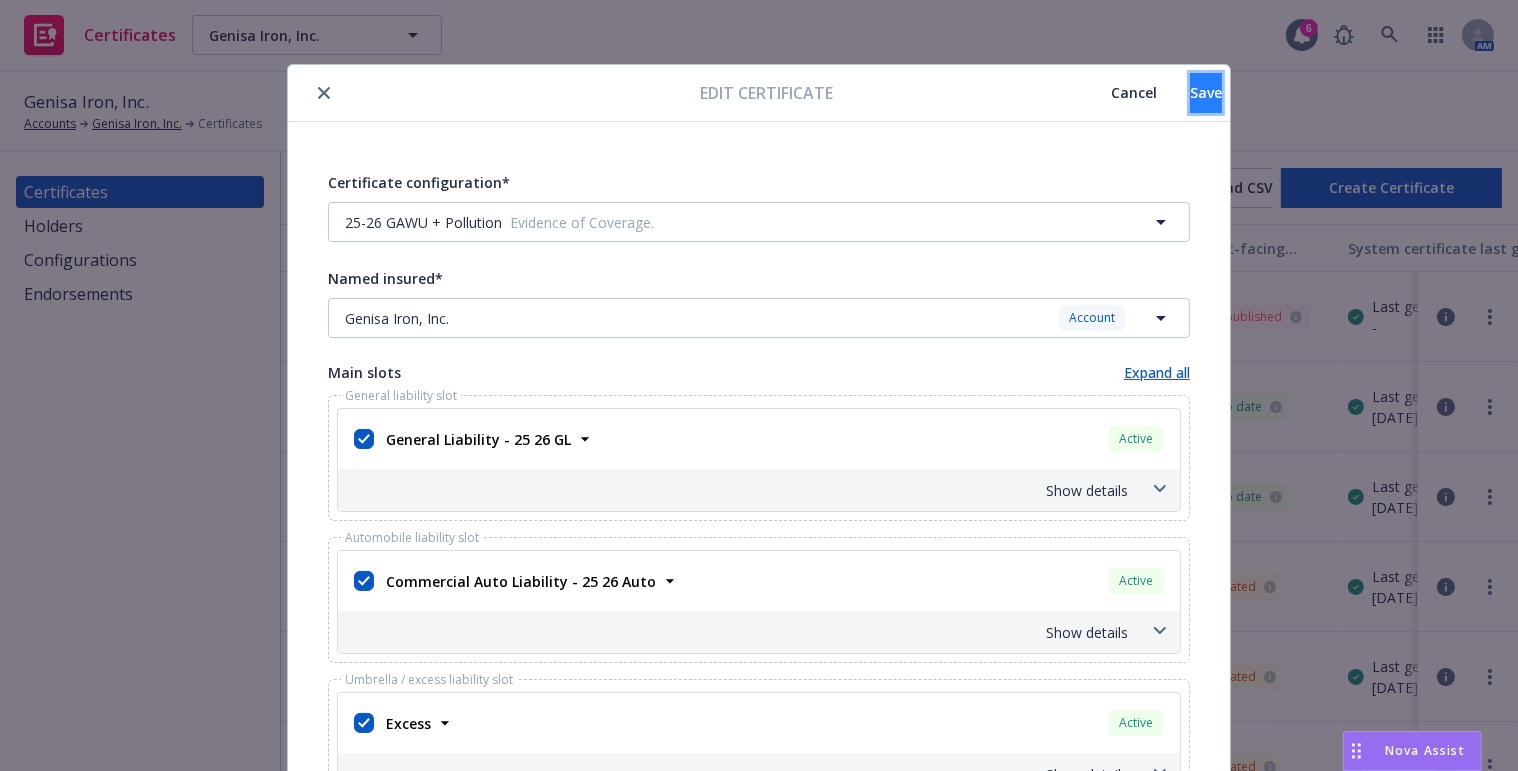 click on "Save" at bounding box center [1206, 93] 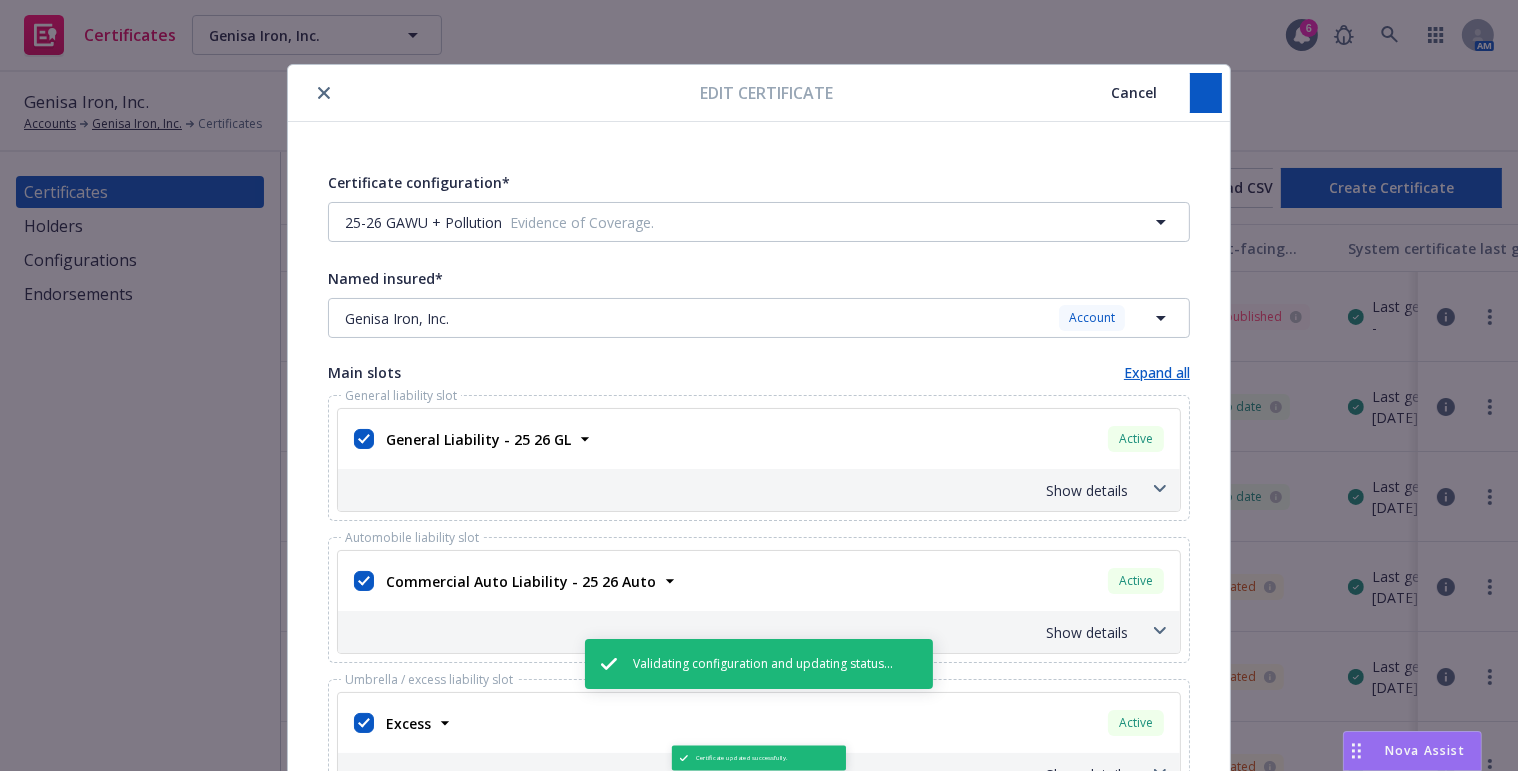 type on "[NAME] and owner of the project and General Contractor are included as an additional insured per written agreement with respect to General Liability. Coverage is Primary and Non-Contributory. Waiver of subrogation applies with respect to General Liability and Worker's Compensation per written agreement." 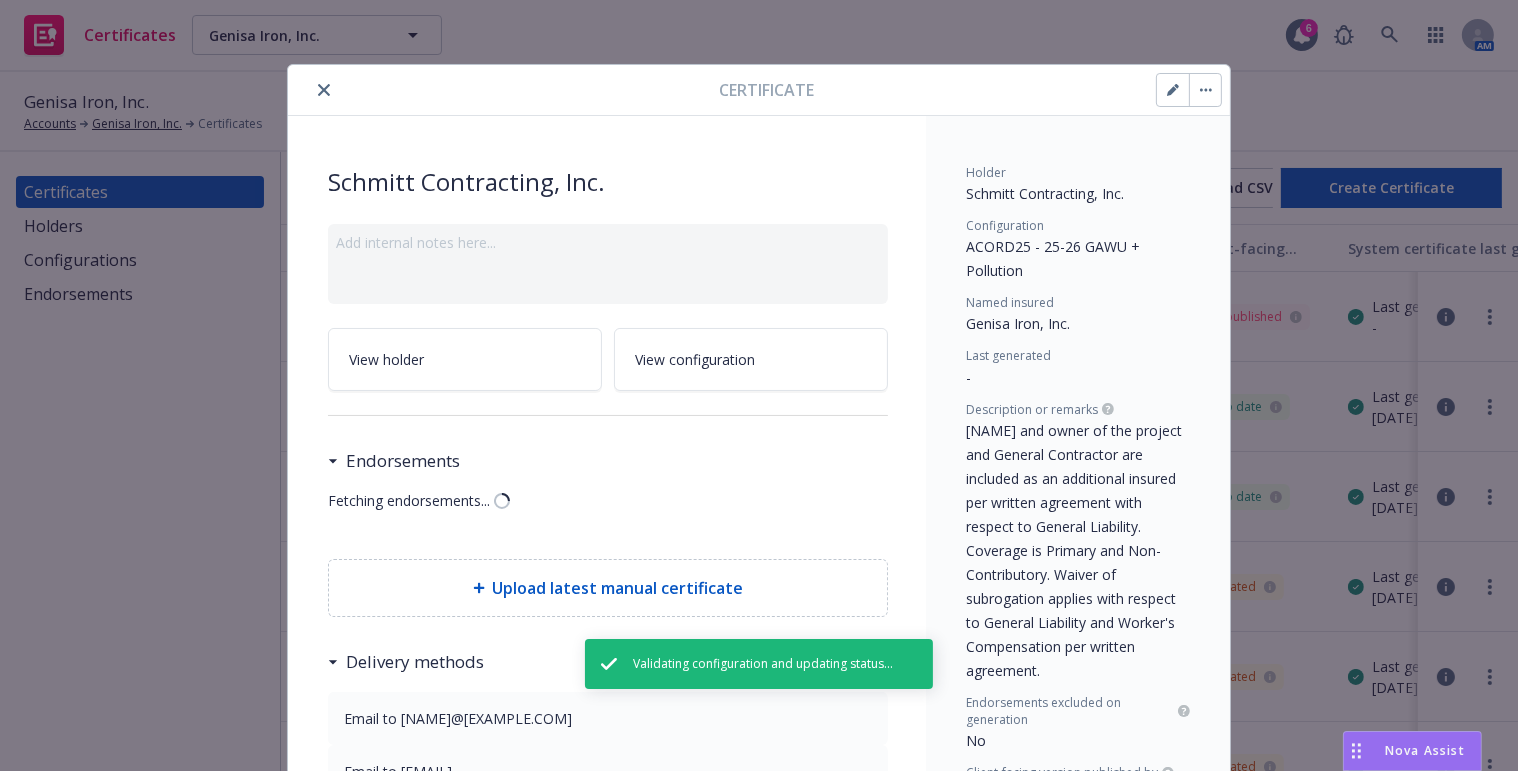 click 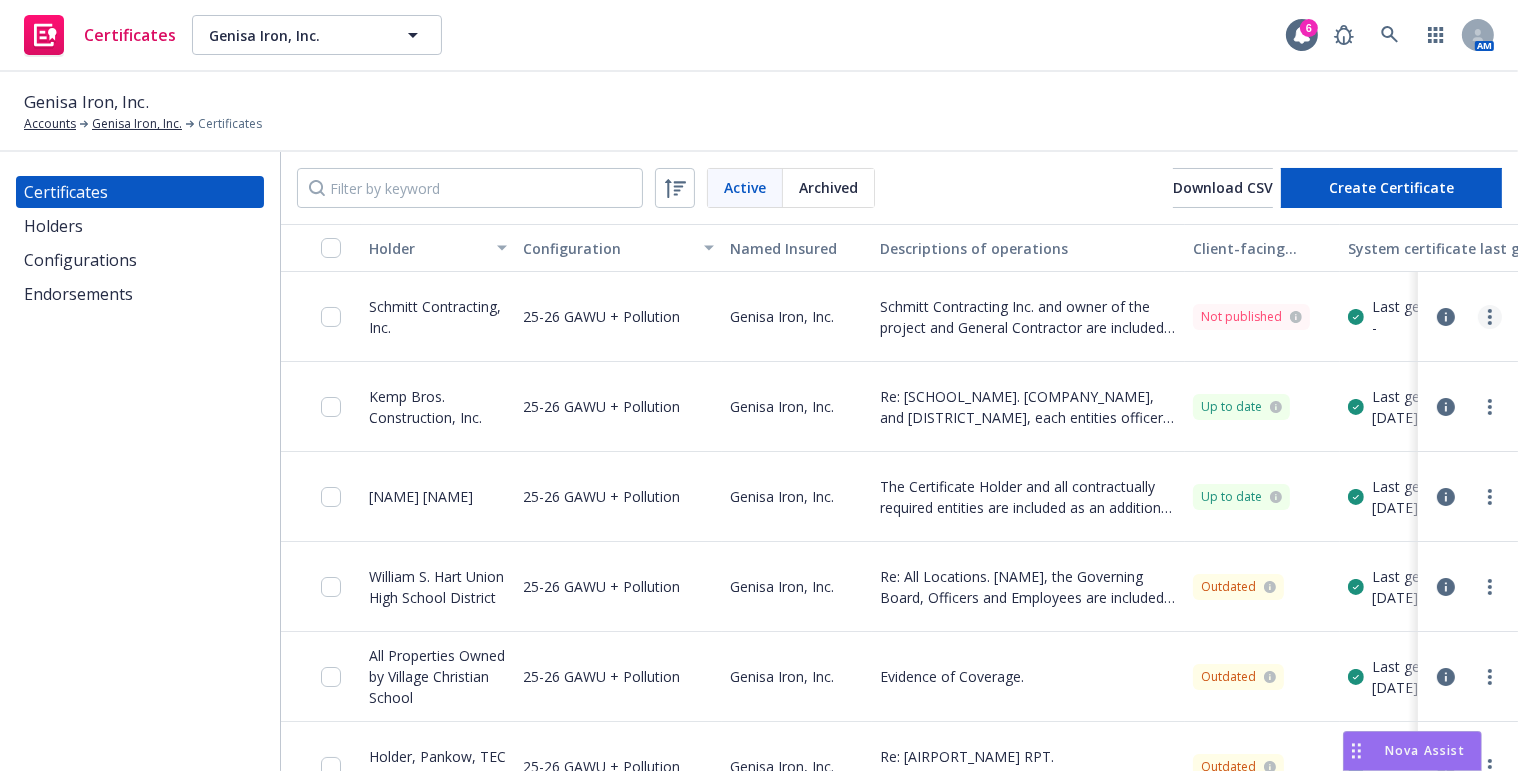click 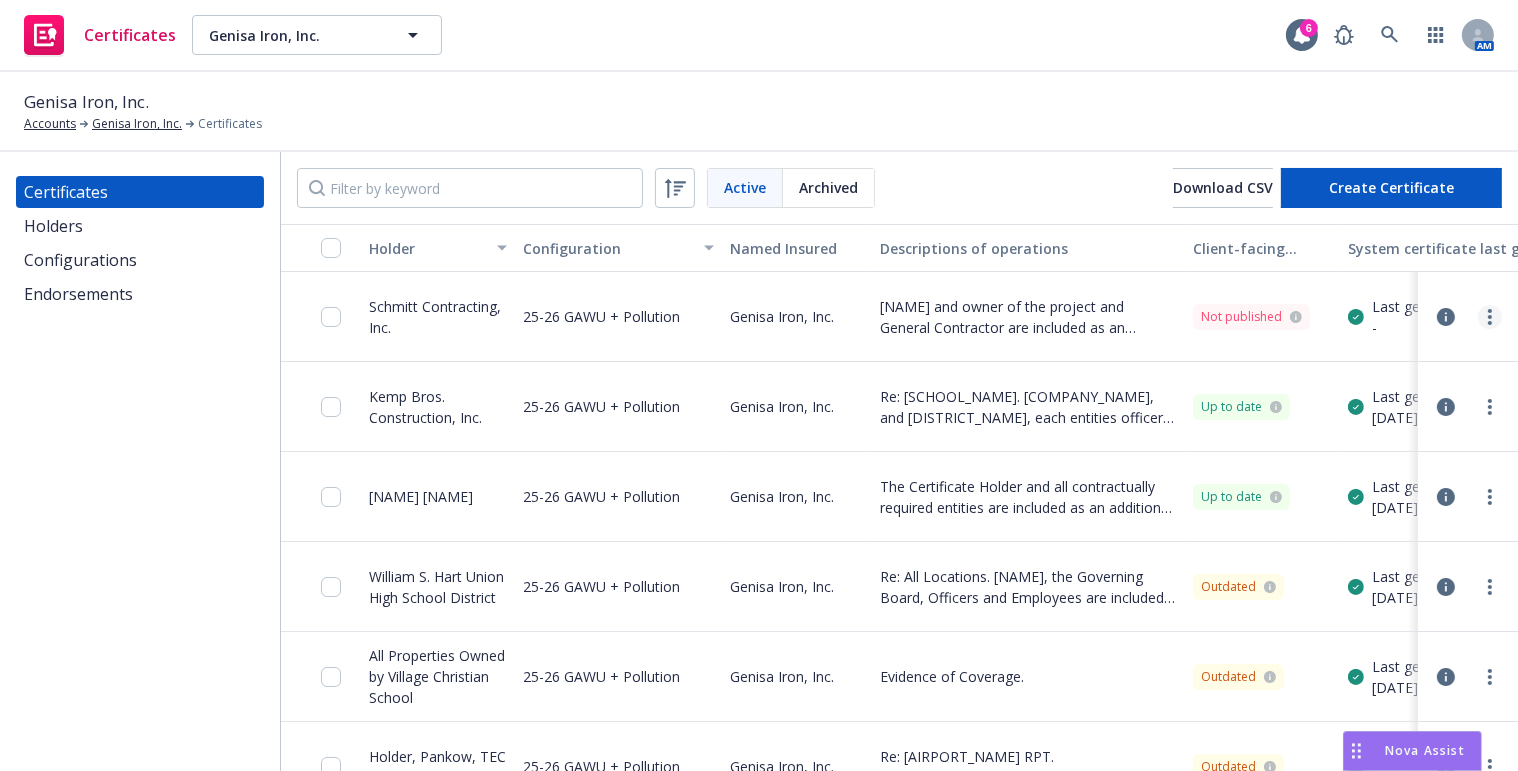 click 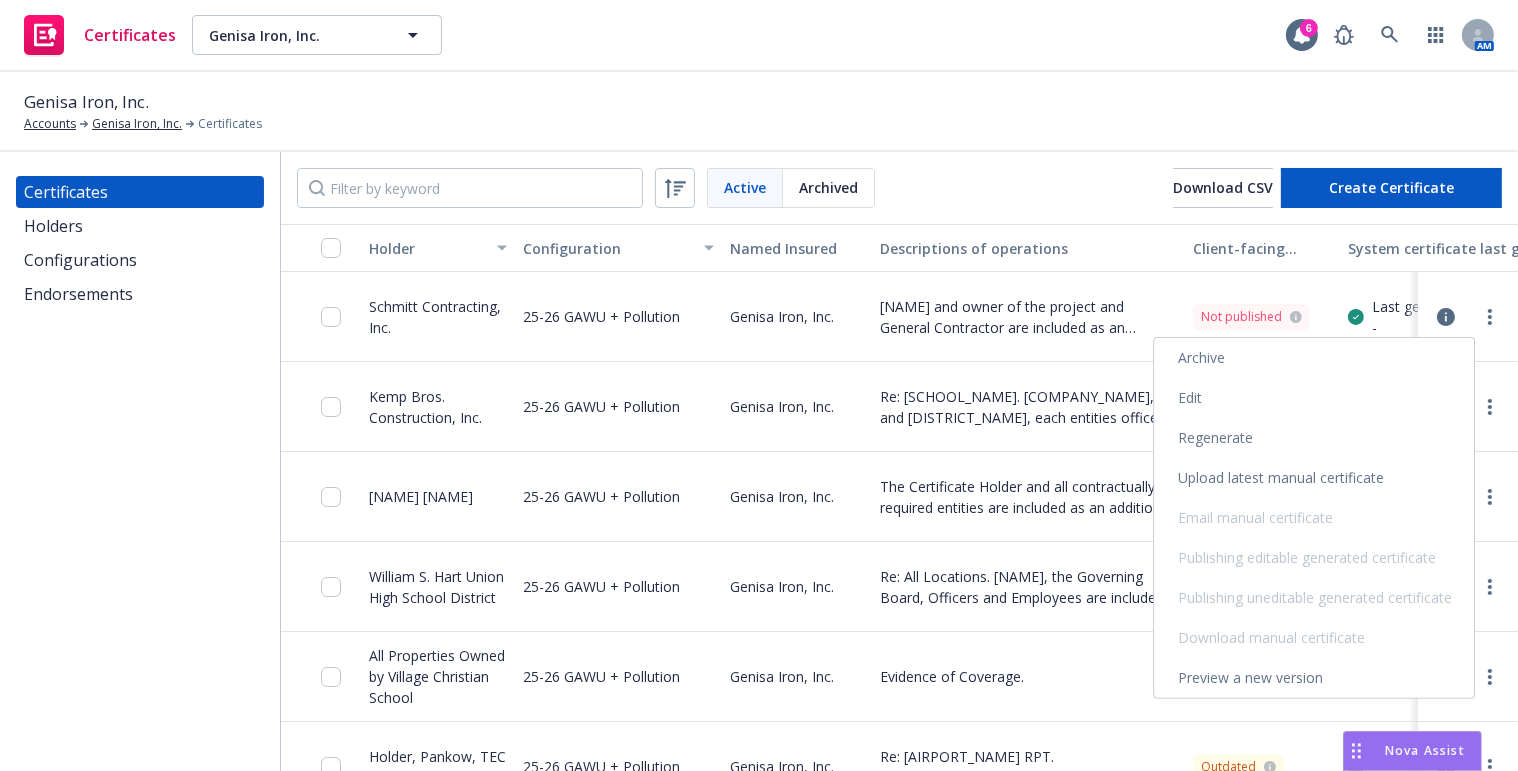 click on "Regenerate" at bounding box center [1314, 438] 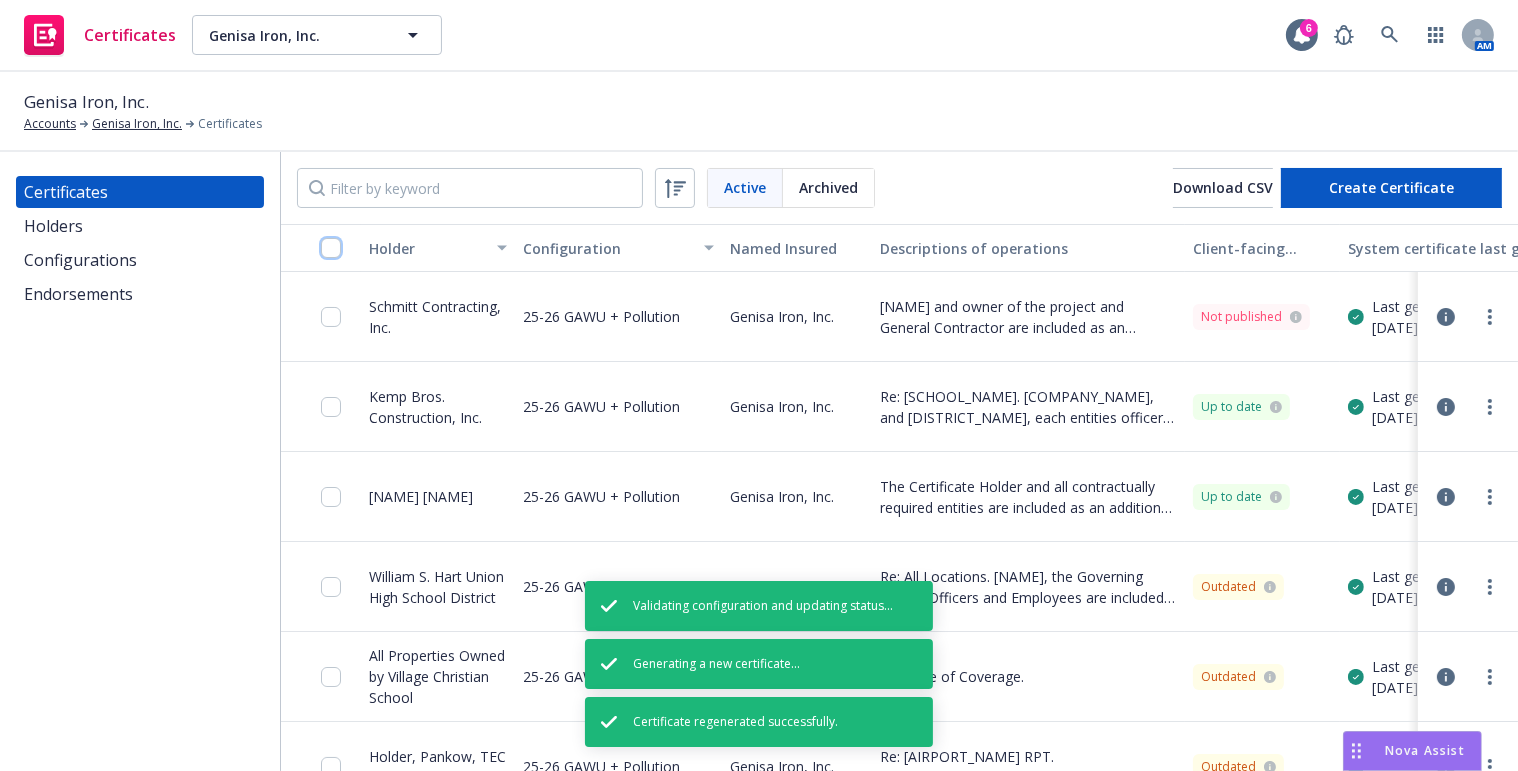 click at bounding box center [331, 248] 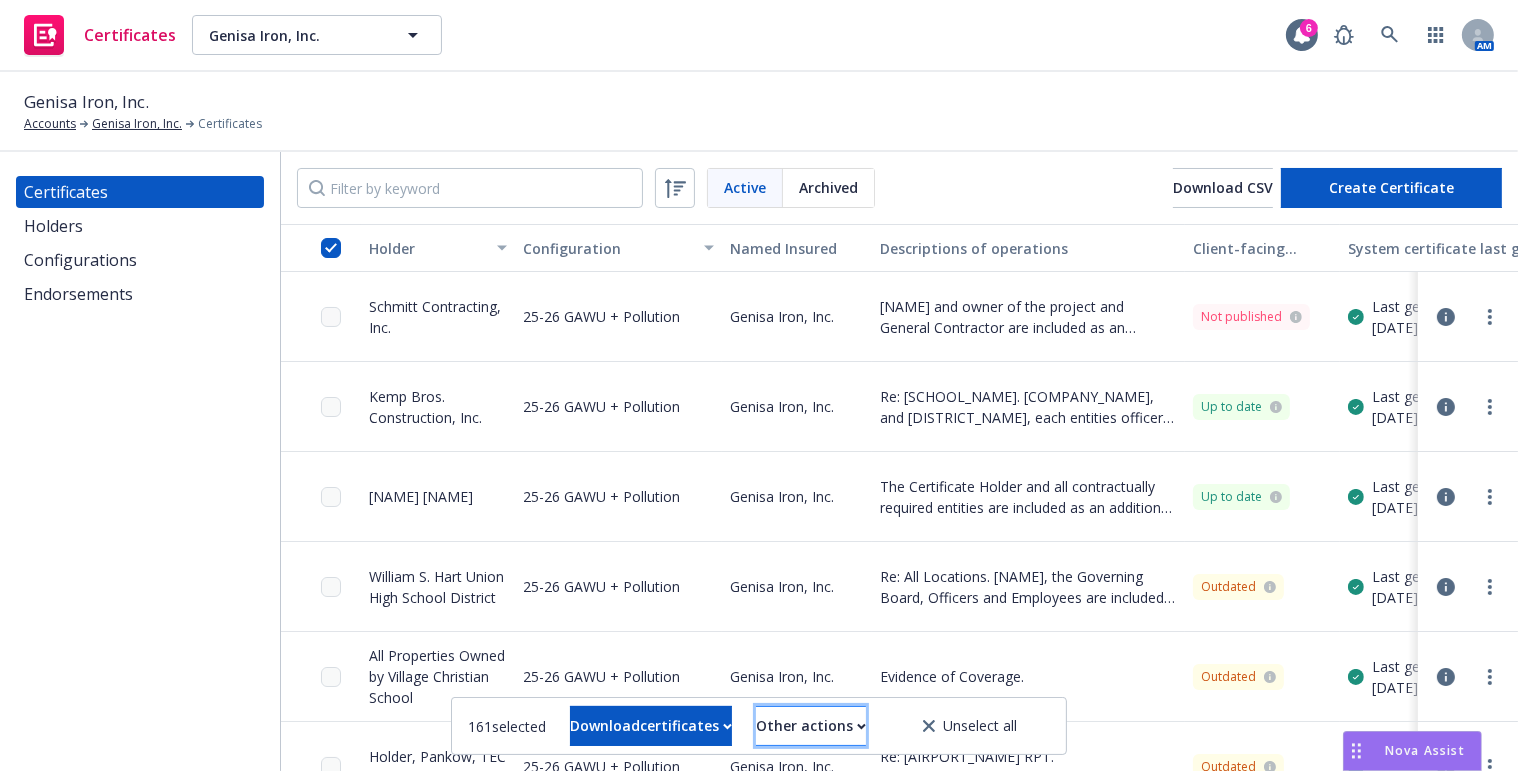 click on "Other actions" at bounding box center (811, 726) 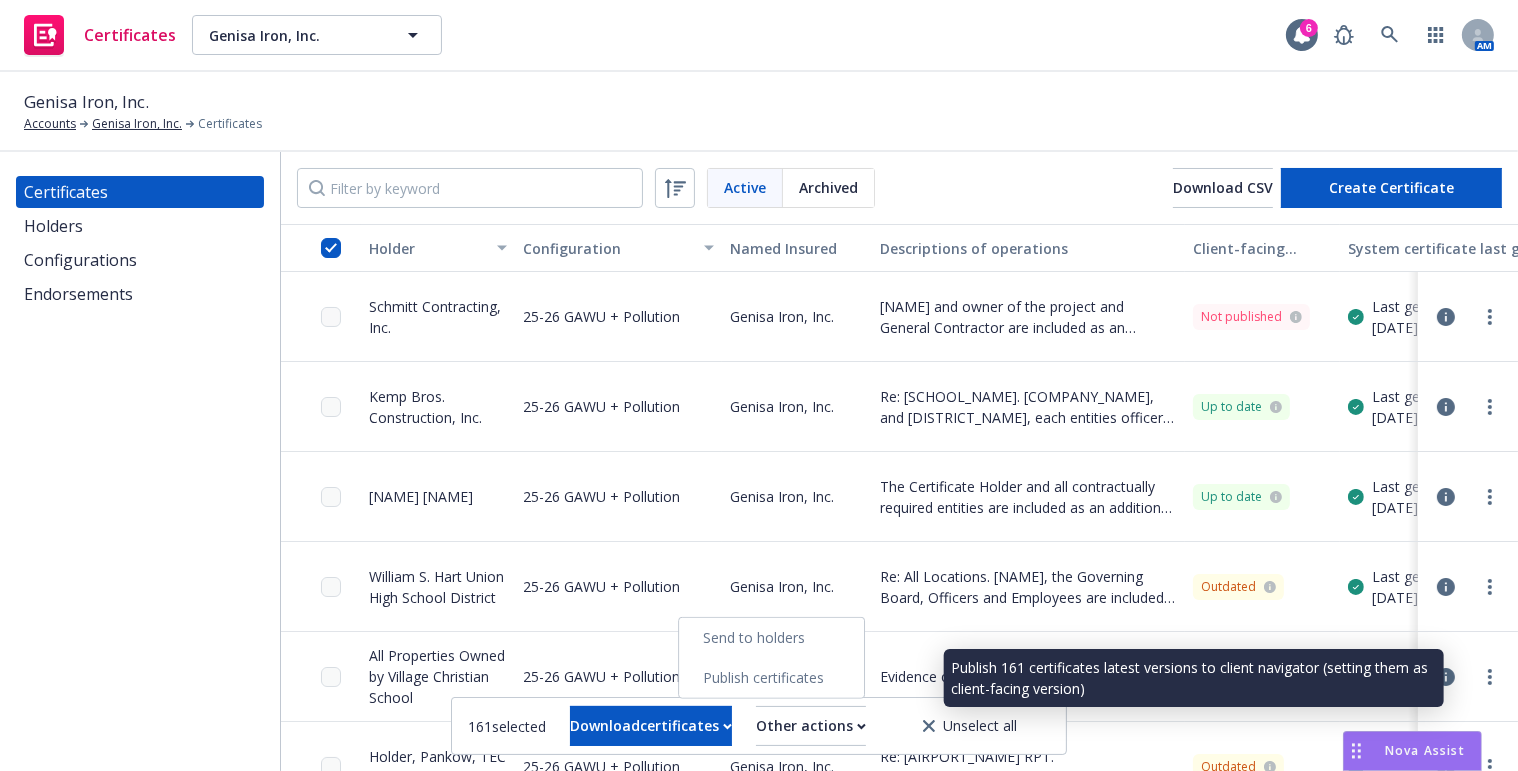 click on "Publish certificates" at bounding box center (771, 678) 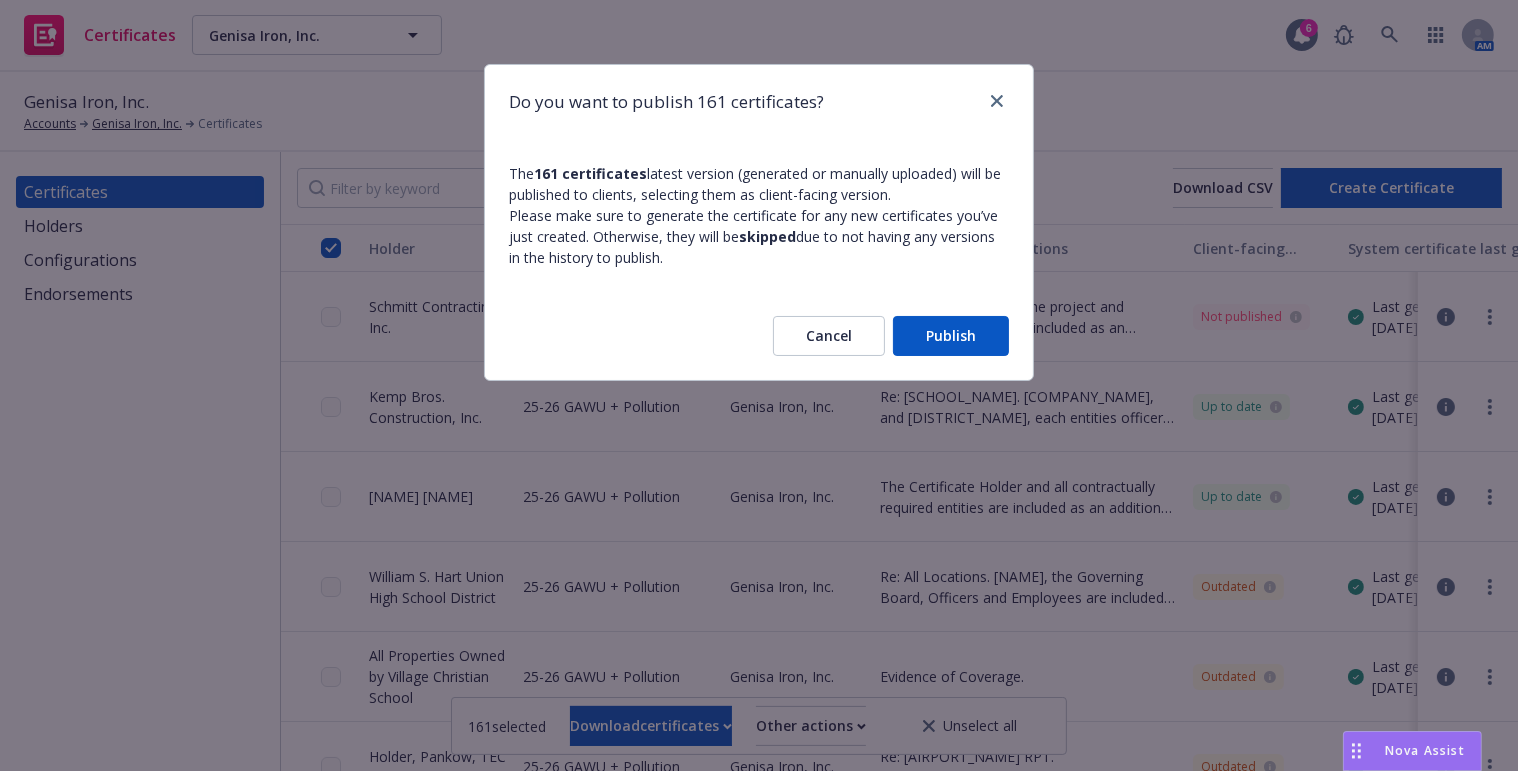 click on "Publish" at bounding box center [951, 336] 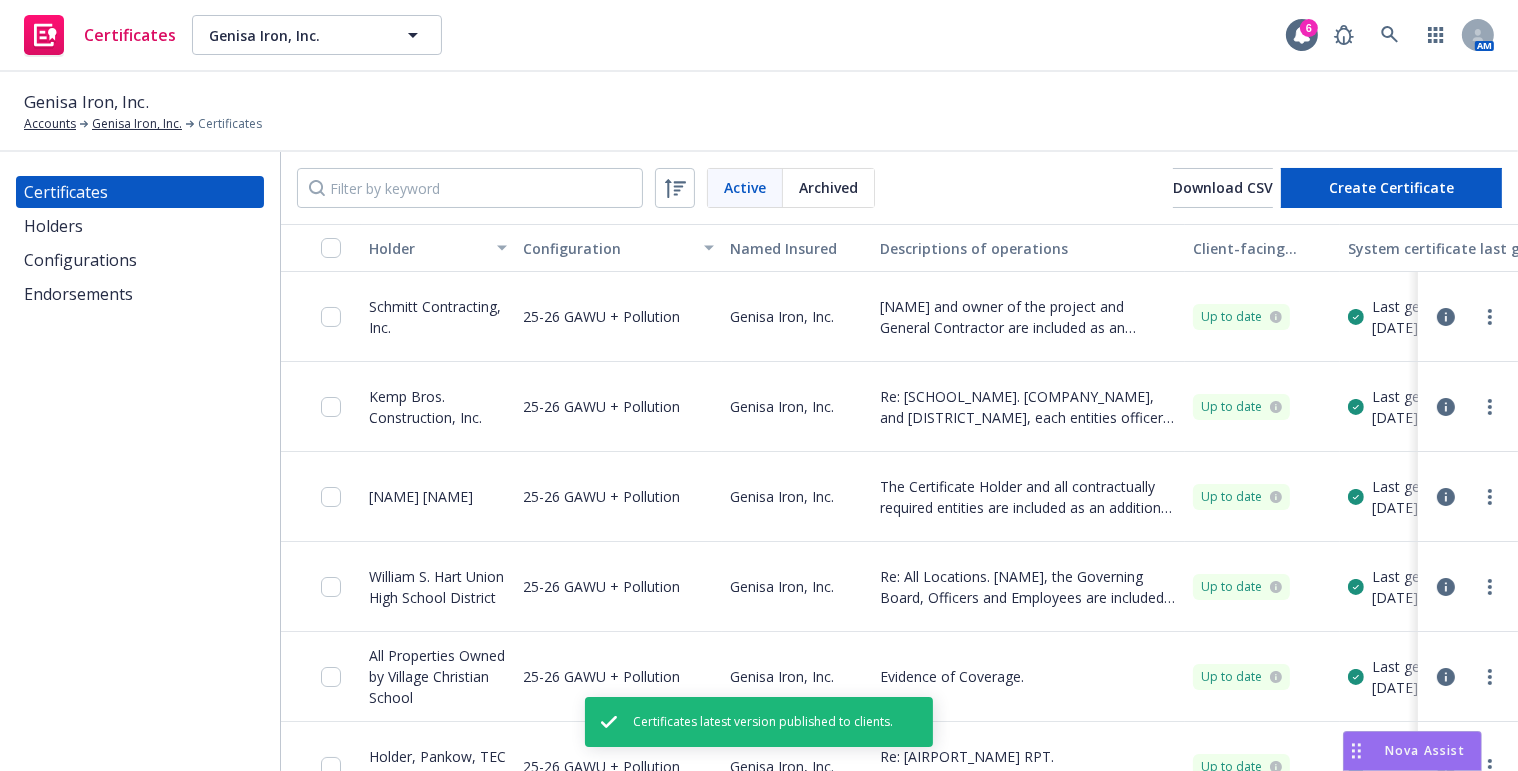 click at bounding box center [1490, 317] 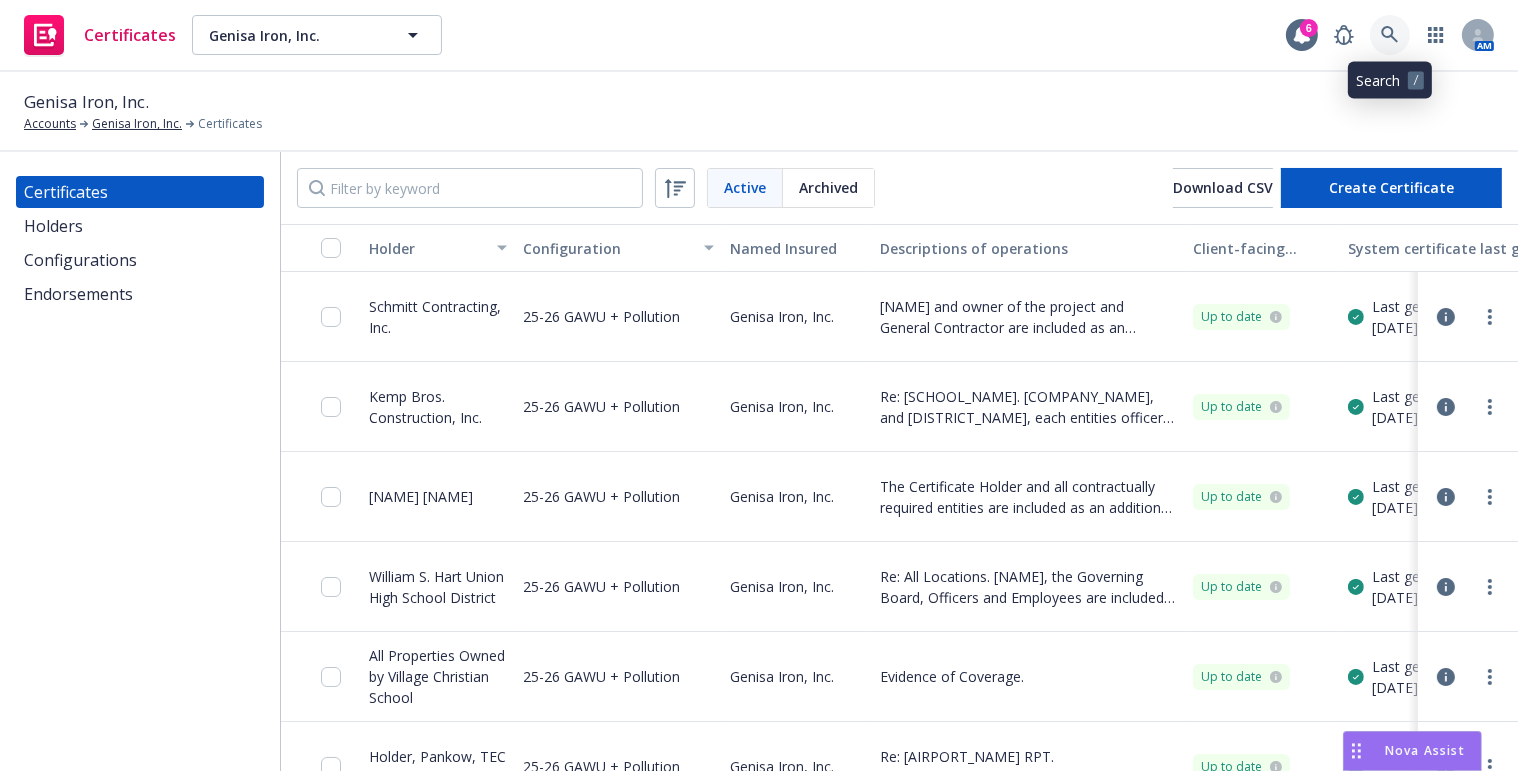click 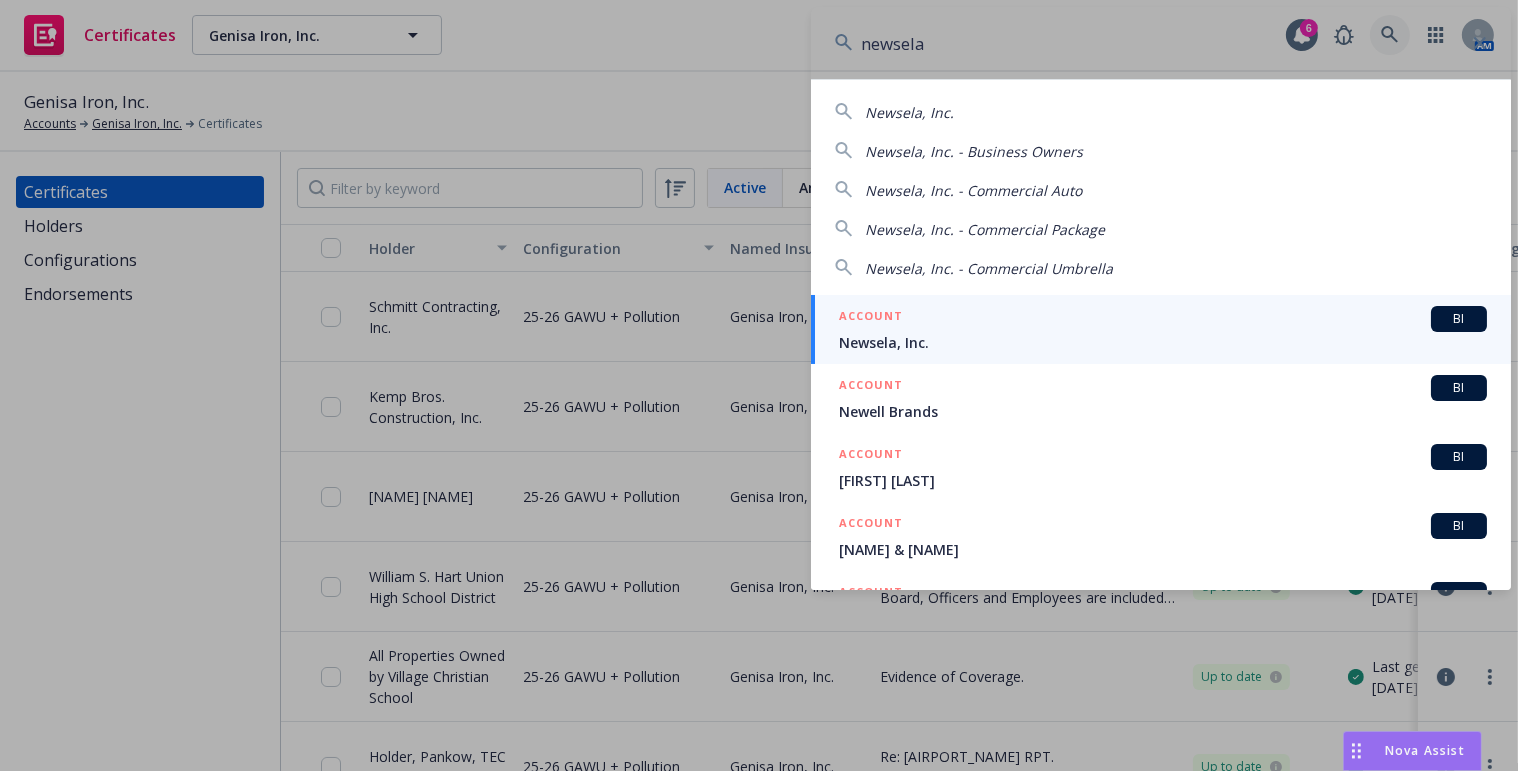 type on "newsela" 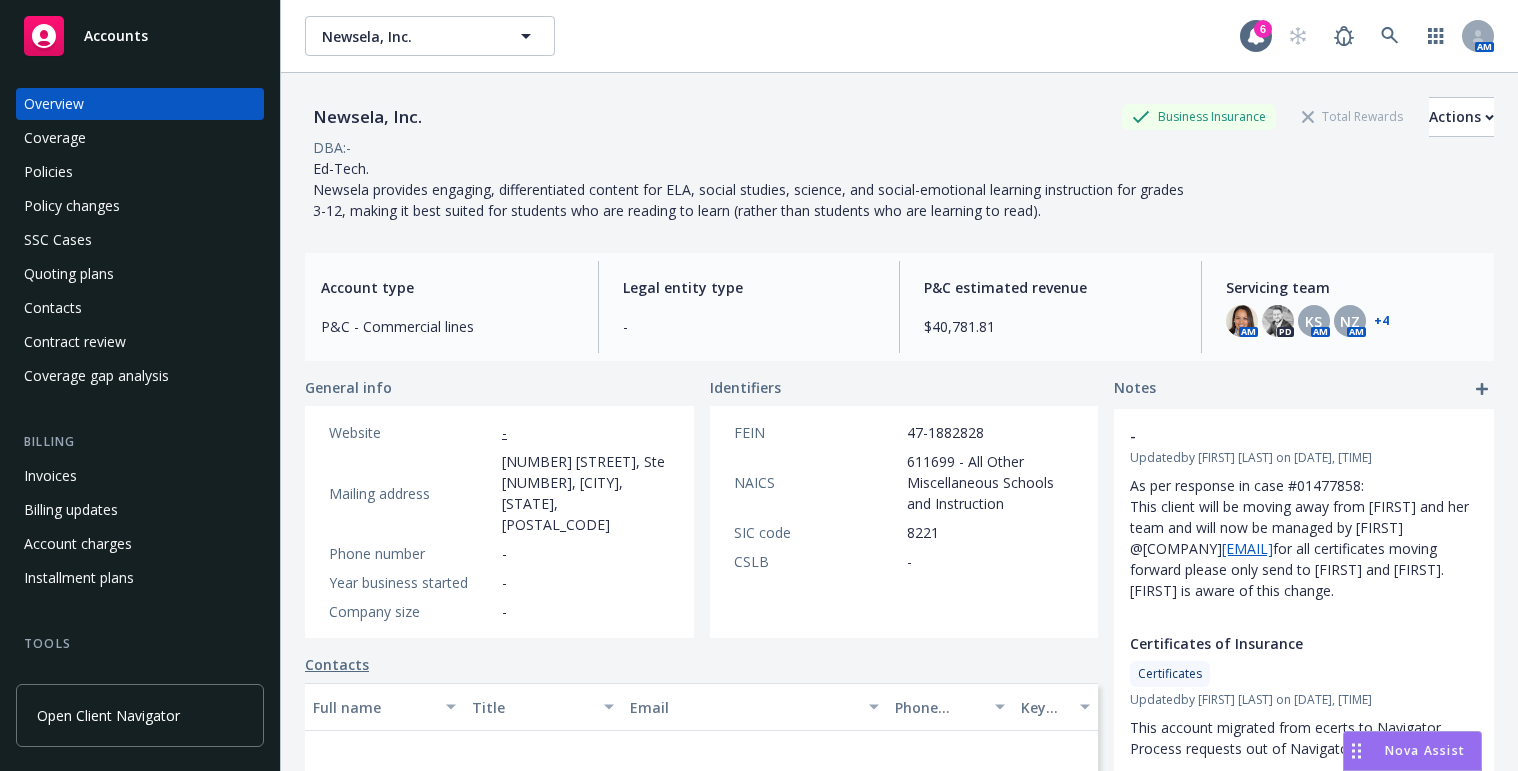 scroll, scrollTop: 0, scrollLeft: 0, axis: both 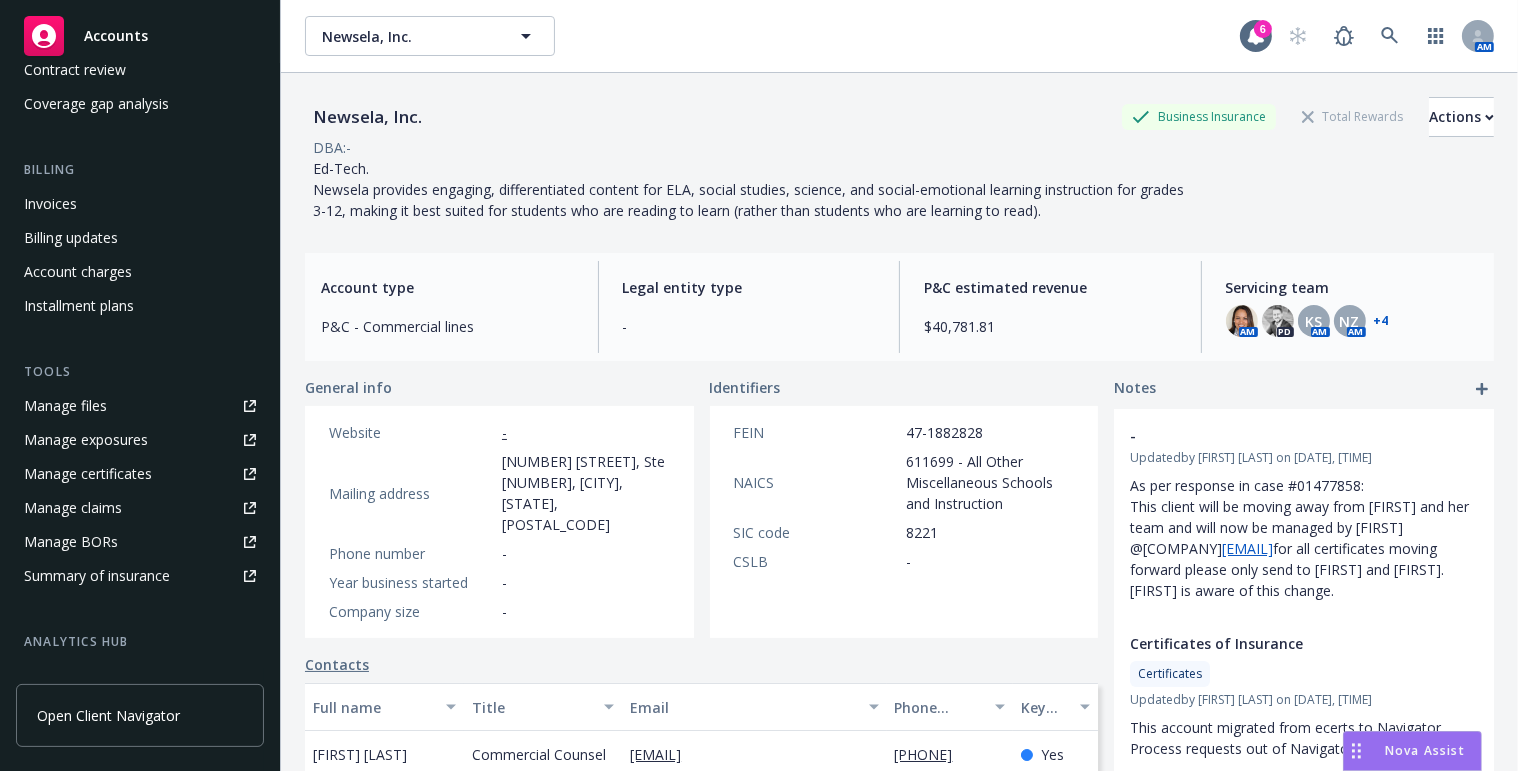 click on "Manage certificates" at bounding box center (88, 474) 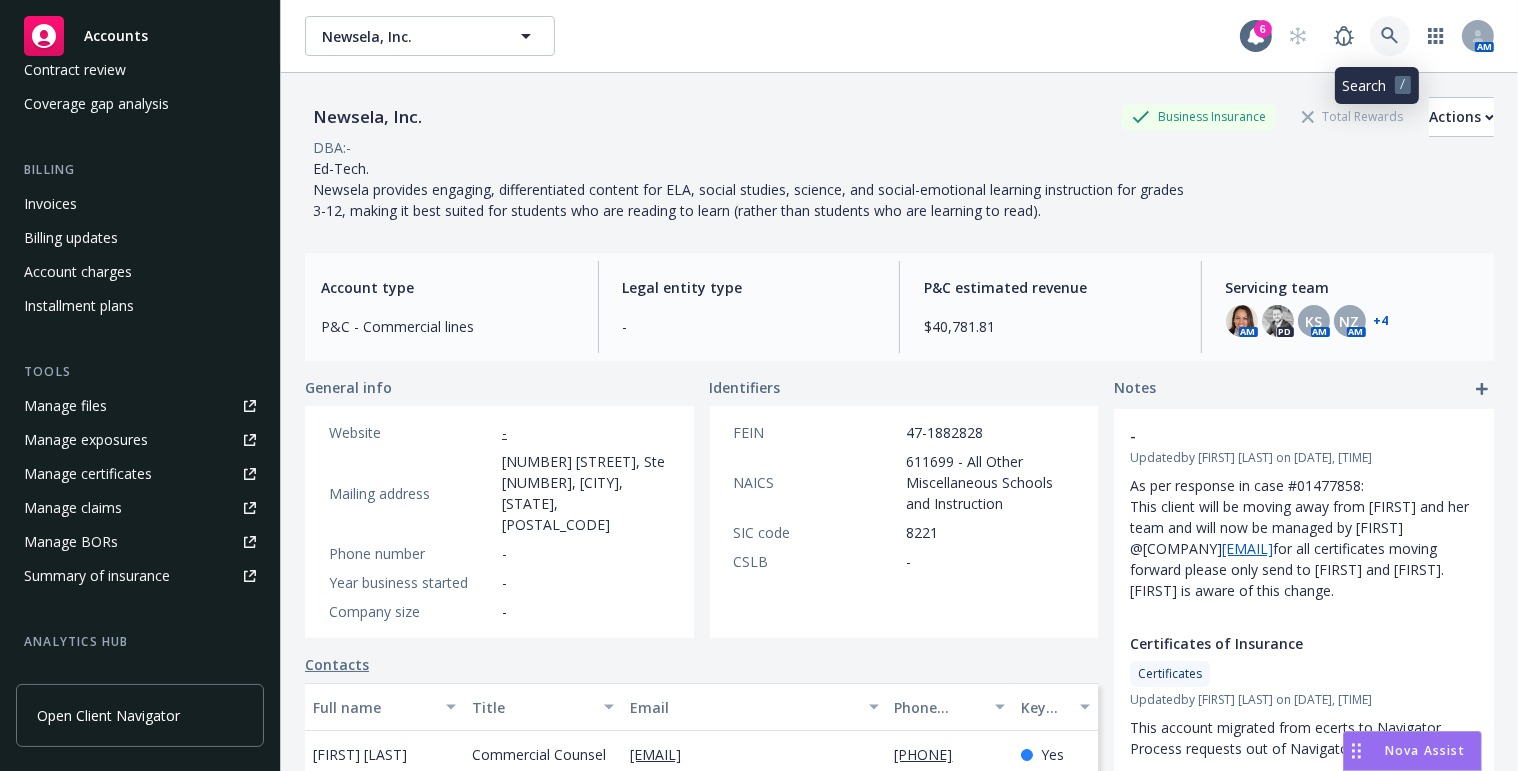 click at bounding box center (1390, 36) 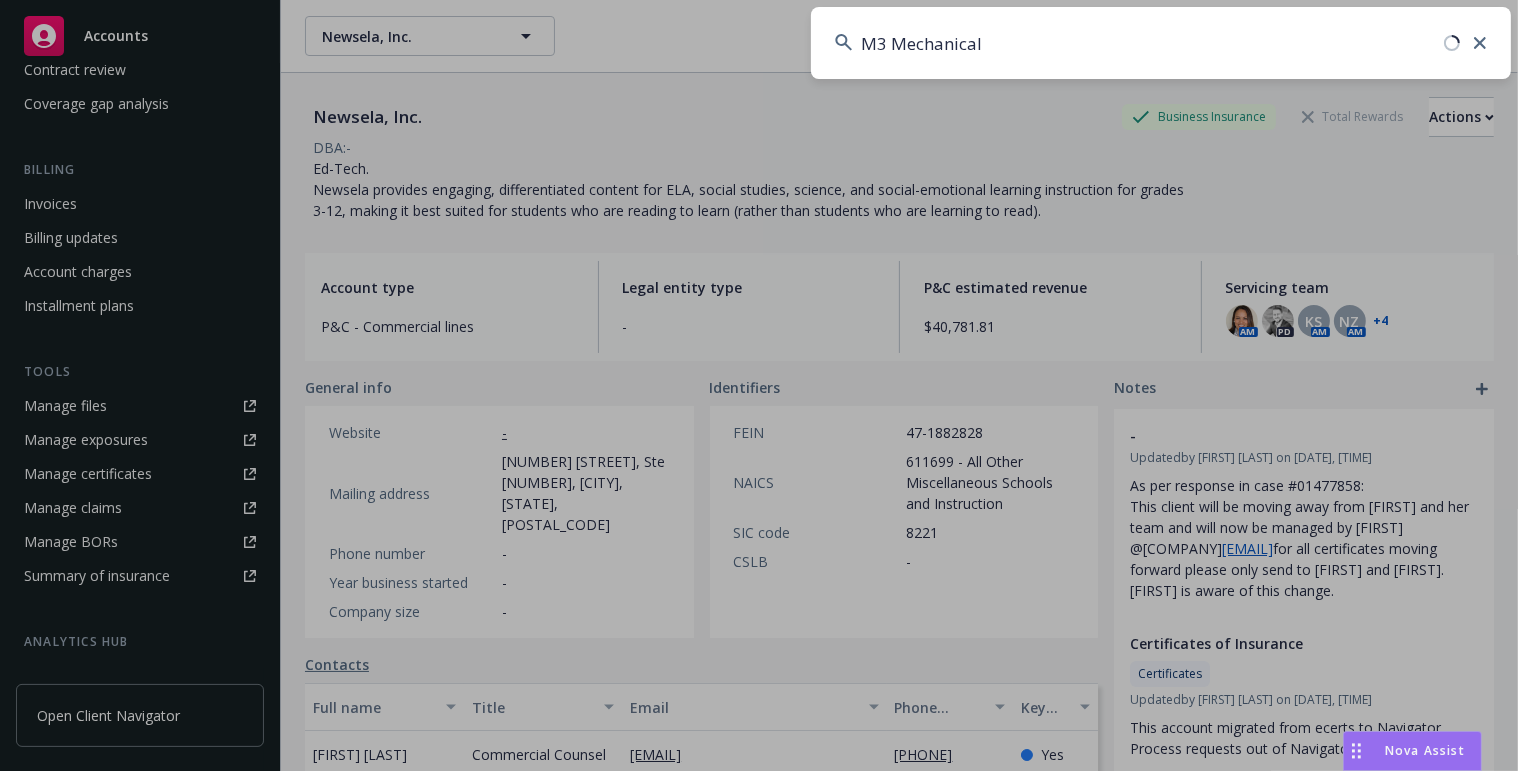 click on "M3 Mechanical" at bounding box center [1161, 43] 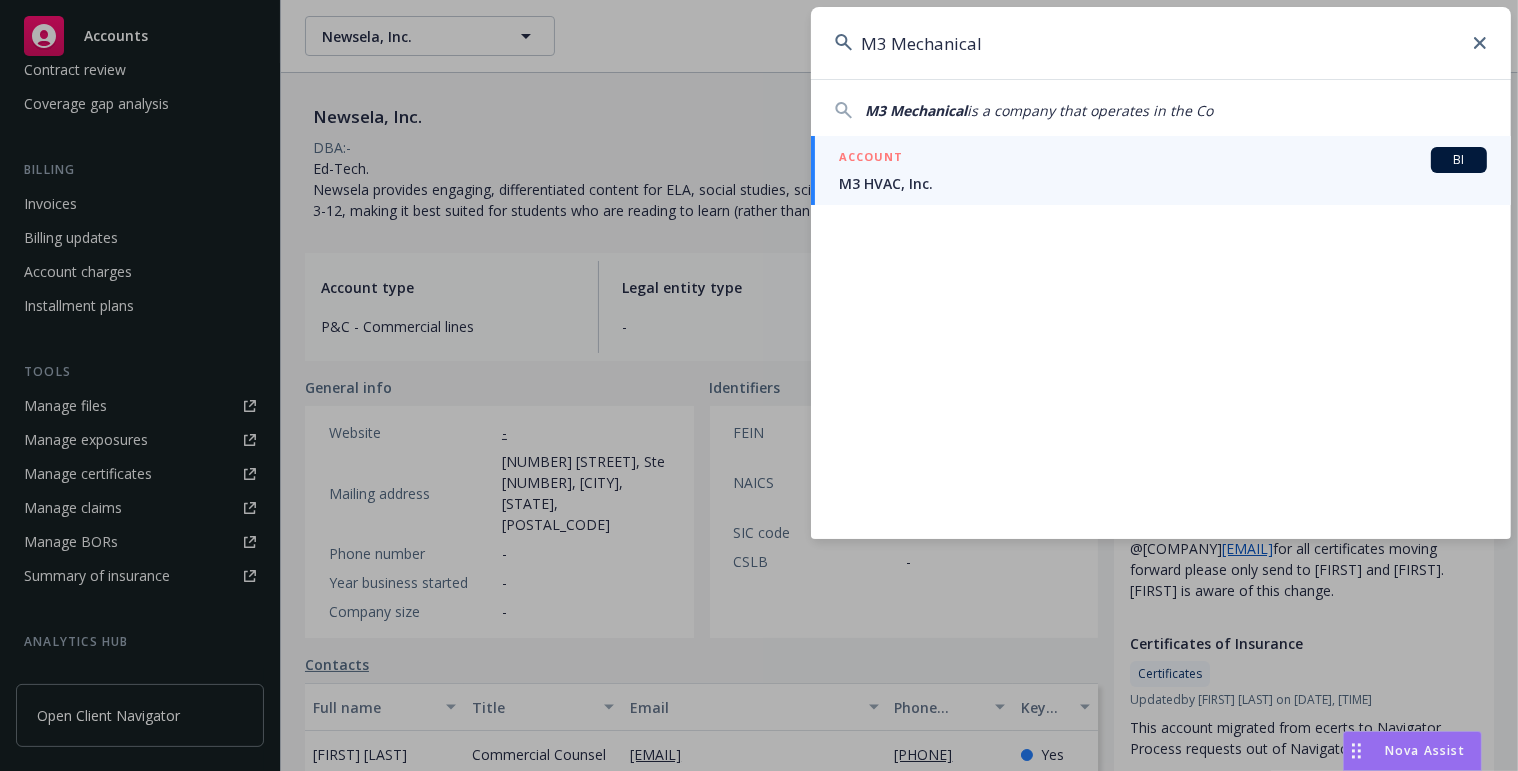 type on "M3 Mechanical" 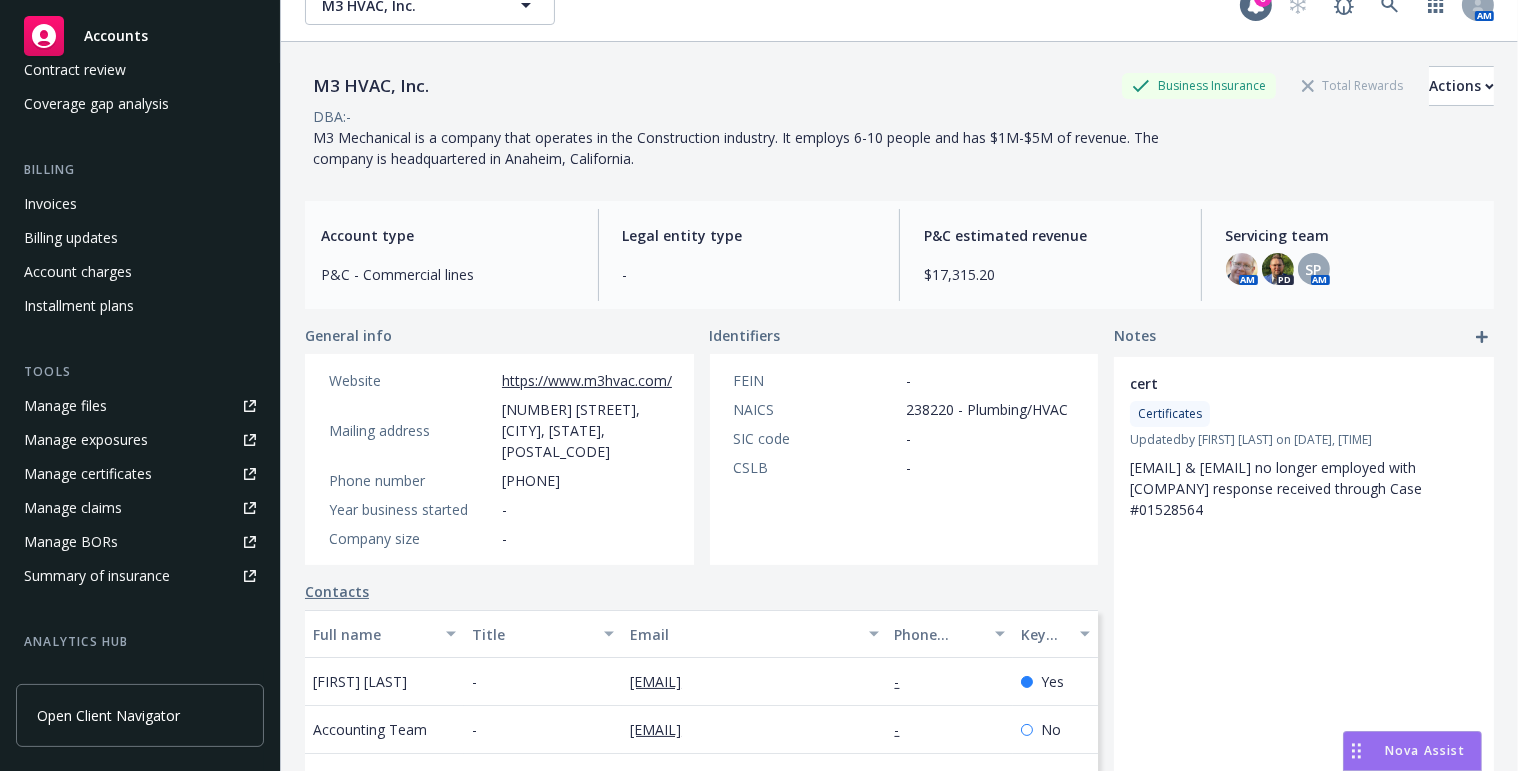 scroll, scrollTop: 0, scrollLeft: 0, axis: both 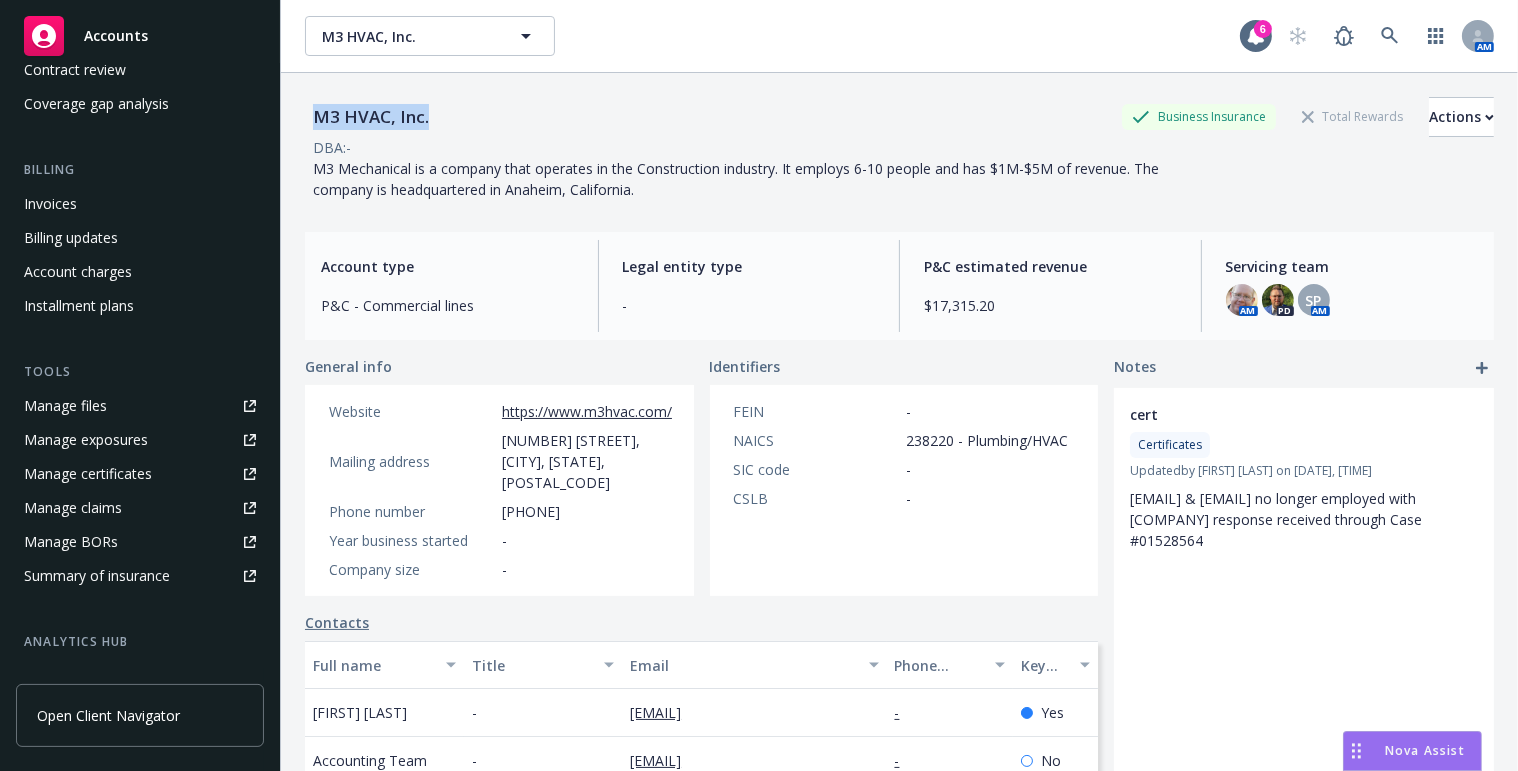 drag, startPoint x: 451, startPoint y: 114, endPoint x: 315, endPoint y: 116, distance: 136.01471 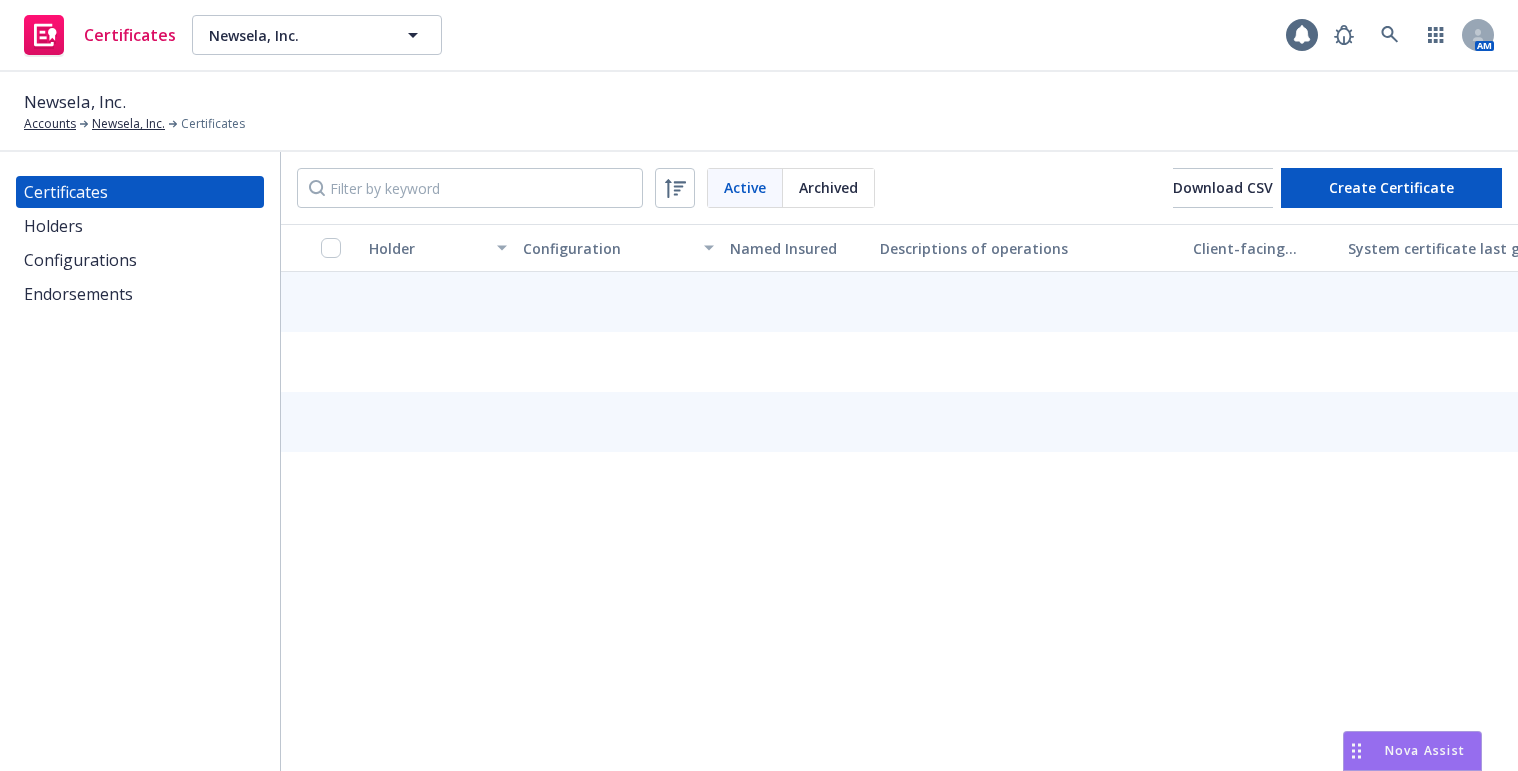 scroll, scrollTop: 0, scrollLeft: 0, axis: both 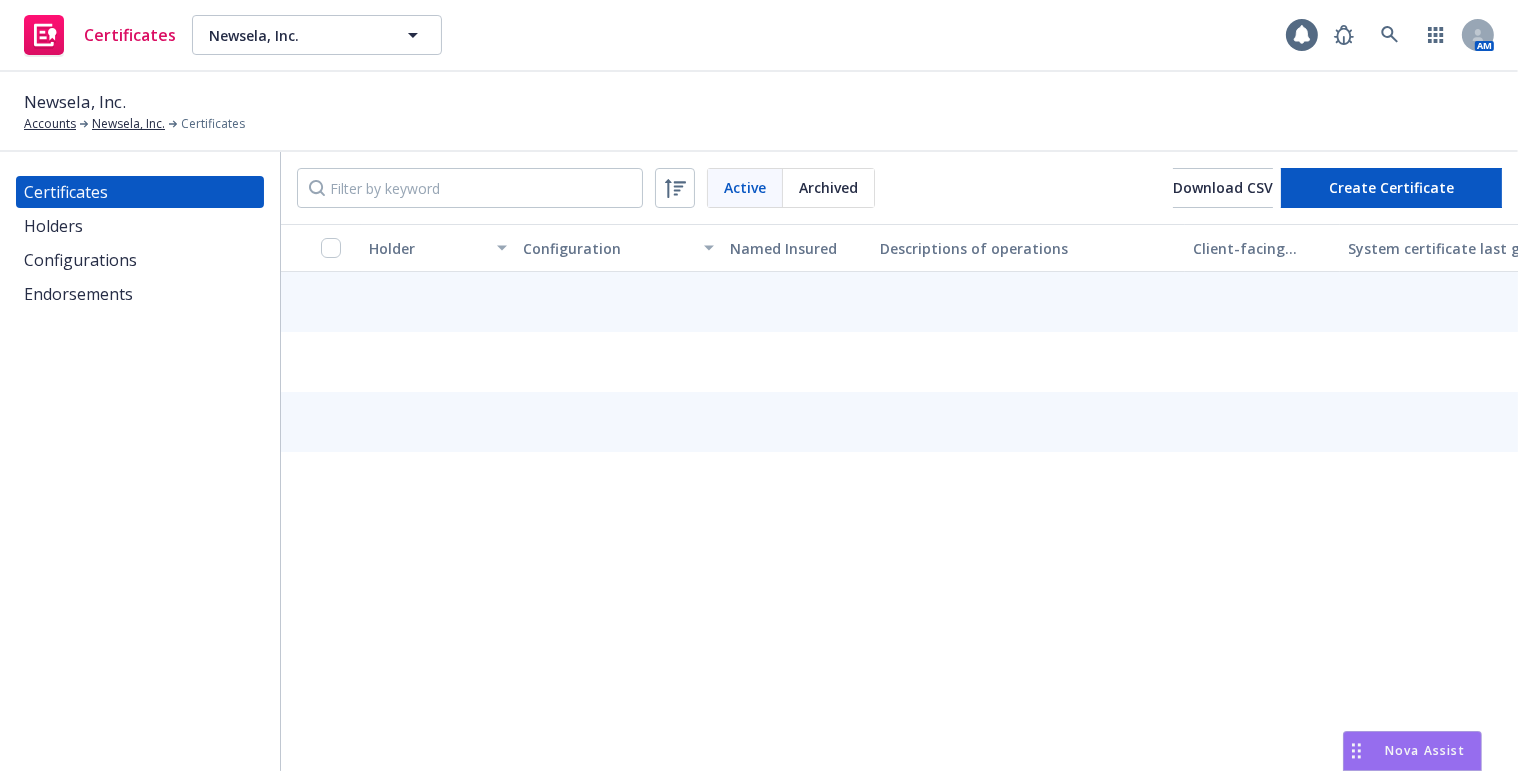 click on "Holders" at bounding box center (140, 226) 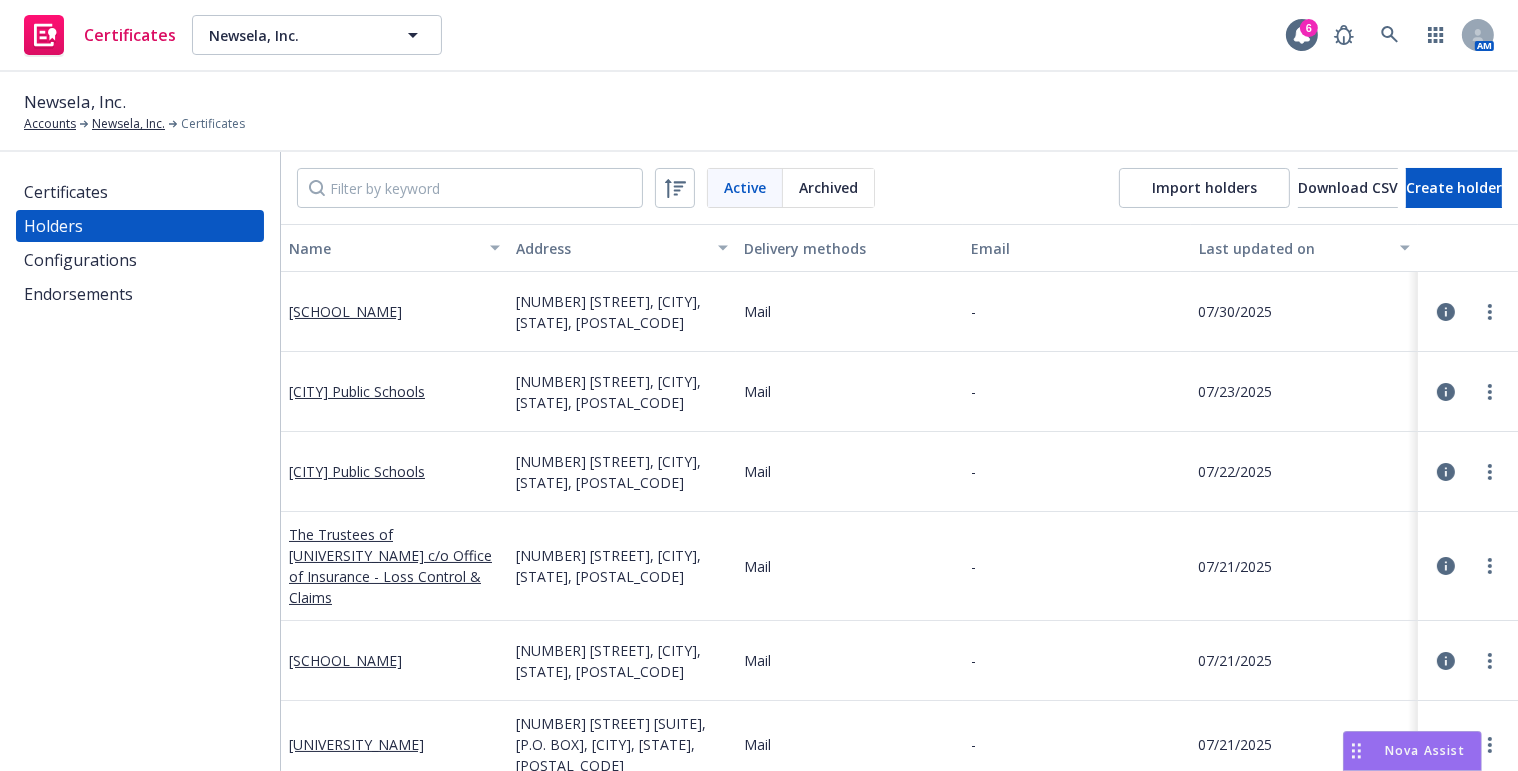 click at bounding box center (470, 188) 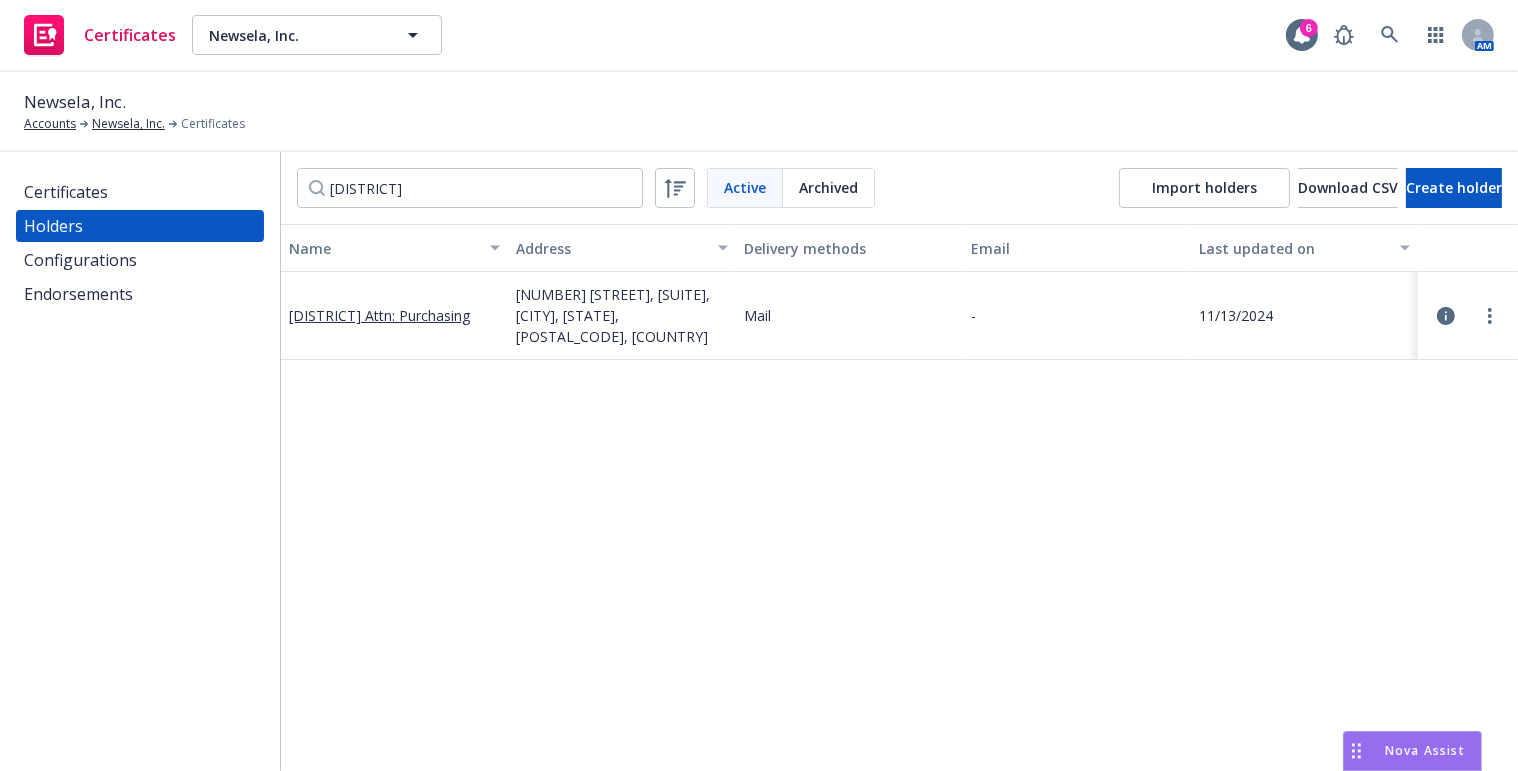 type on "Northside Independent School District" 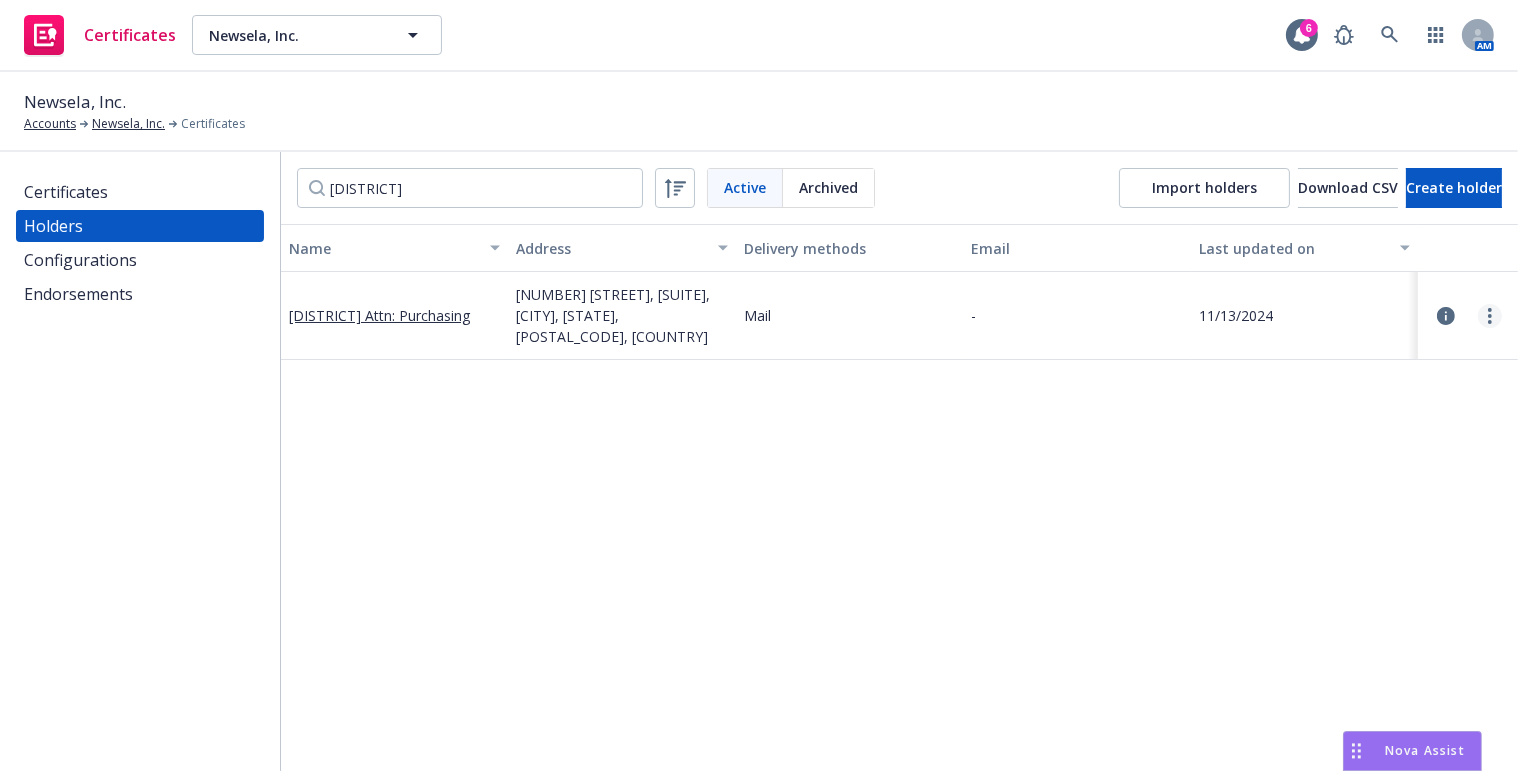 click at bounding box center [1490, 316] 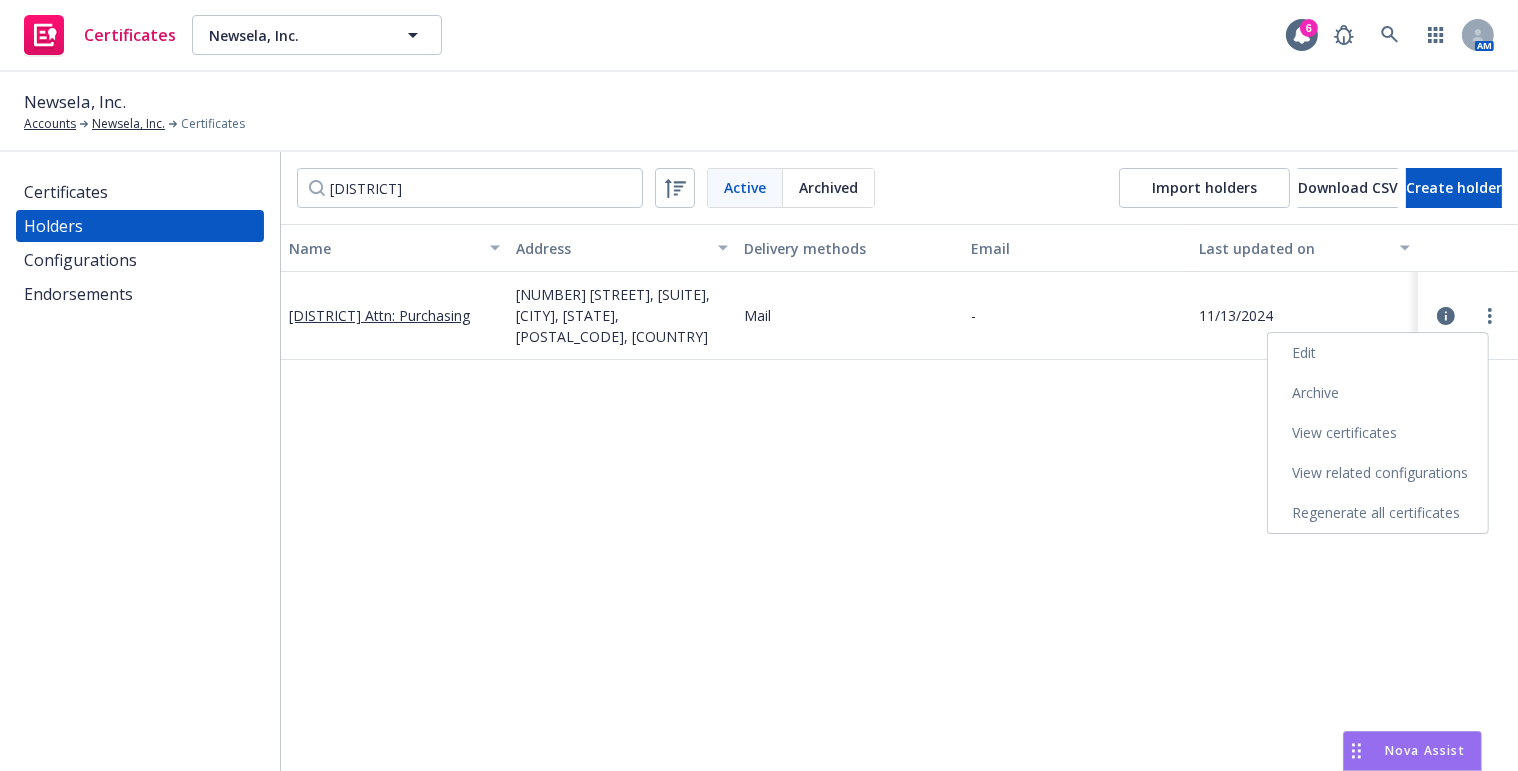 click on "Edit" at bounding box center (1378, 353) 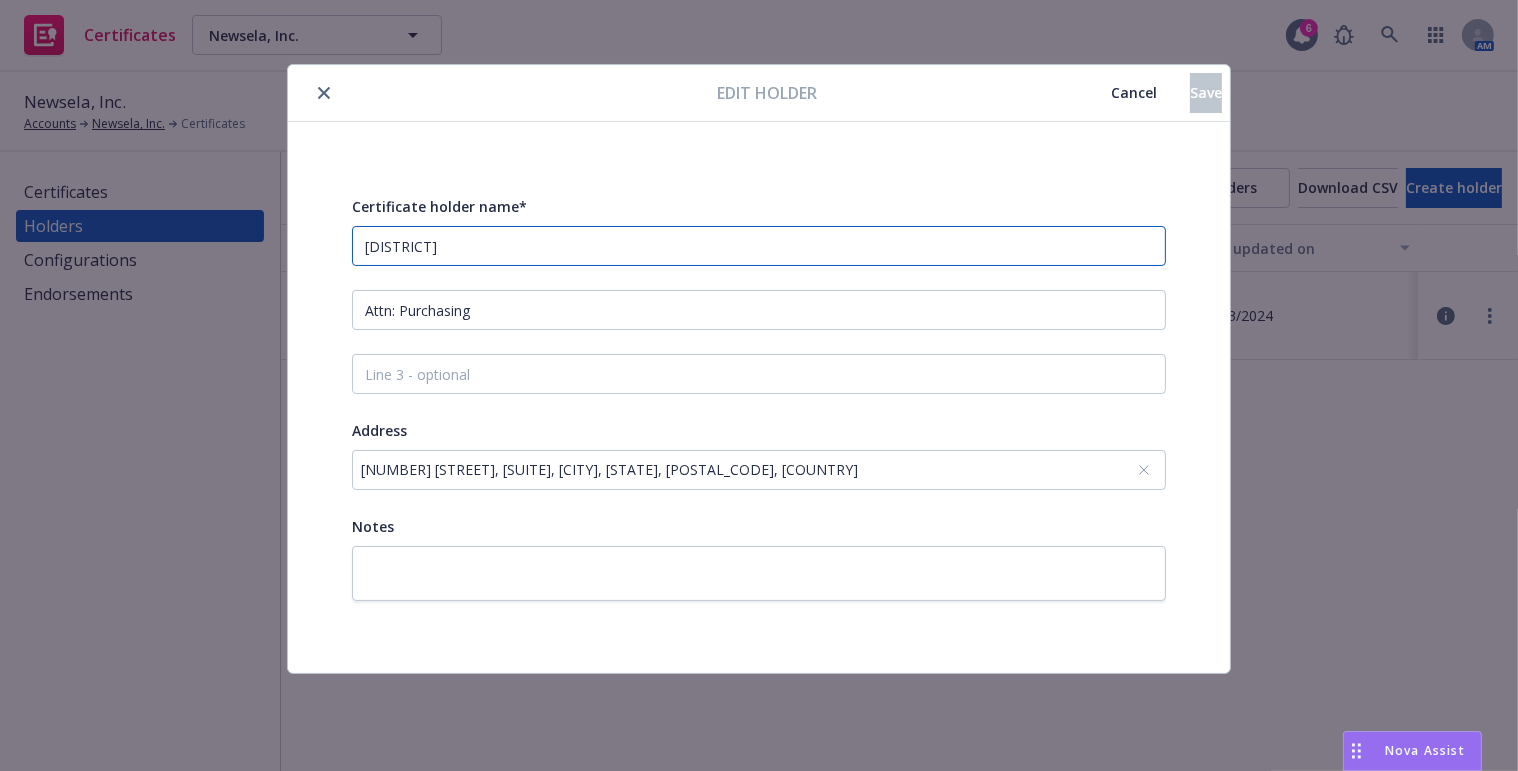drag, startPoint x: 645, startPoint y: 238, endPoint x: 113, endPoint y: 209, distance: 532.78986 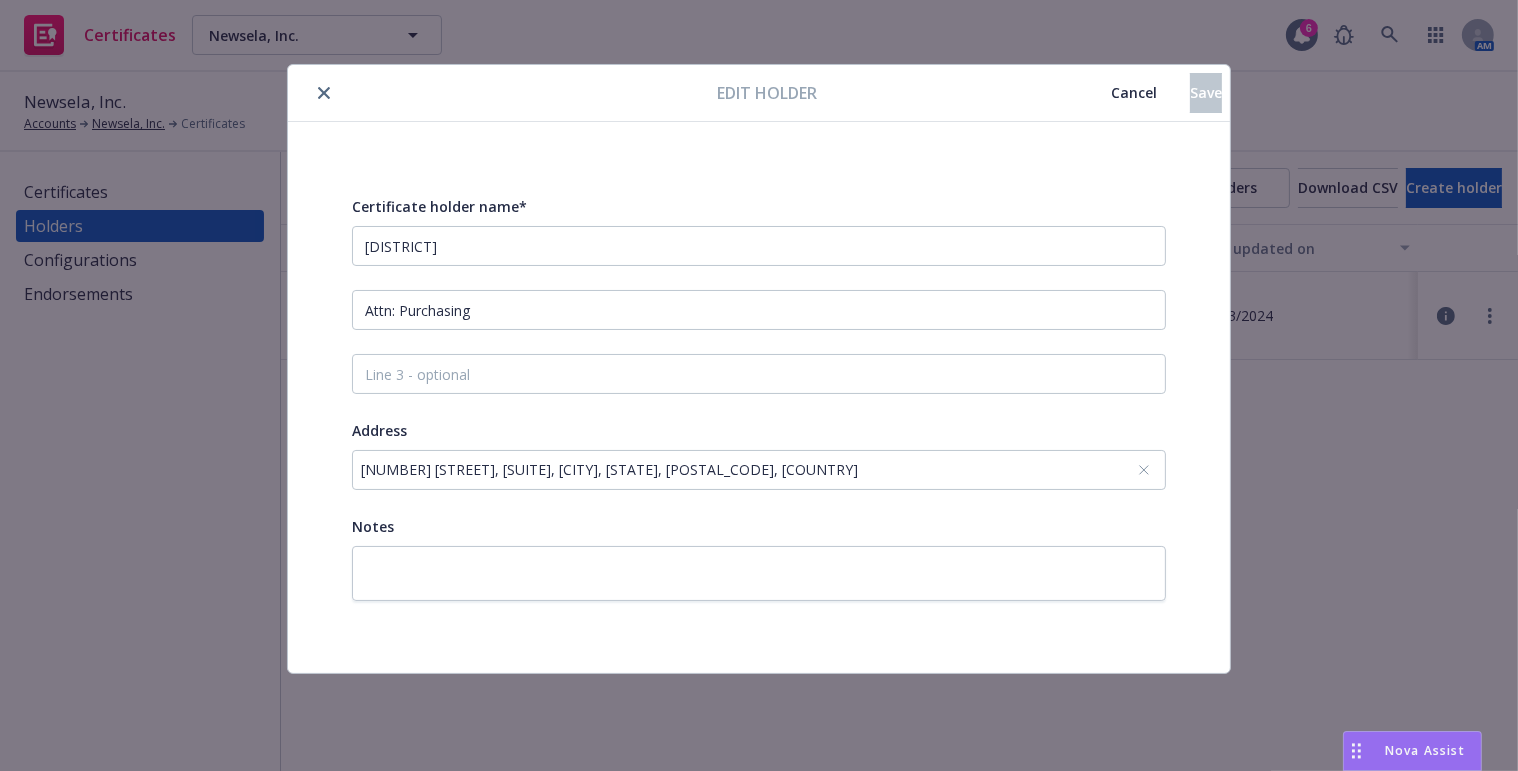 click on "607 Richland Hills Drive, Suite 700, San Antonio, TX, 78245, USA" at bounding box center [749, 469] 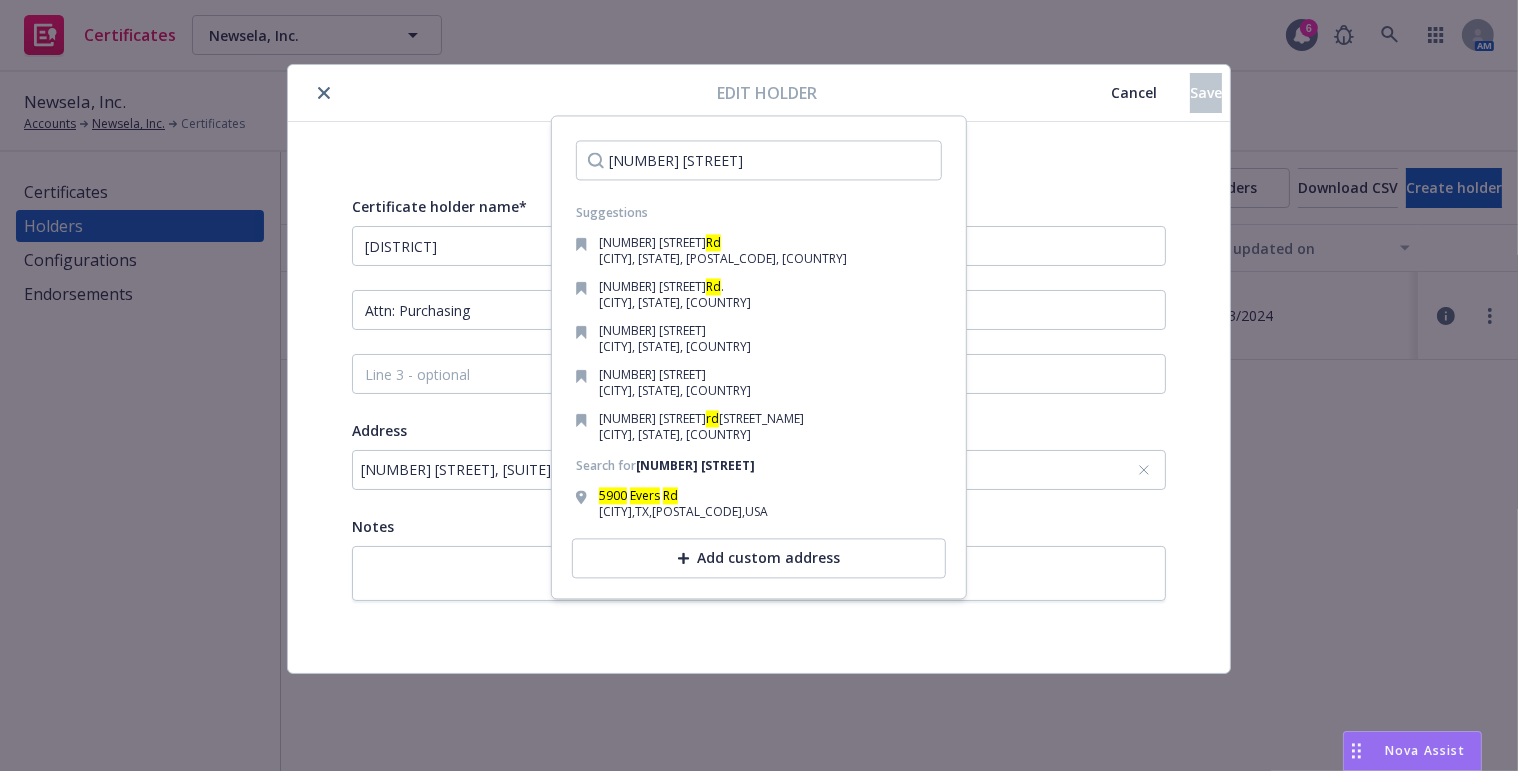 type on "5900 Evers Rd" 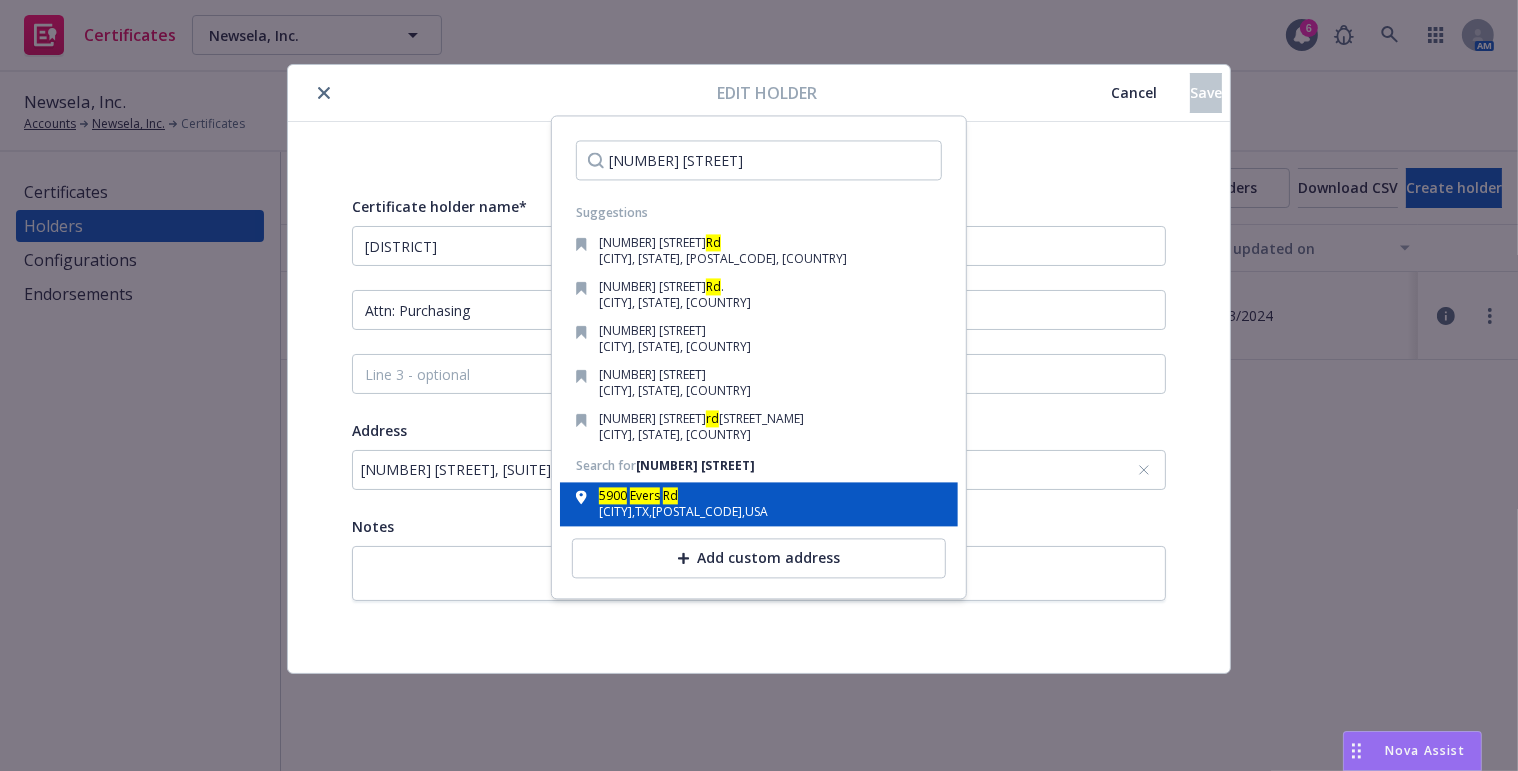 click on "San Antonio ,  TX ,  78238 ,  USA" at bounding box center [683, 513] 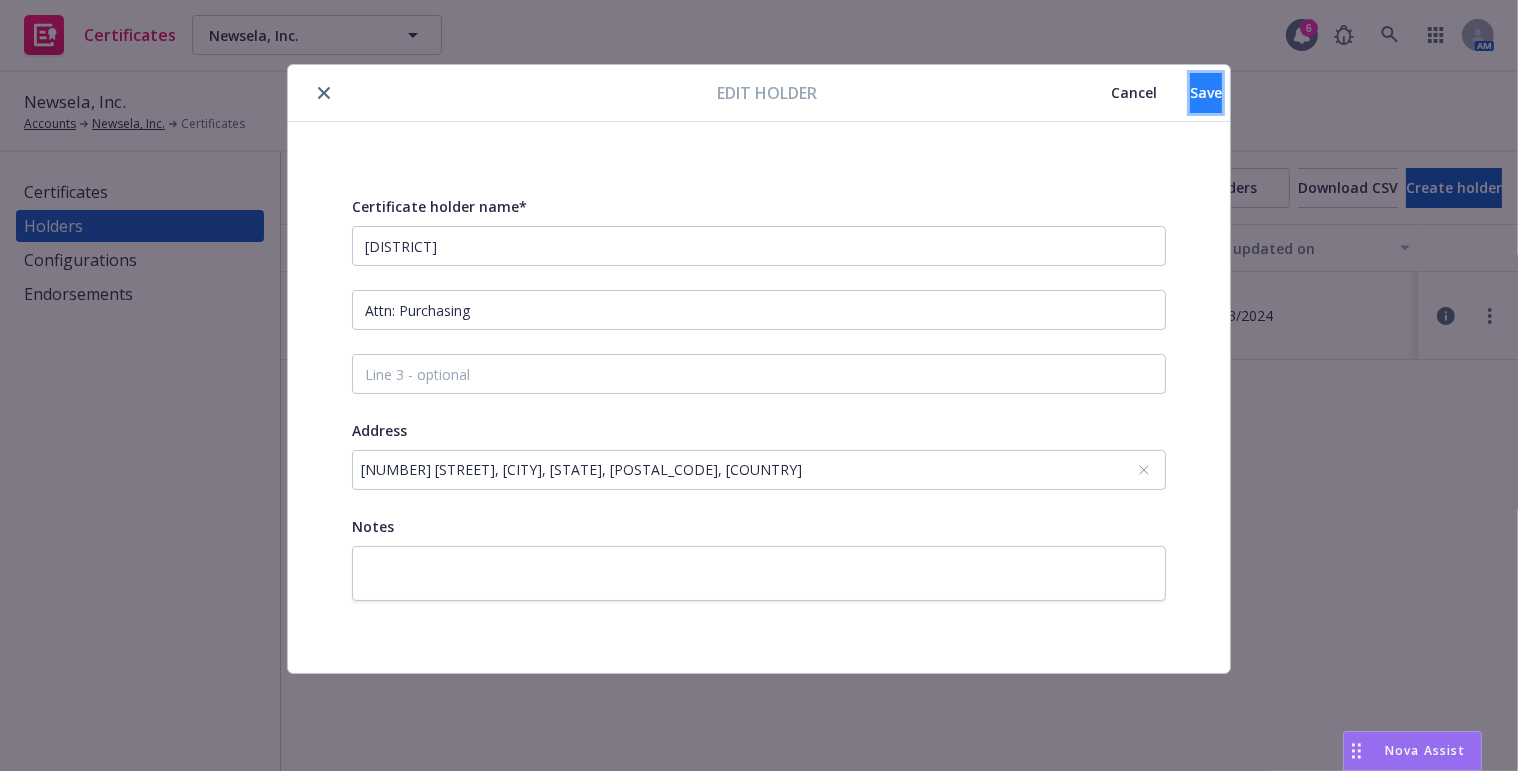 click on "Save" at bounding box center [1206, 93] 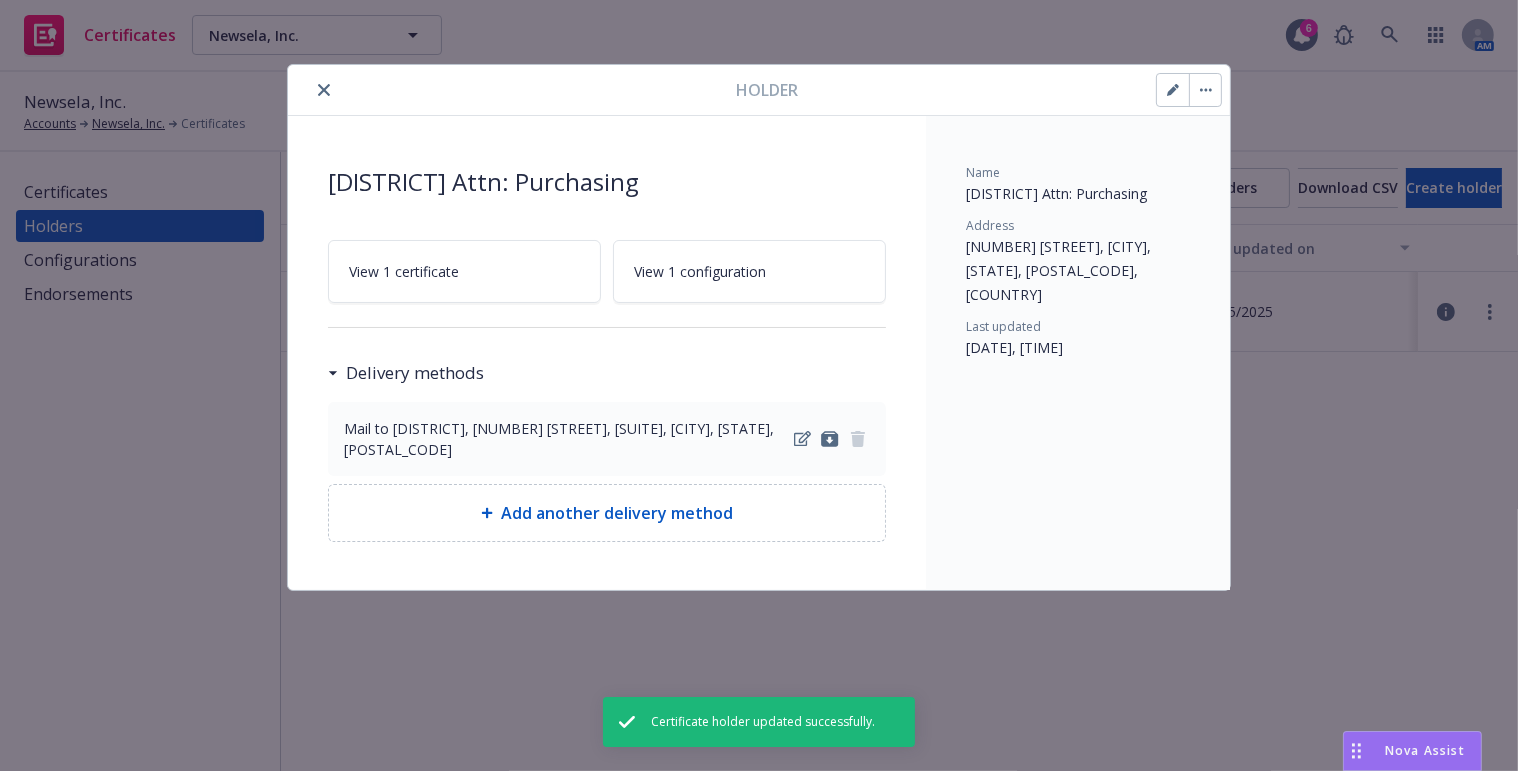 click at bounding box center [324, 90] 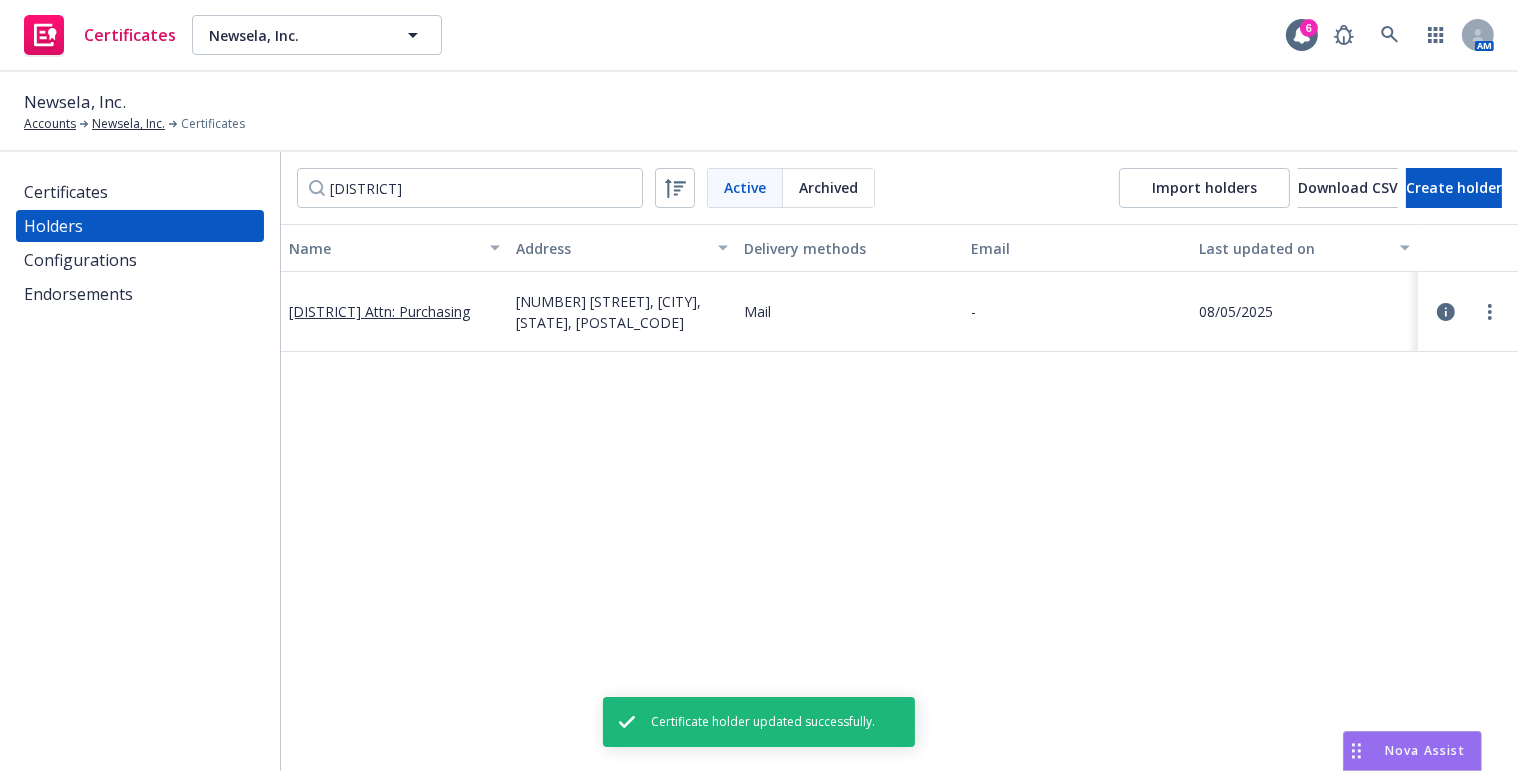 click on "Certificates" at bounding box center [140, 192] 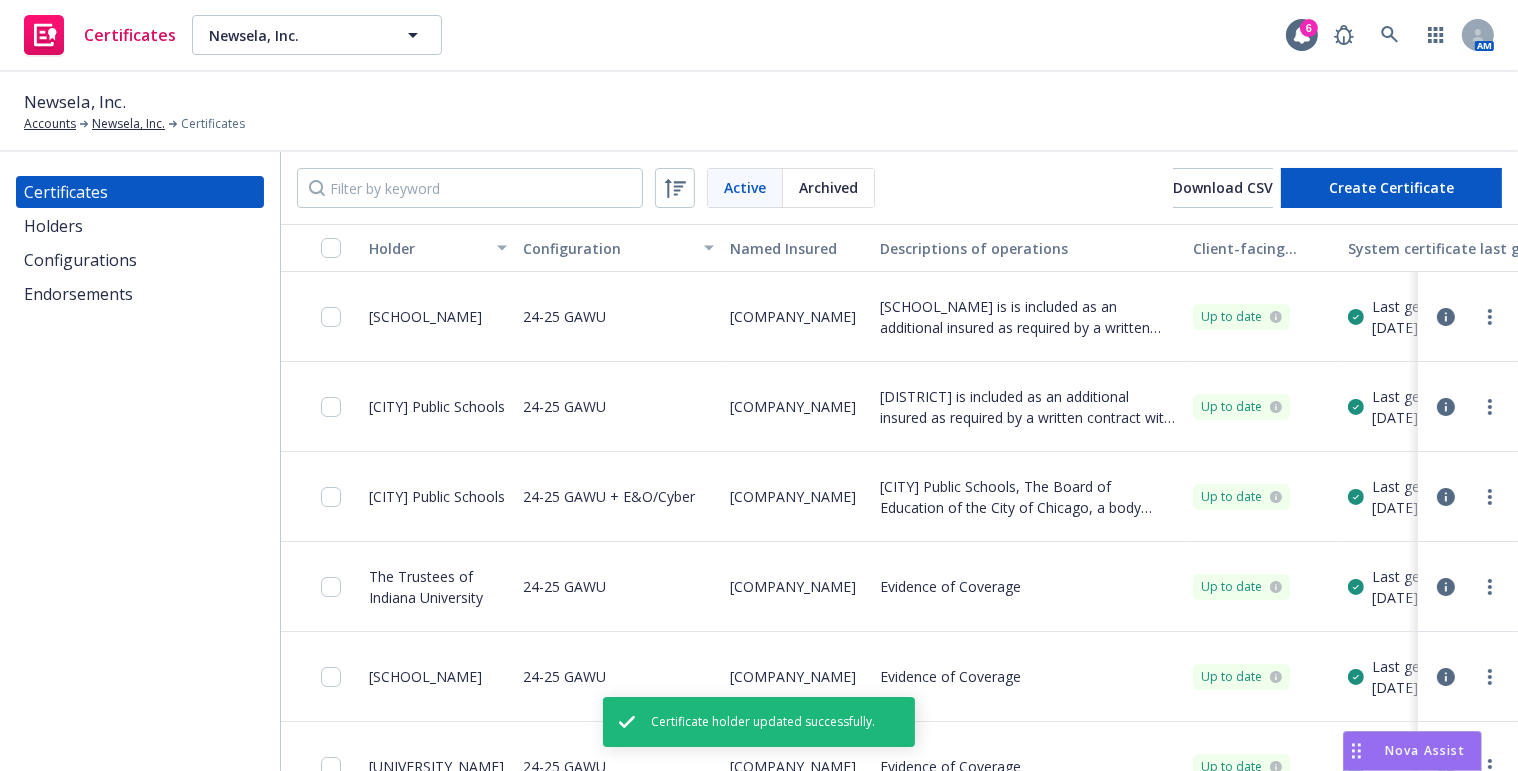 click on "Active Archived Download CSV Create Certificate" at bounding box center (899, 188) 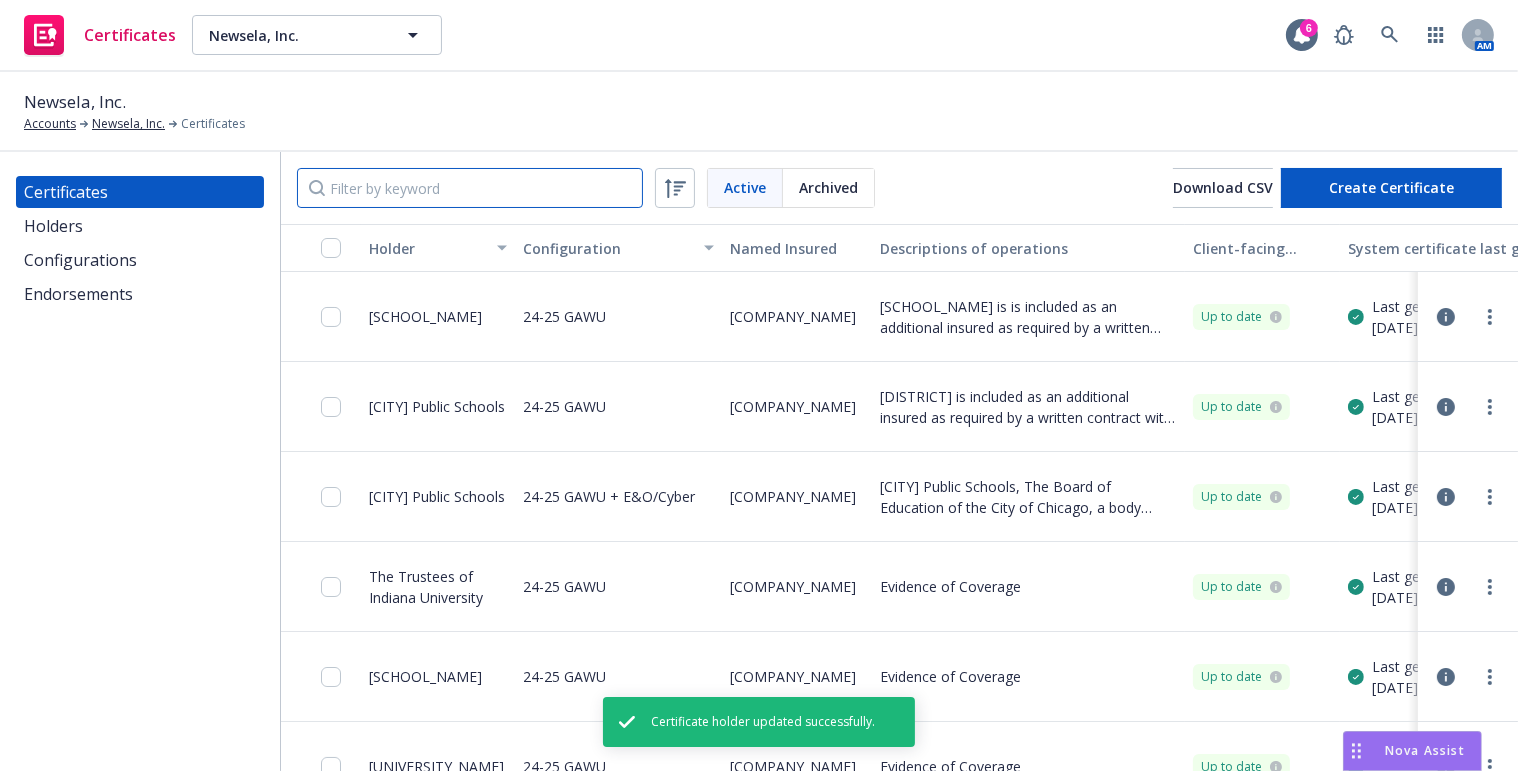 click at bounding box center (470, 188) 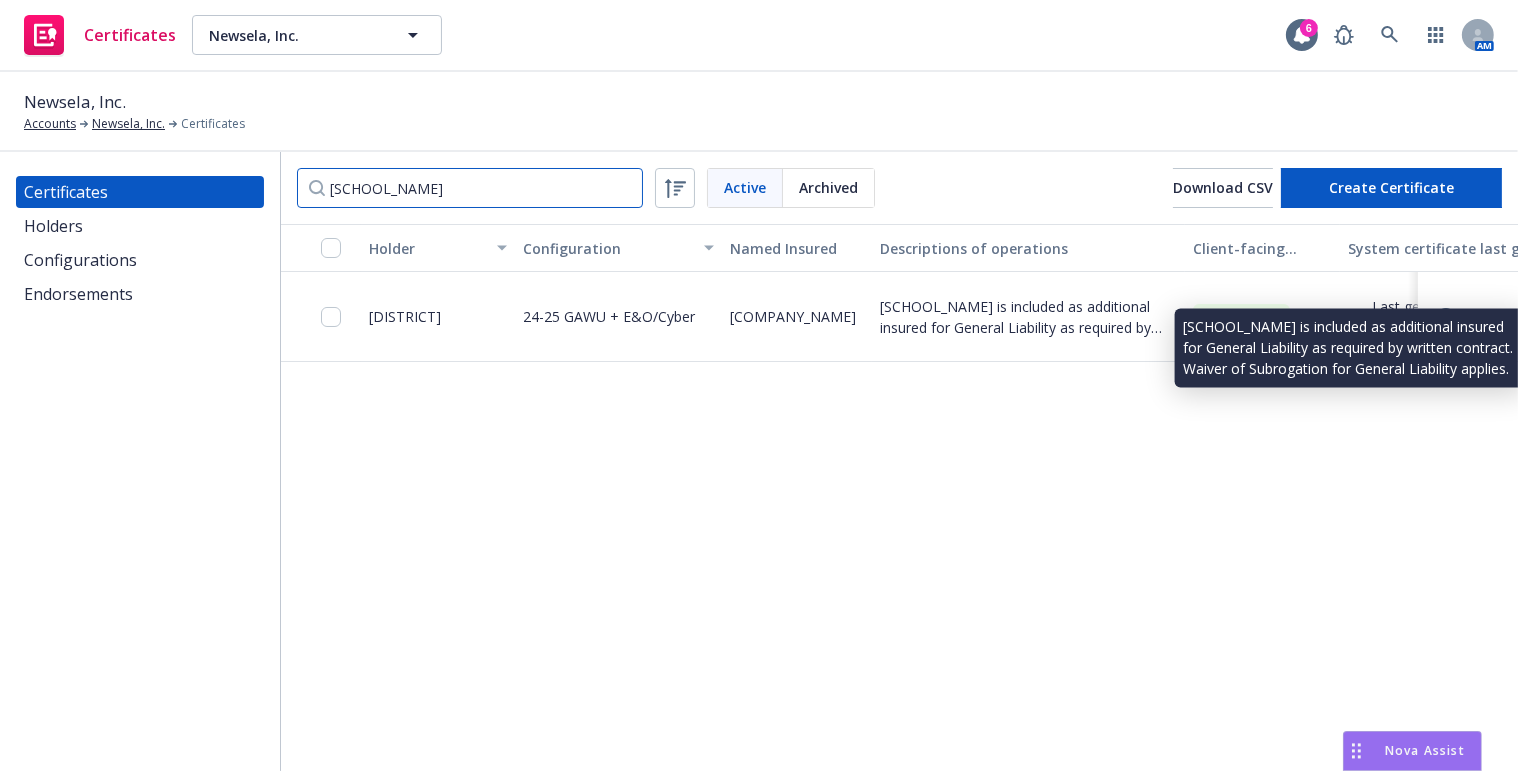 type on "northside" 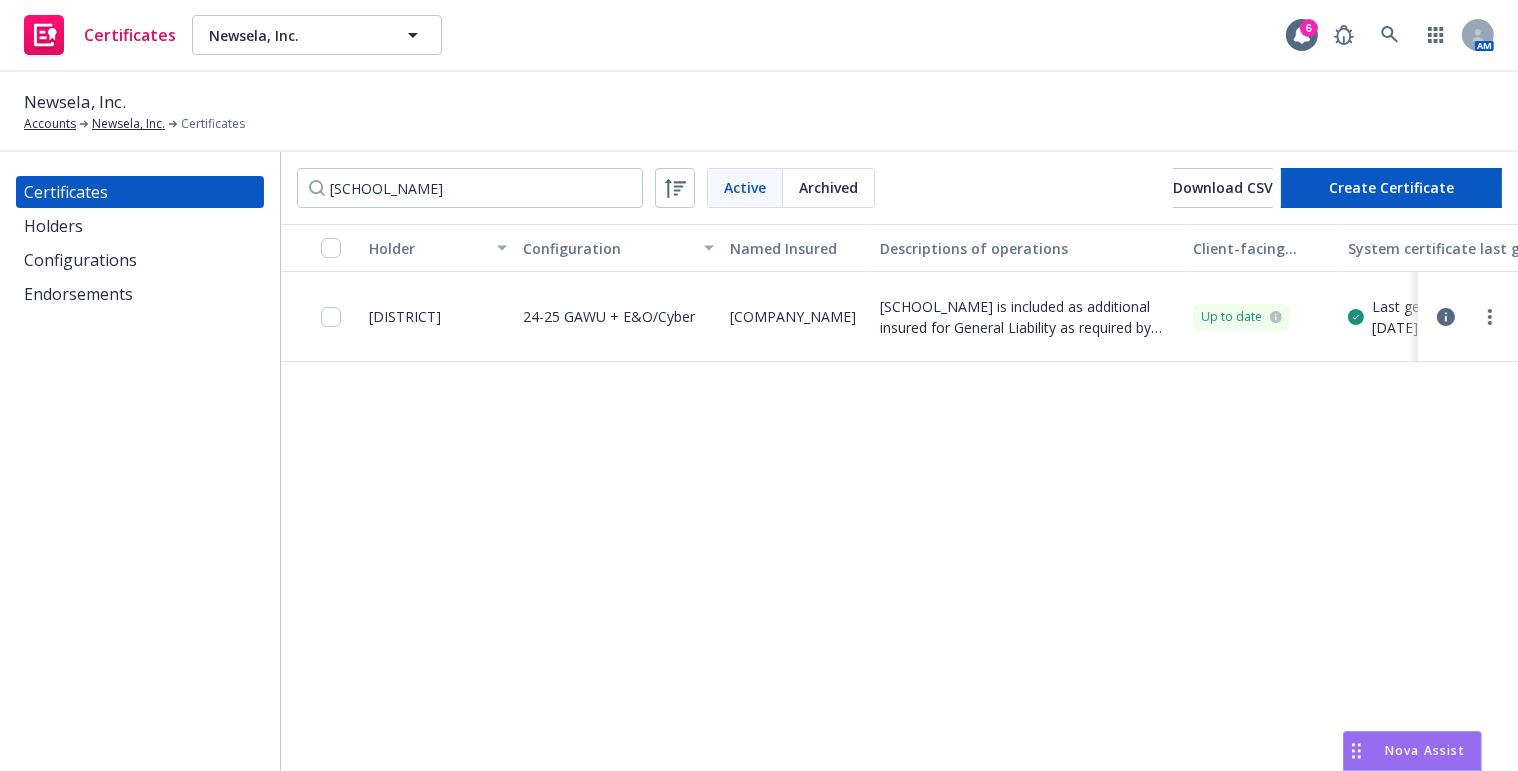 drag, startPoint x: 1470, startPoint y: 316, endPoint x: 1457, endPoint y: 324, distance: 15.264338 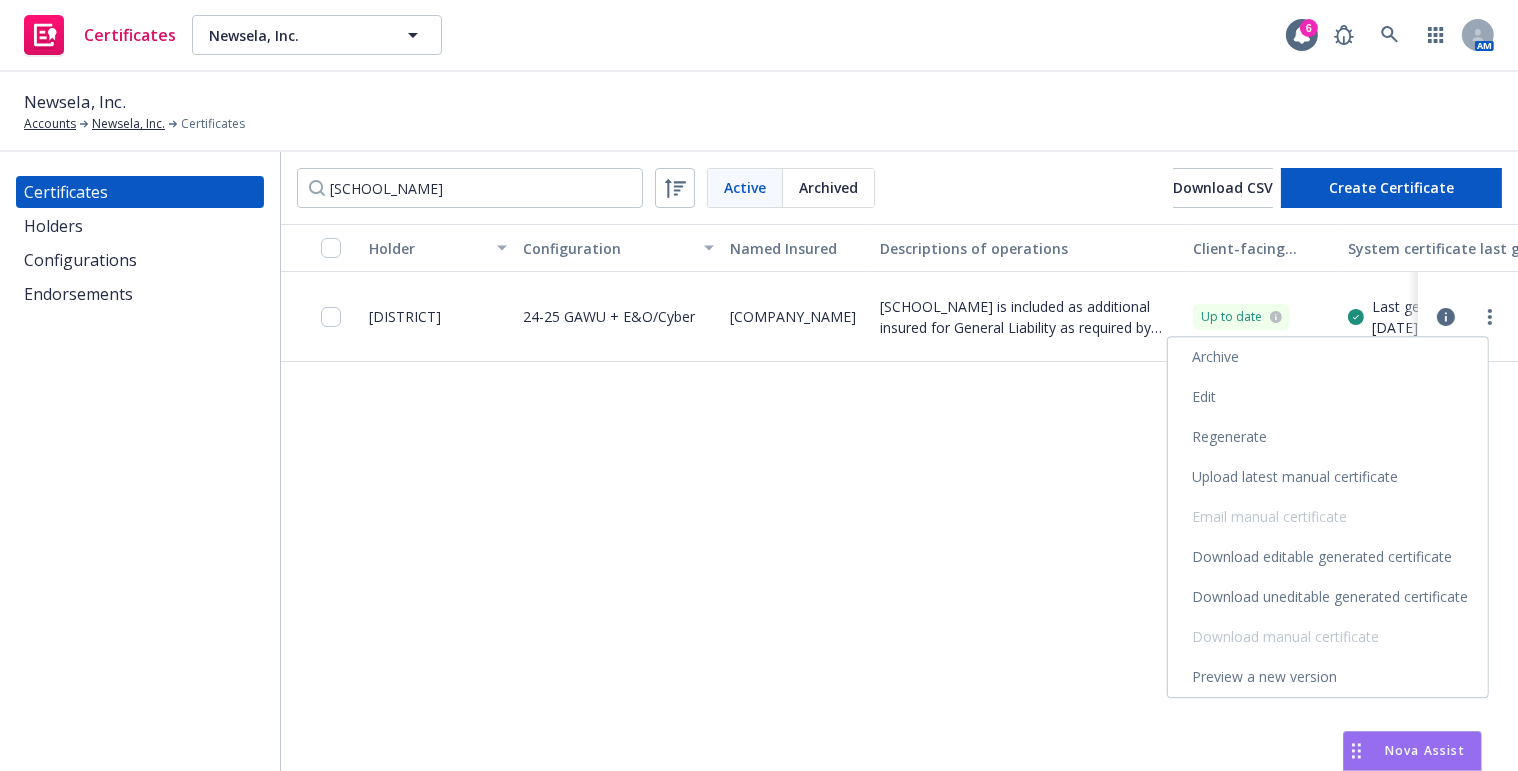 click on "Edit" at bounding box center (1328, 397) 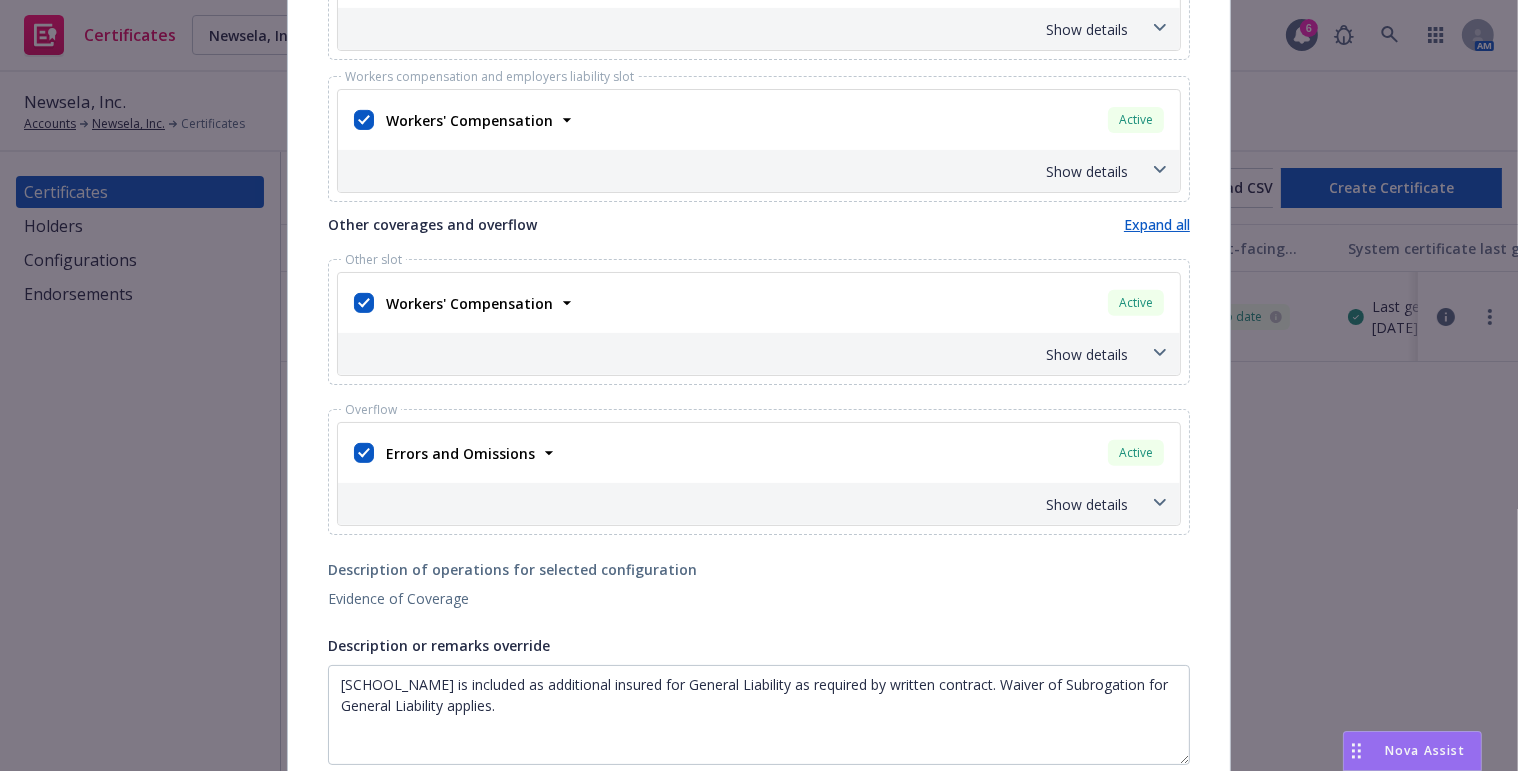 scroll, scrollTop: 1027, scrollLeft: 0, axis: vertical 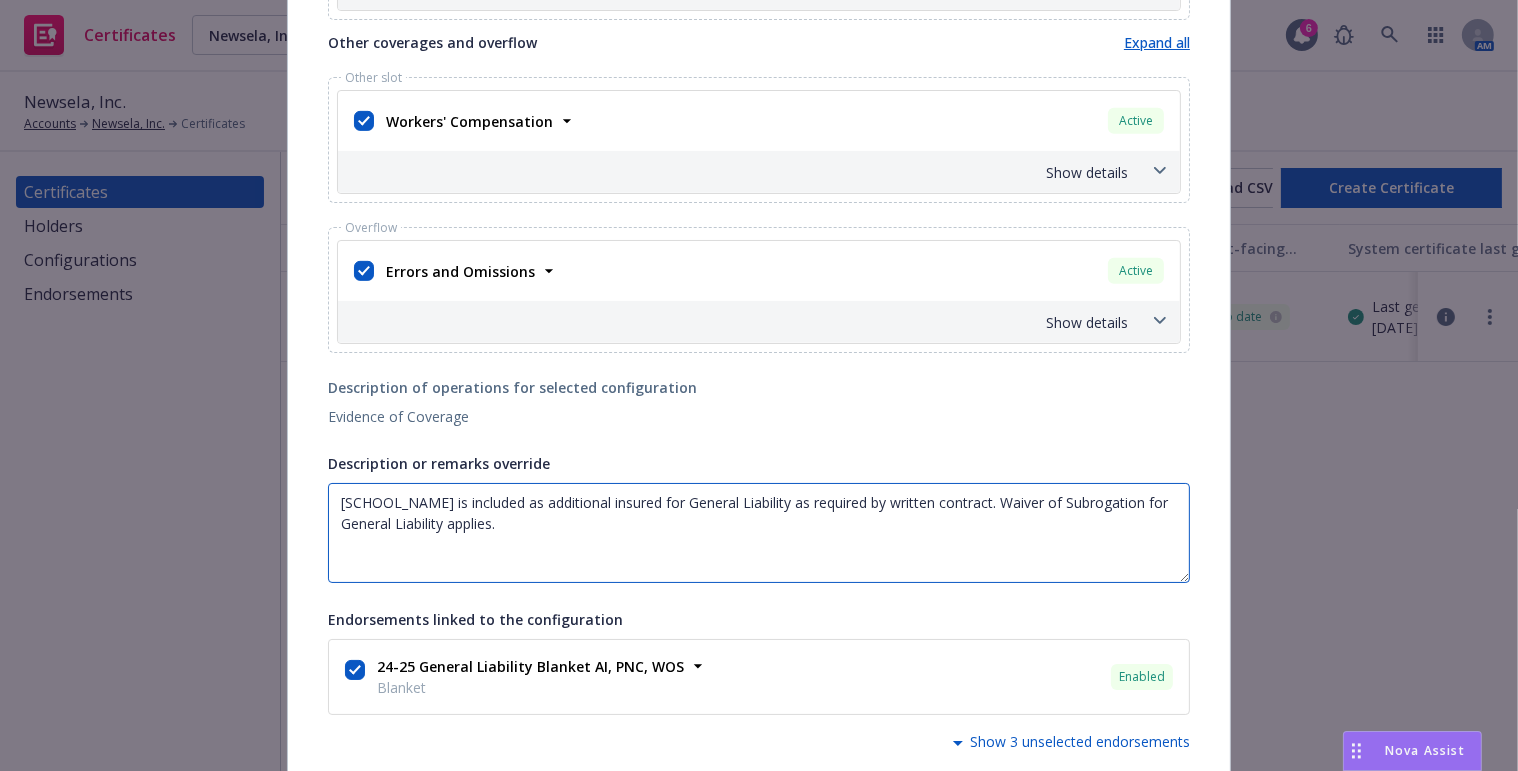 click on "Northside Independent School District is included as additional insured for General Liability as required by written contract. Waiver of Subrogation for General Liability applies." at bounding box center [759, 533] 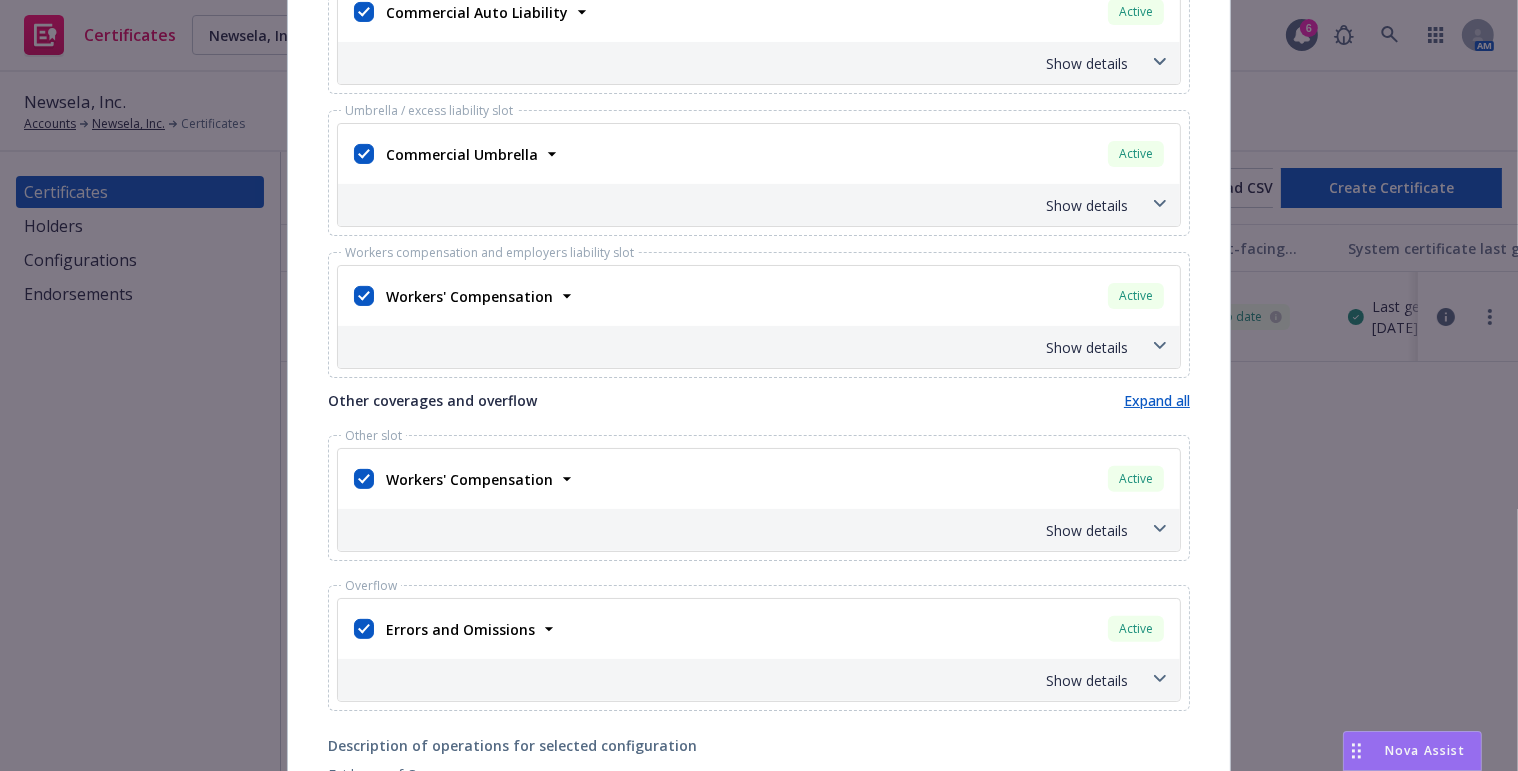scroll, scrollTop: 390, scrollLeft: 0, axis: vertical 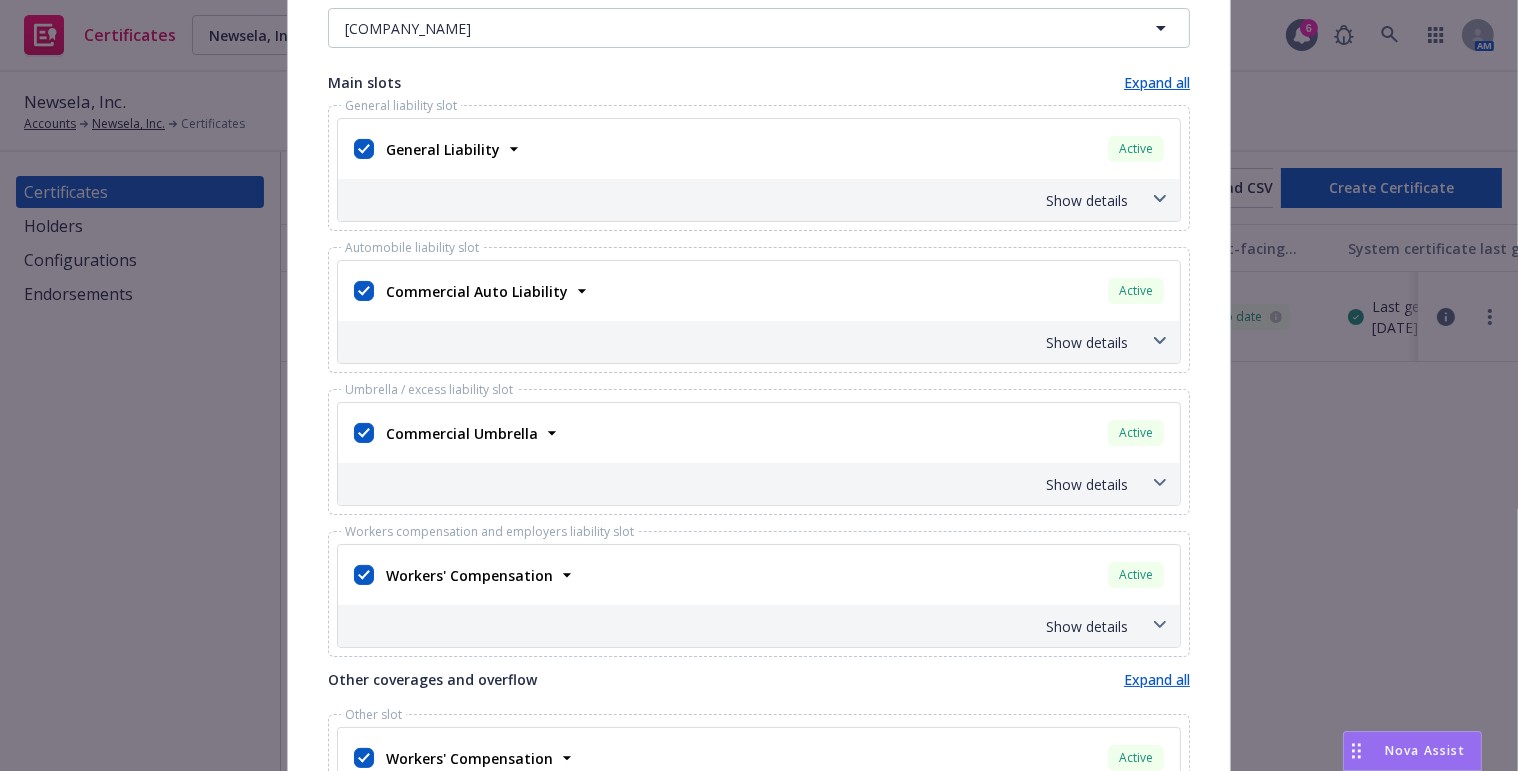 click on "Show details" at bounding box center [759, 200] 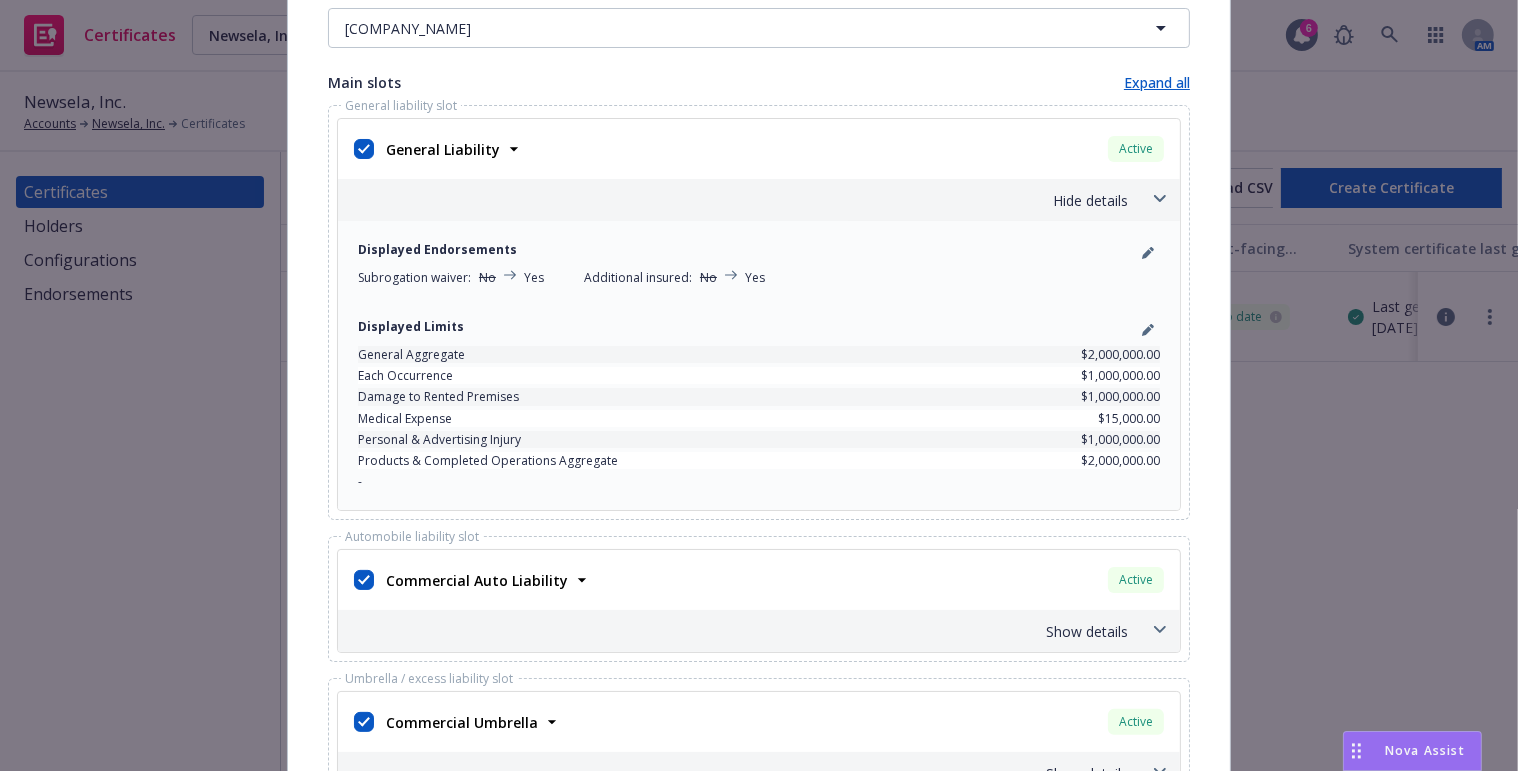 click on "Hide details" at bounding box center [735, 200] 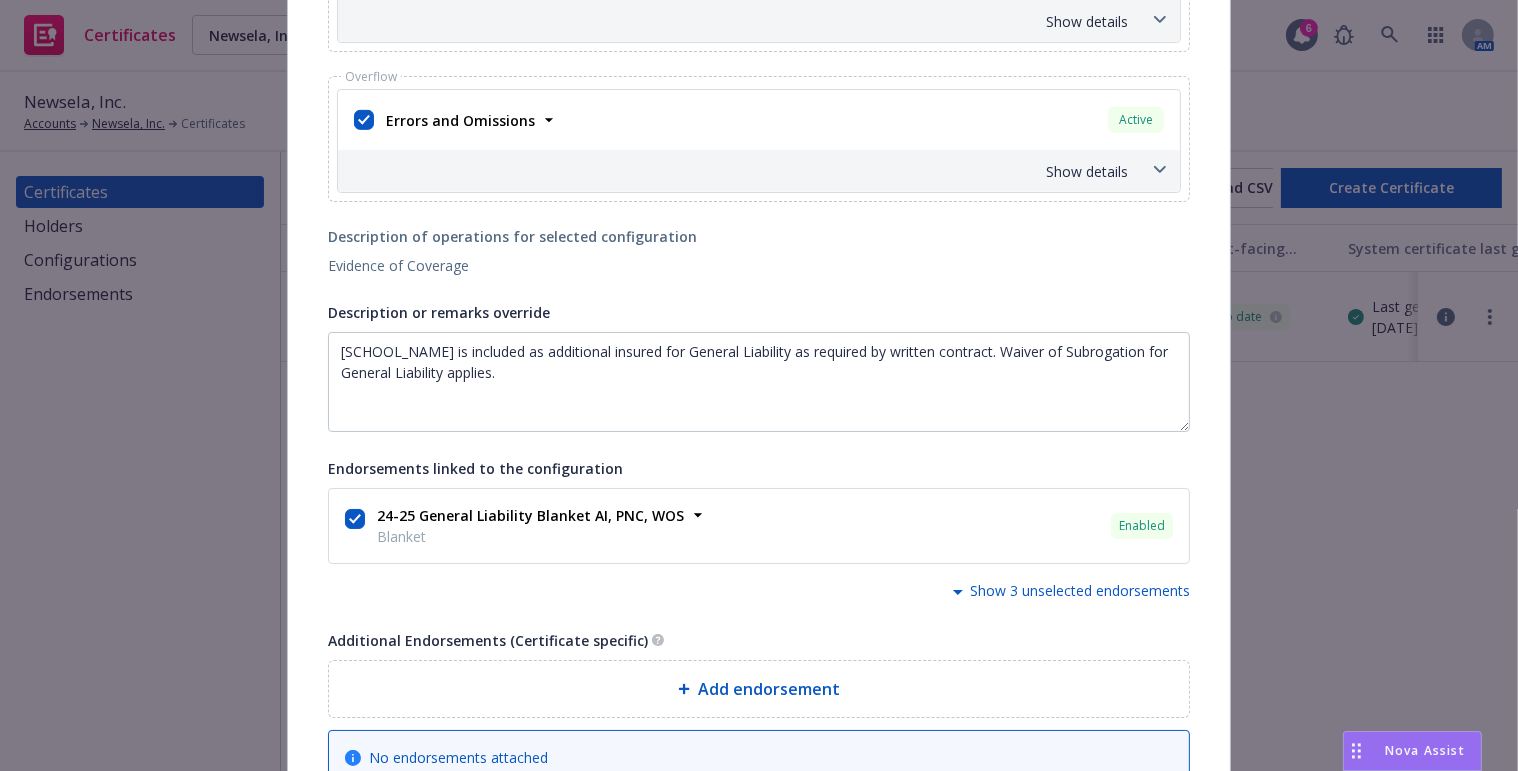 scroll, scrollTop: 1358, scrollLeft: 0, axis: vertical 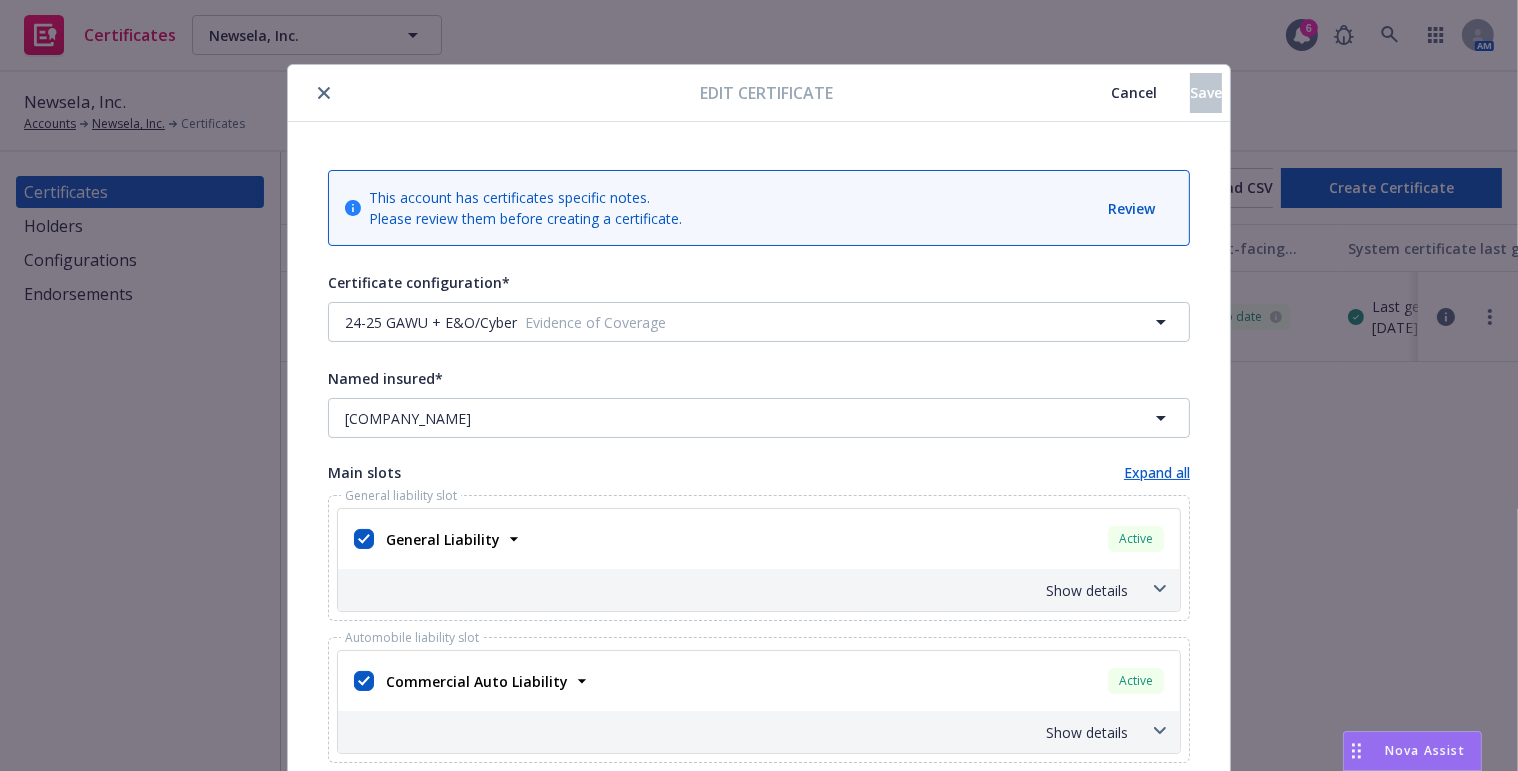 drag, startPoint x: 889, startPoint y: 464, endPoint x: 954, endPoint y: 114, distance: 355.98456 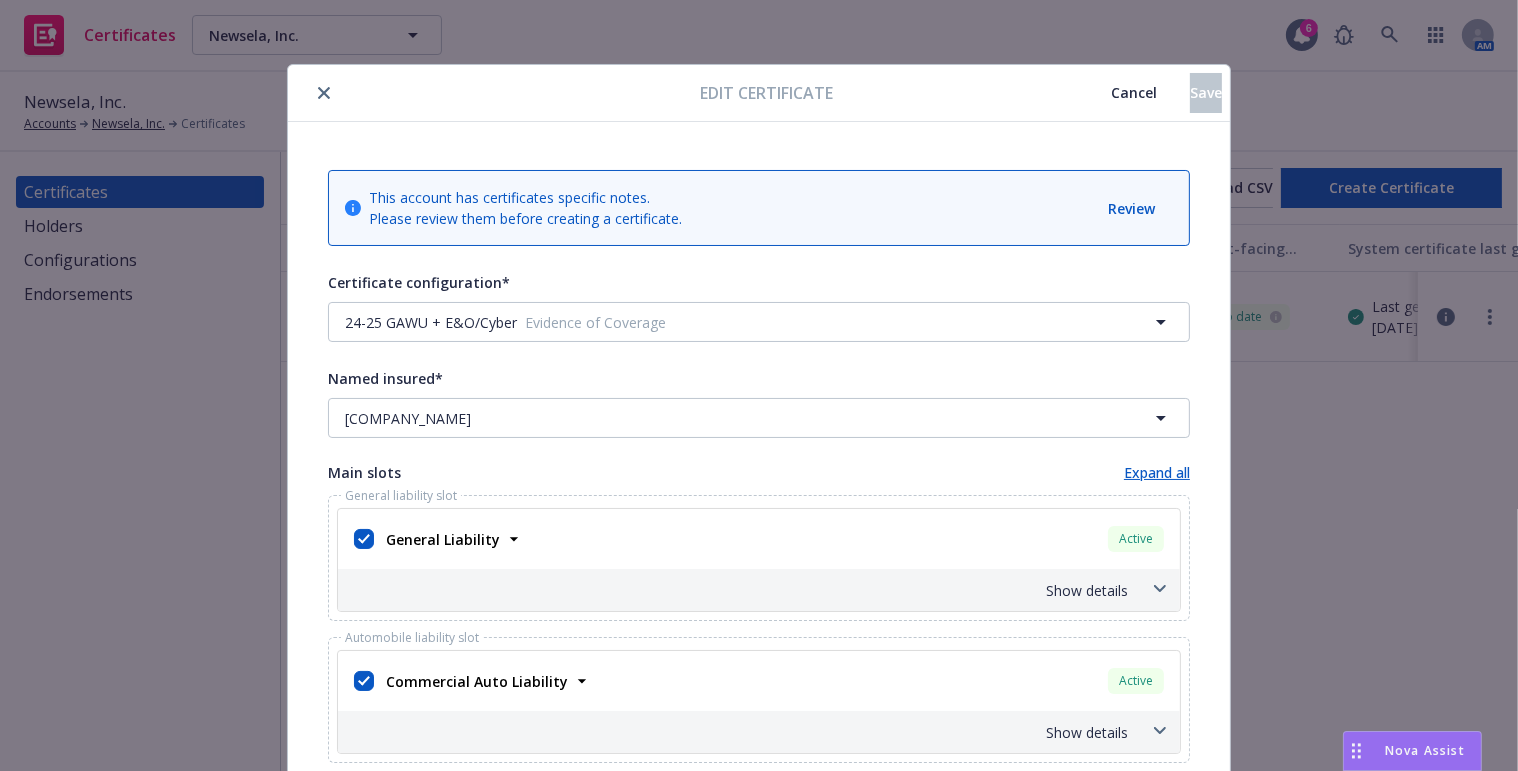 click 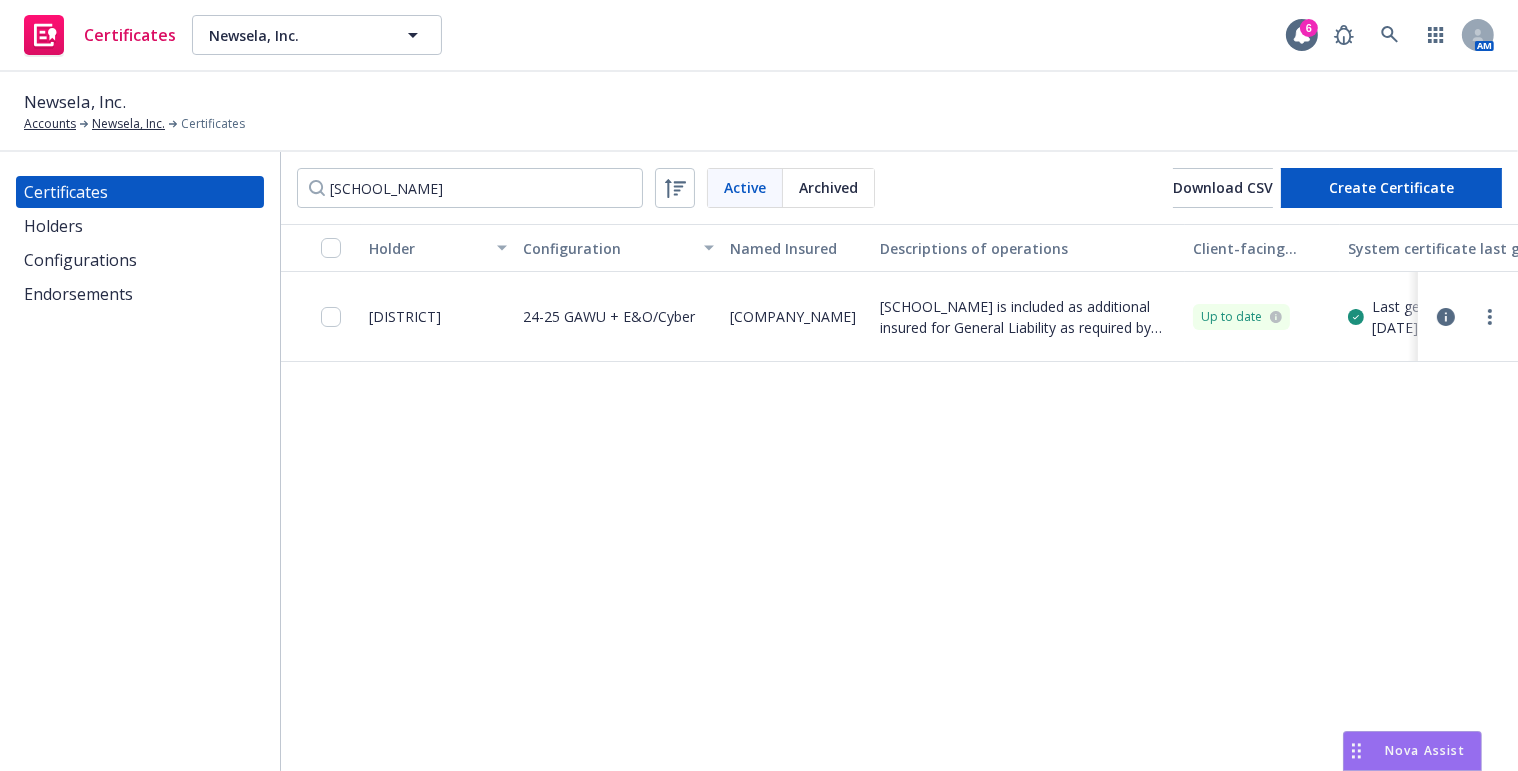 click at bounding box center [1468, 317] 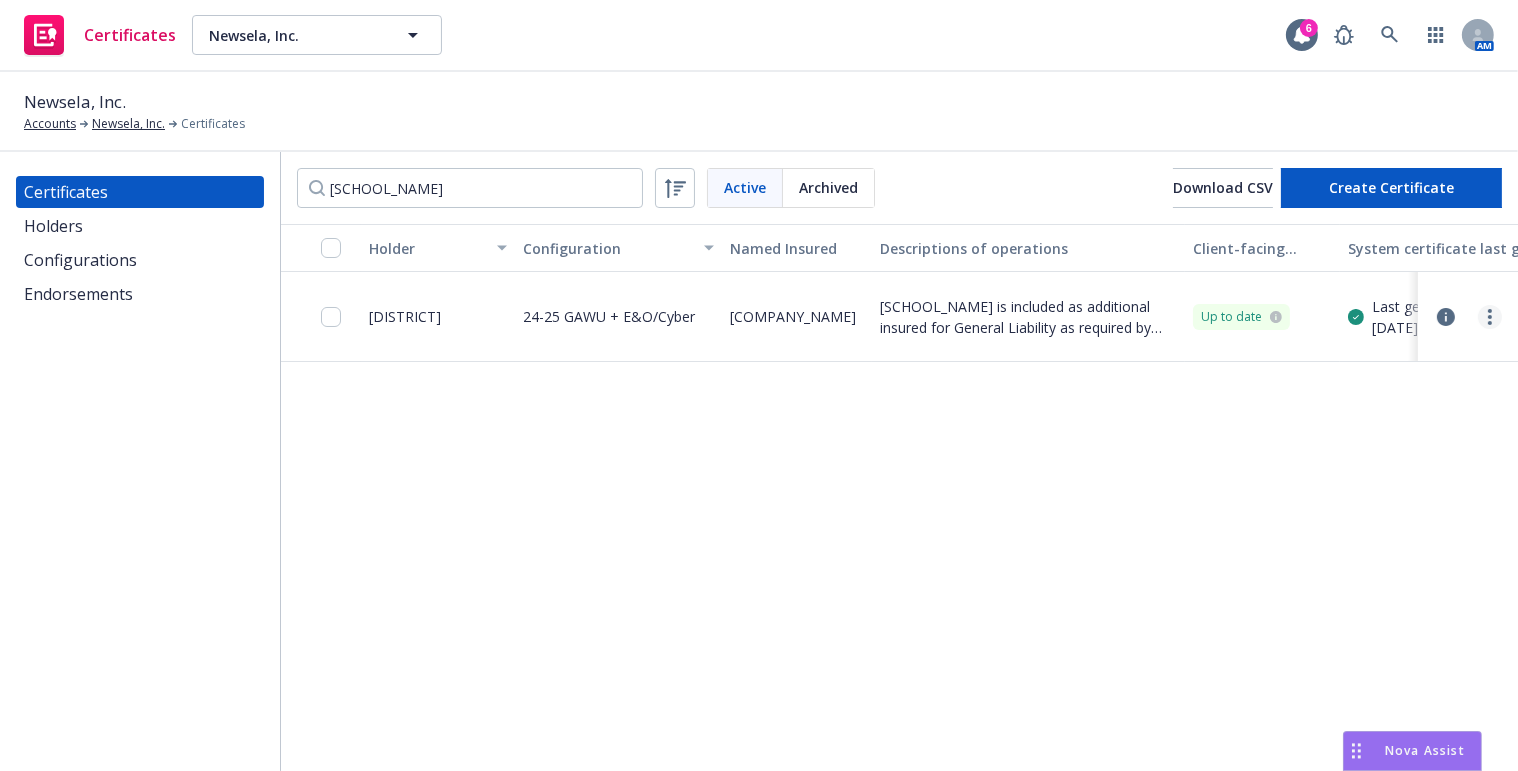 click at bounding box center (1490, 317) 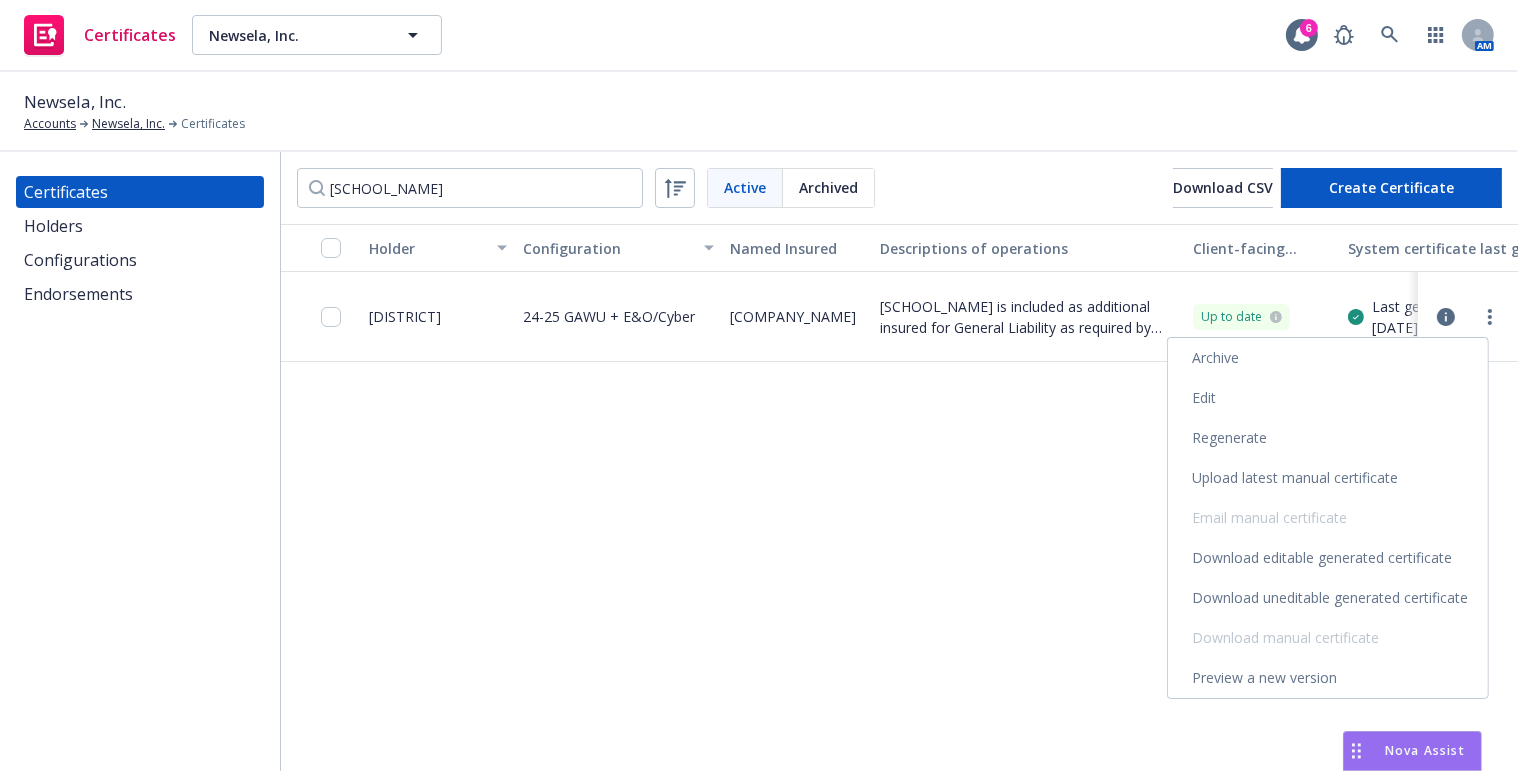 click on "Regenerate" at bounding box center [1328, 438] 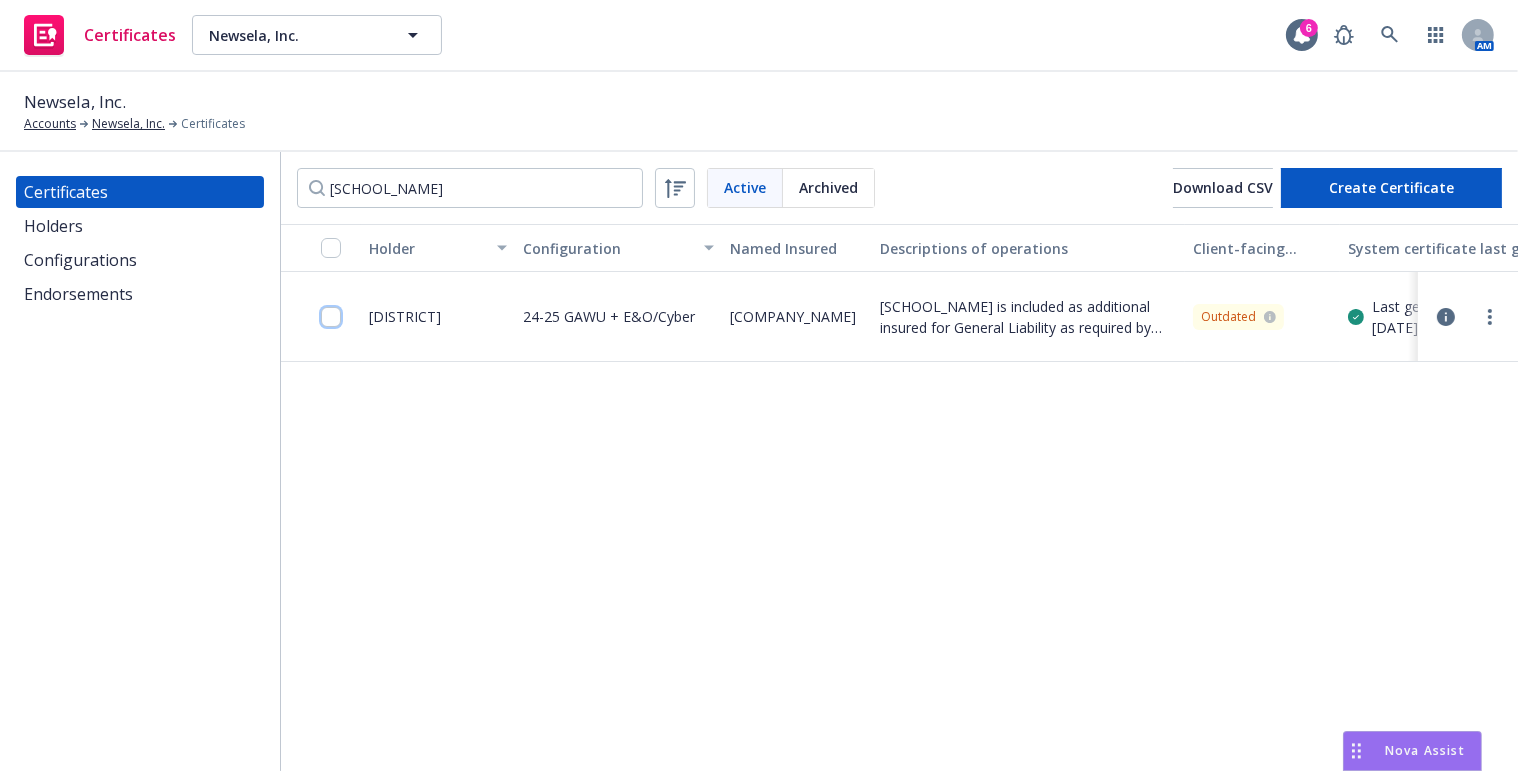 click at bounding box center (331, 317) 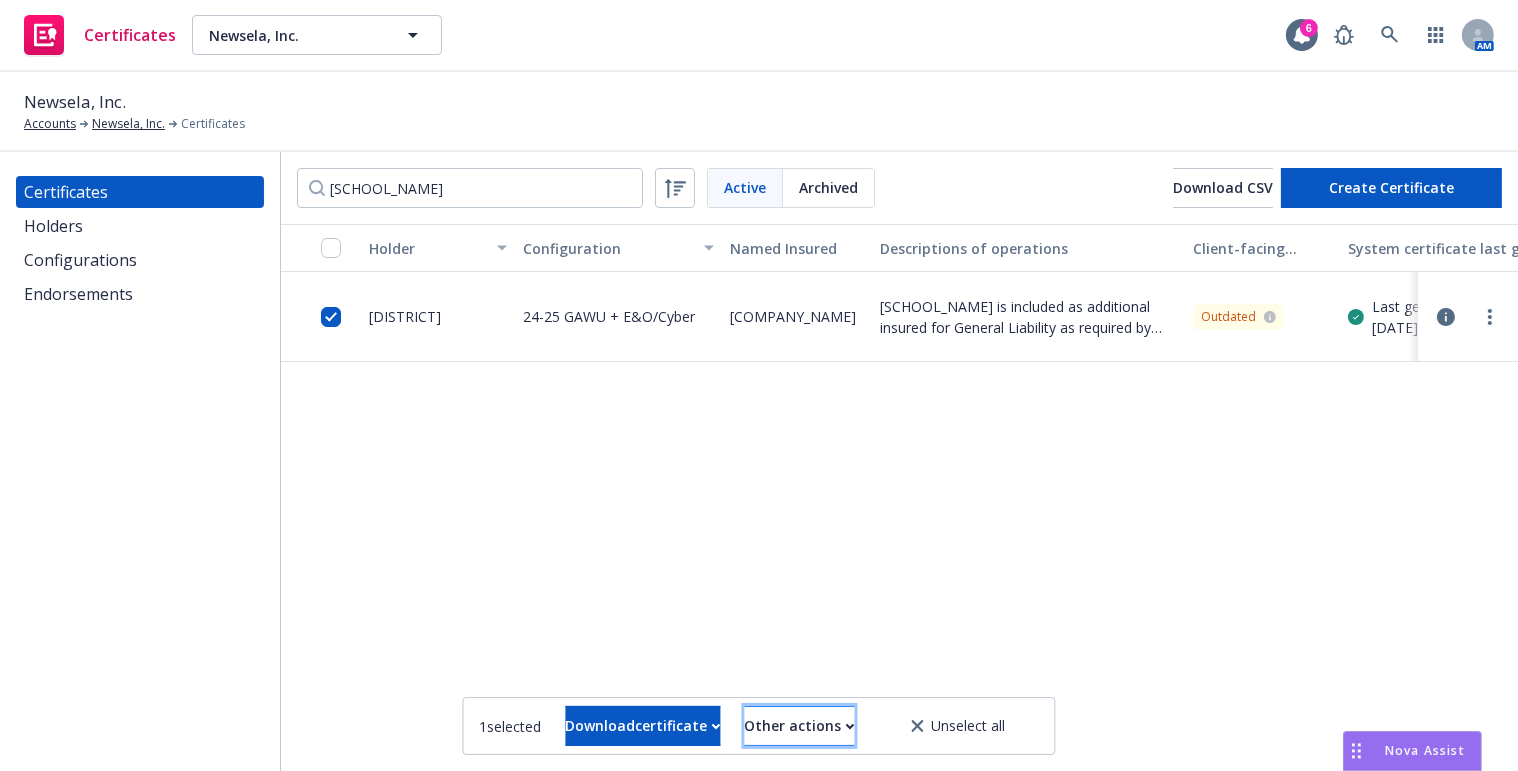 click on "Other actions" at bounding box center (800, 726) 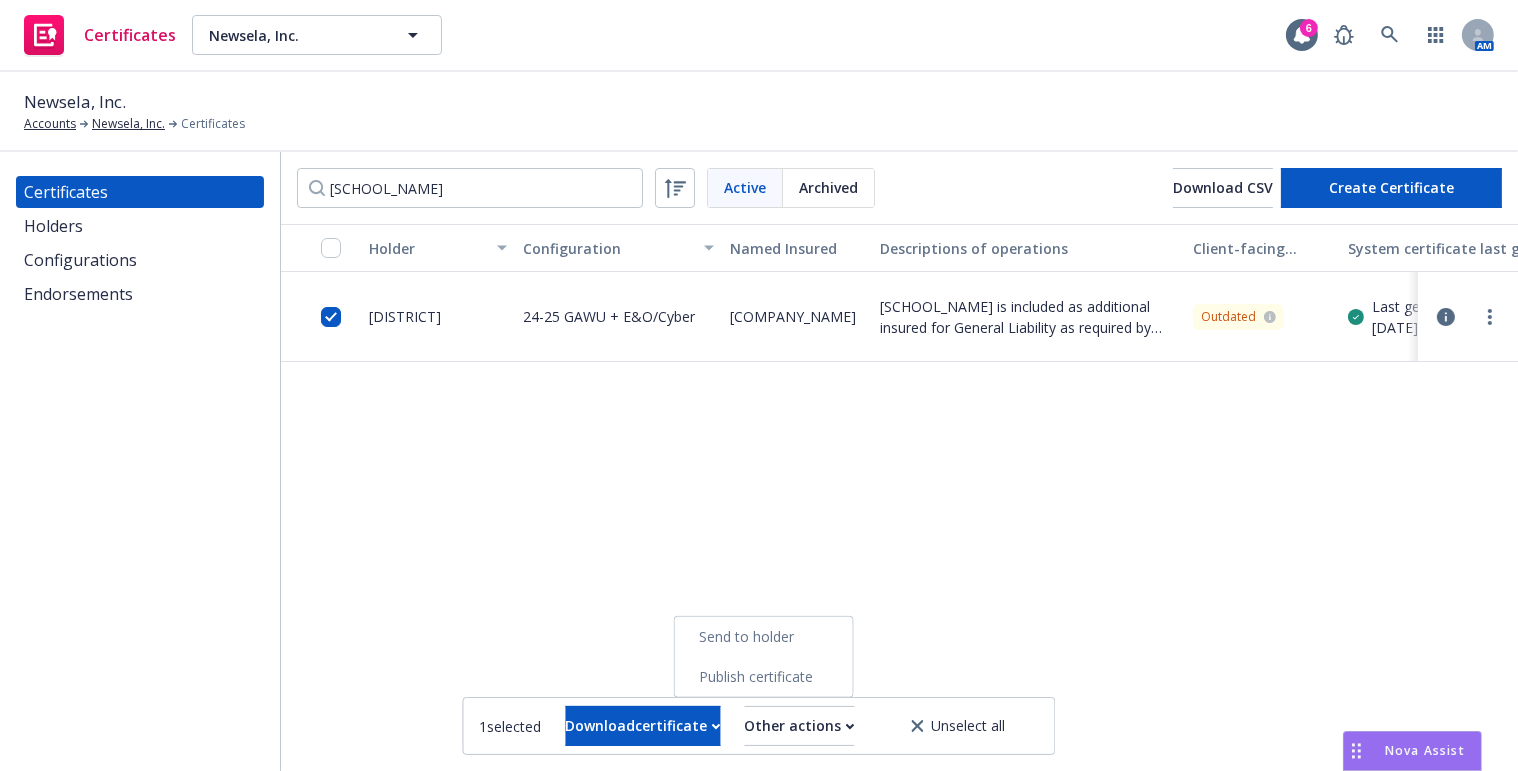 click on "Publish certificate" at bounding box center (764, 677) 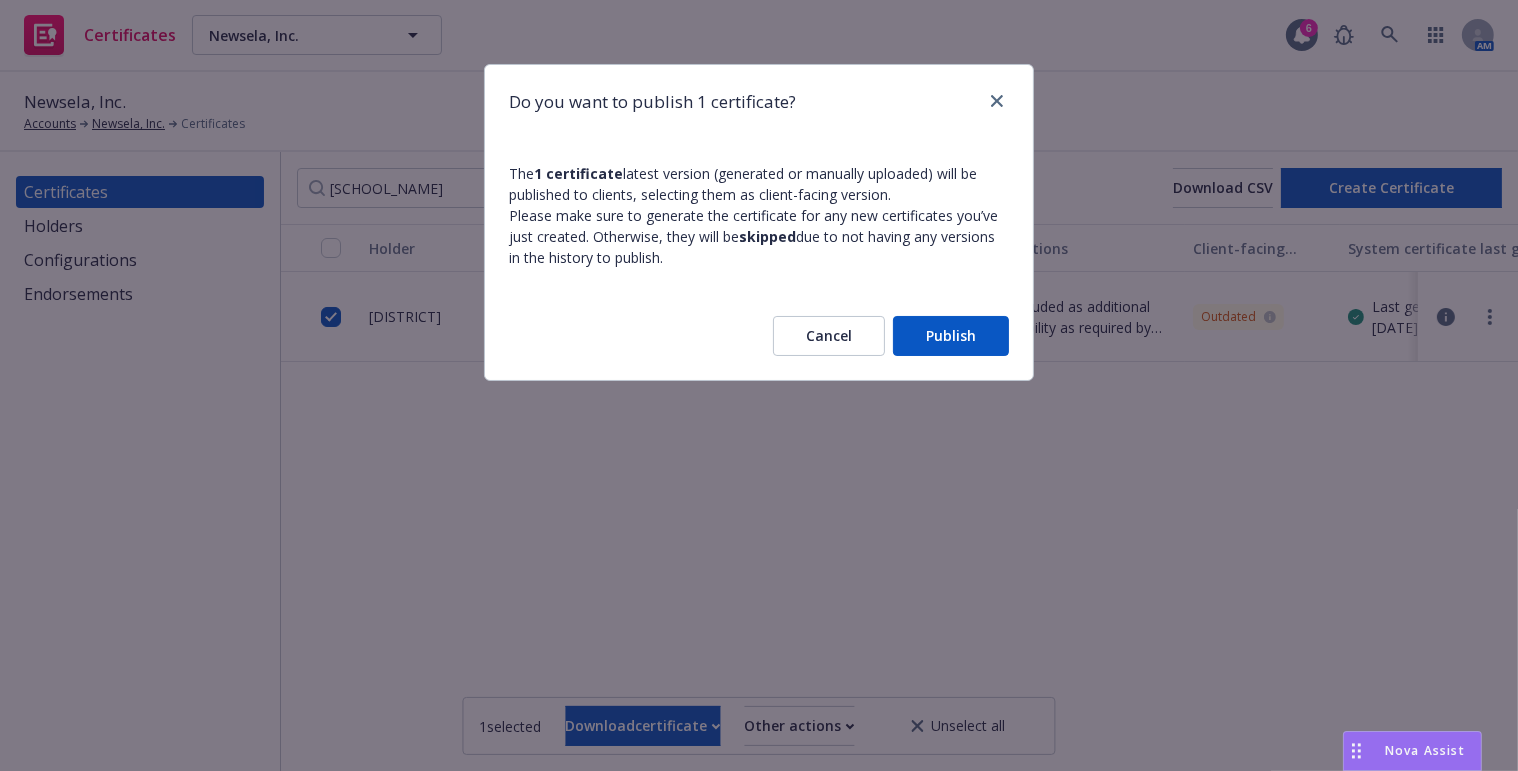 click on "Publish" at bounding box center [951, 336] 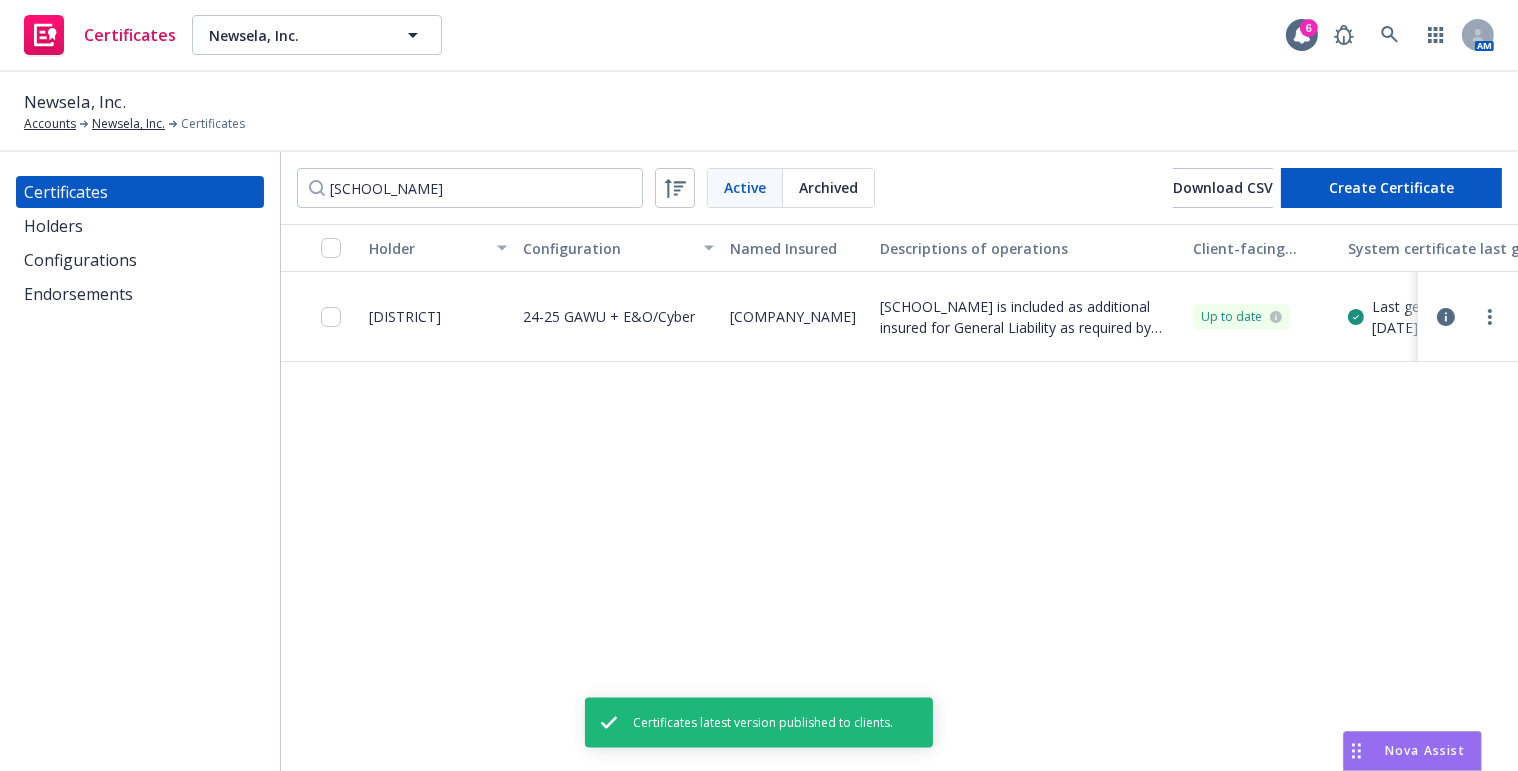 click at bounding box center (1490, 317) 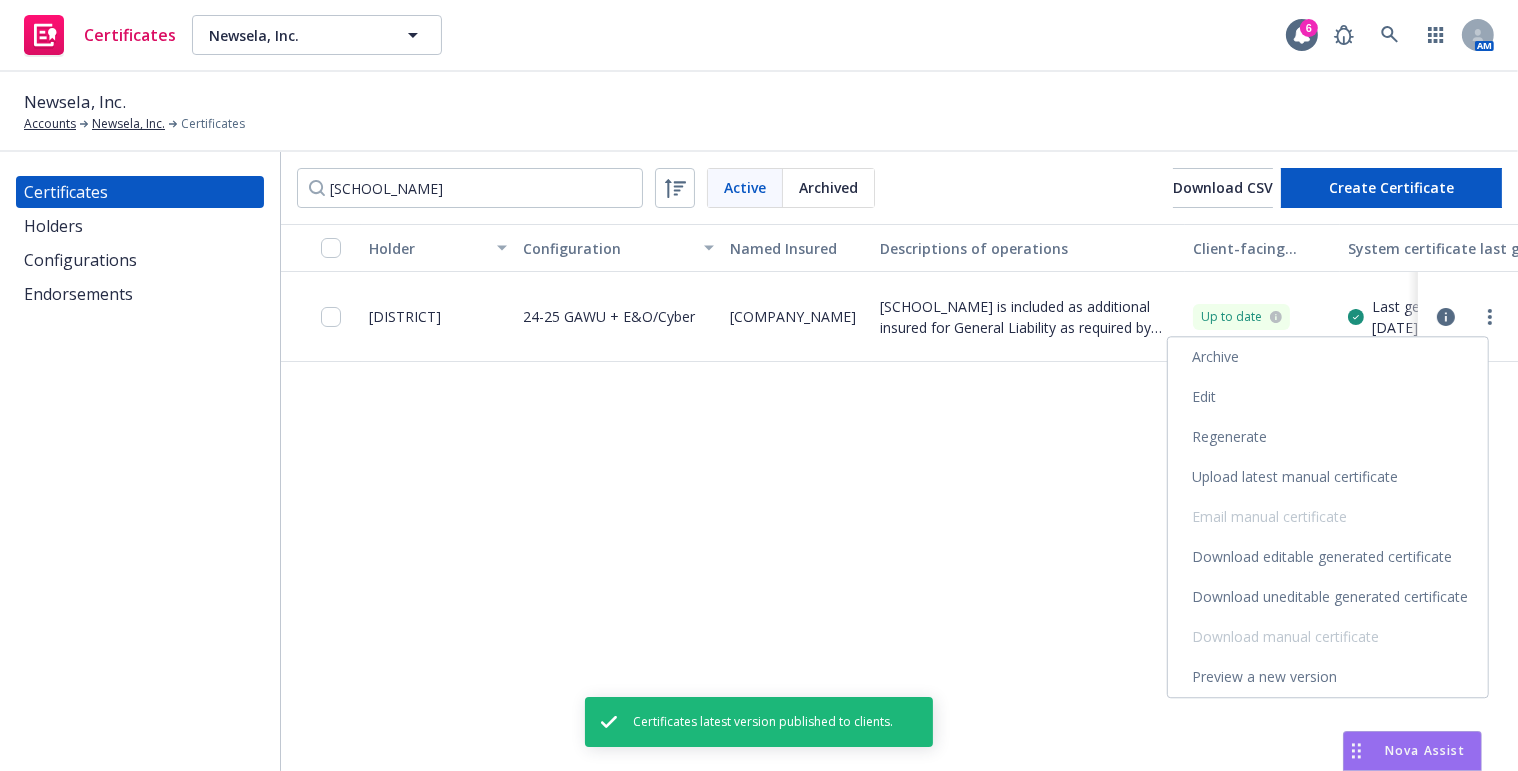 click on "Download uneditable generated certificate" at bounding box center [1328, 597] 